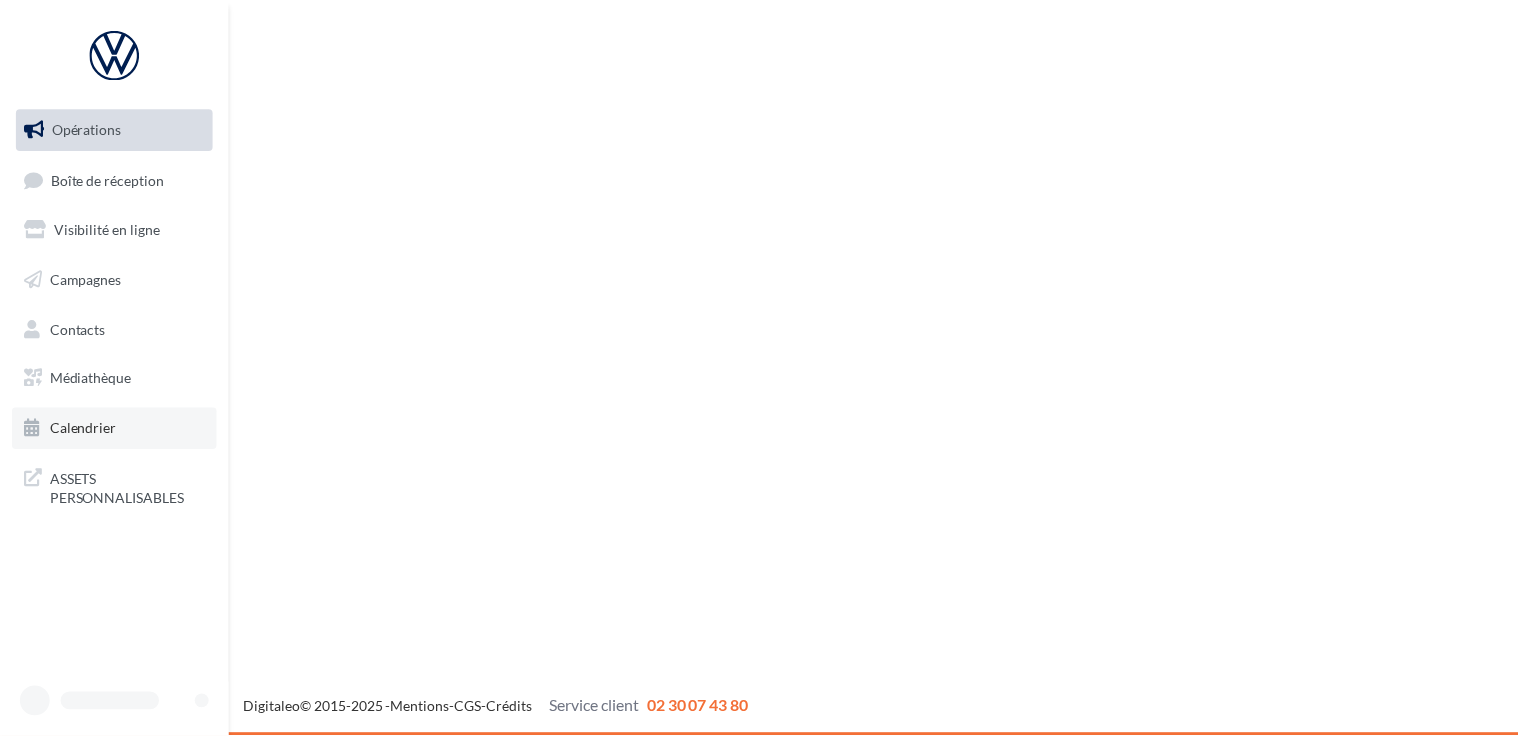 scroll, scrollTop: 0, scrollLeft: 0, axis: both 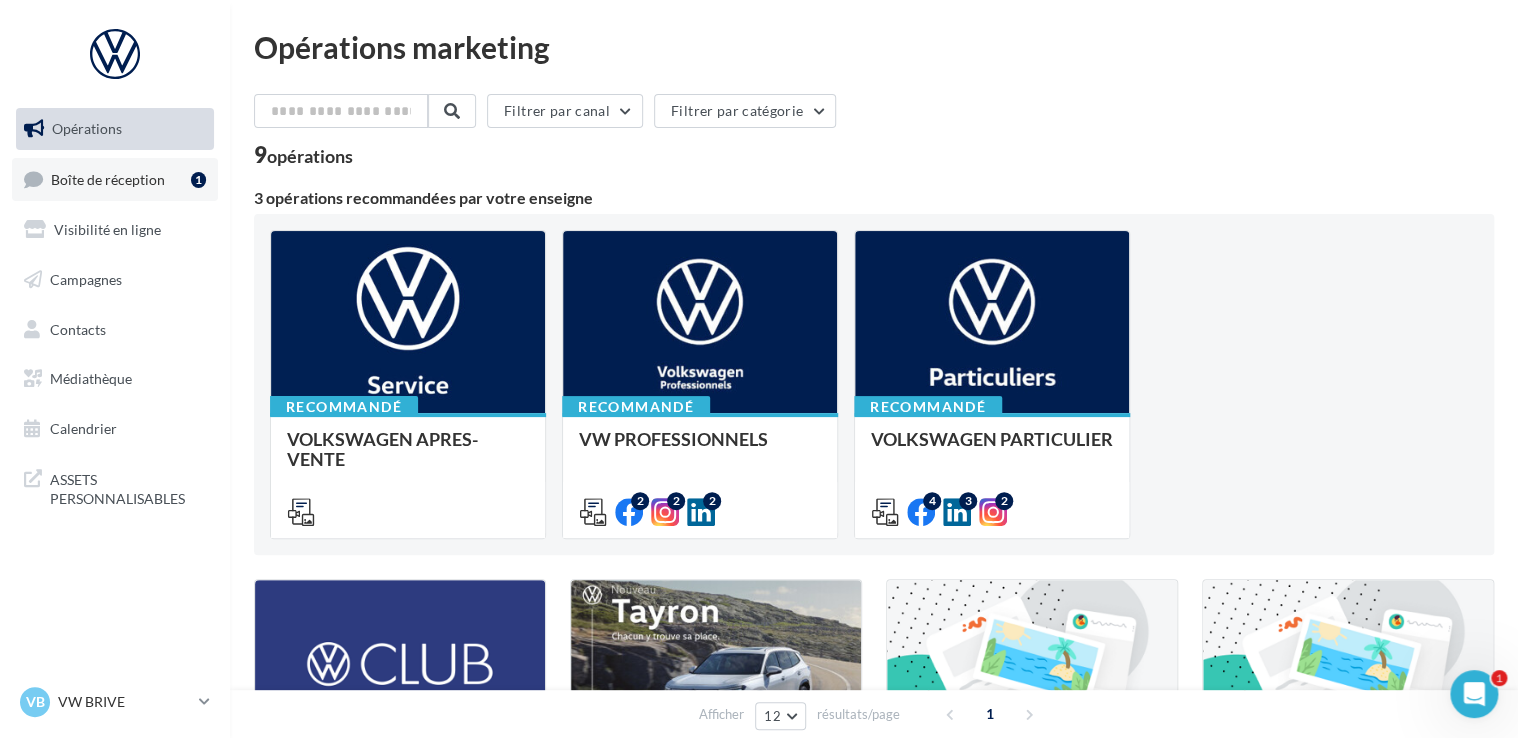 click on "Boîte de réception
1" at bounding box center (115, 179) 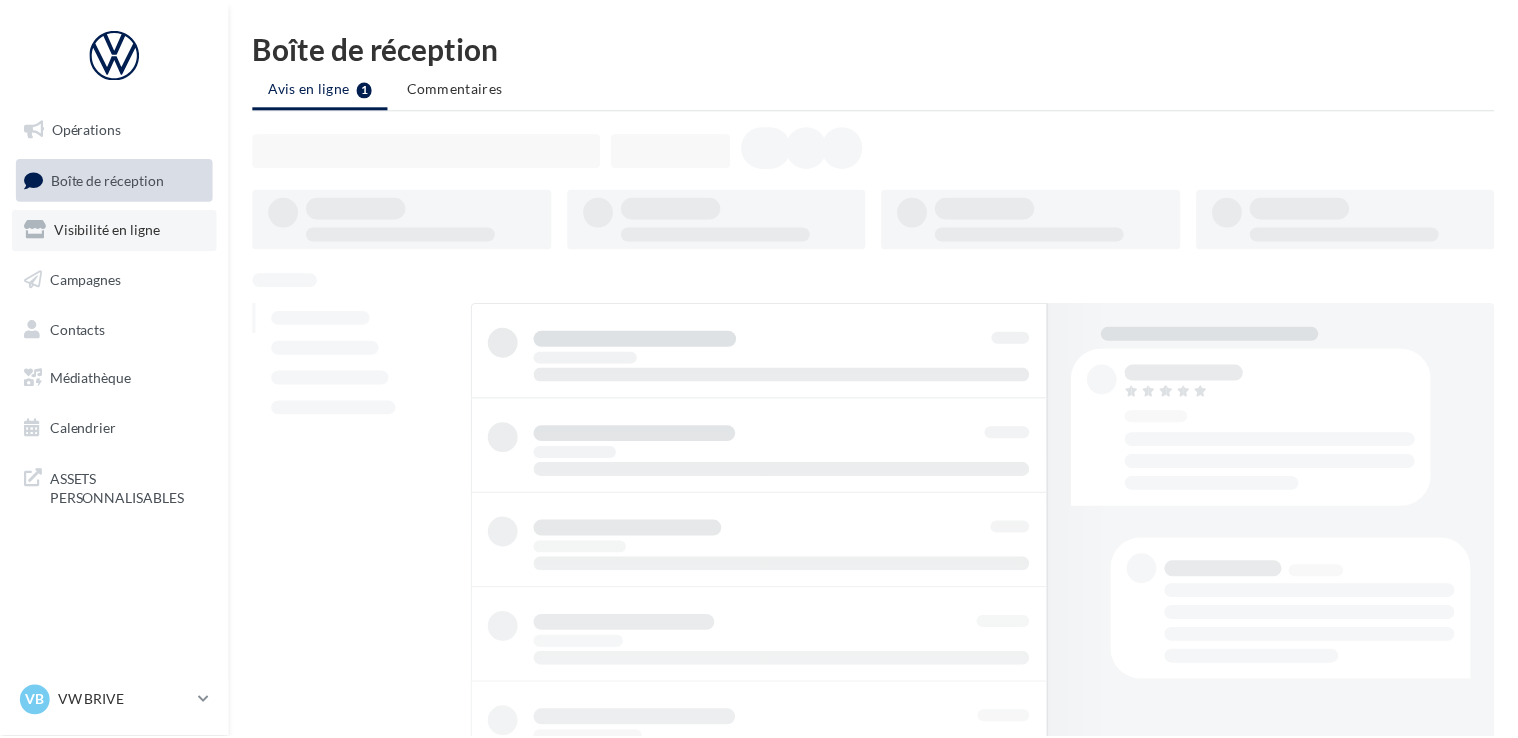 scroll, scrollTop: 0, scrollLeft: 0, axis: both 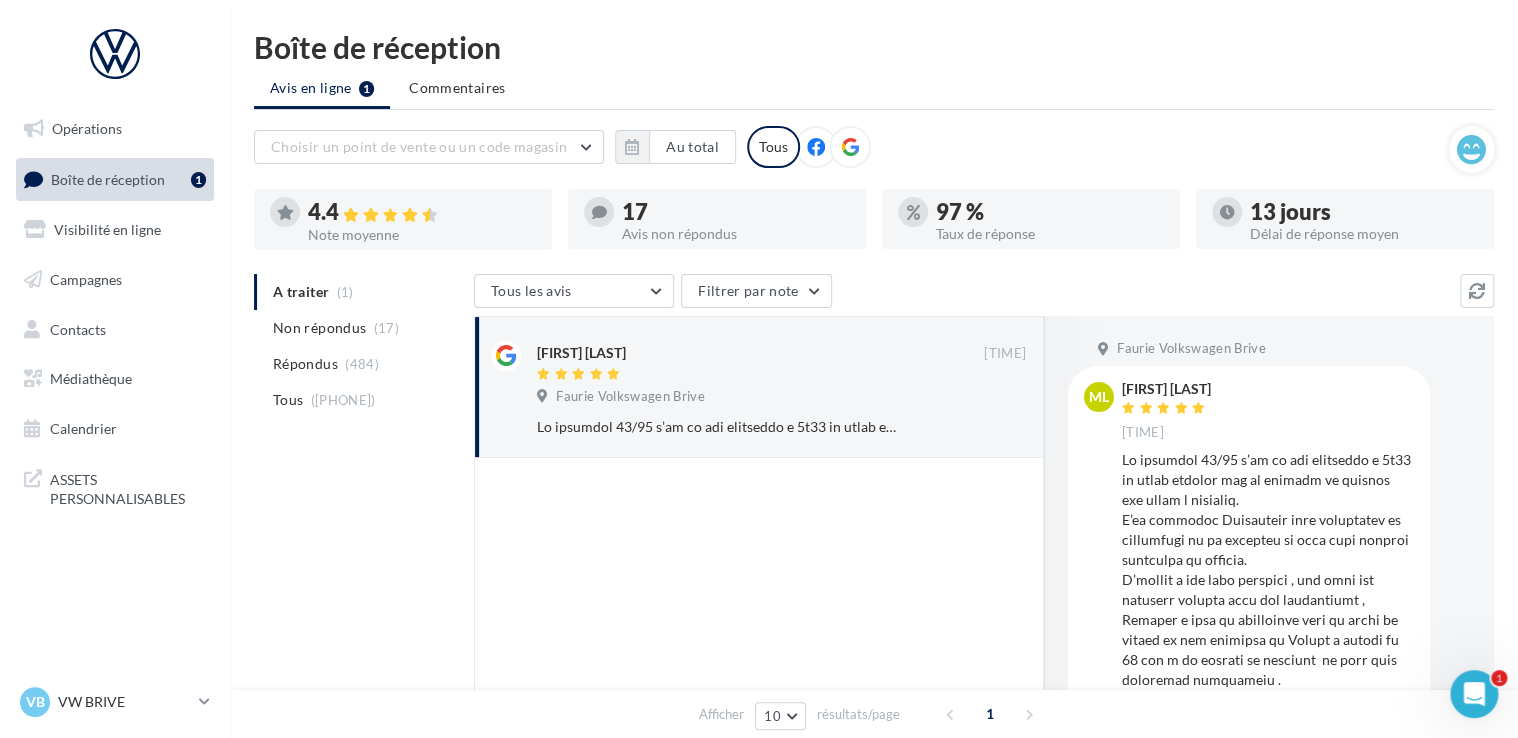 click on "[FIRST] [LAST]
17:06" at bounding box center (1268, 665) 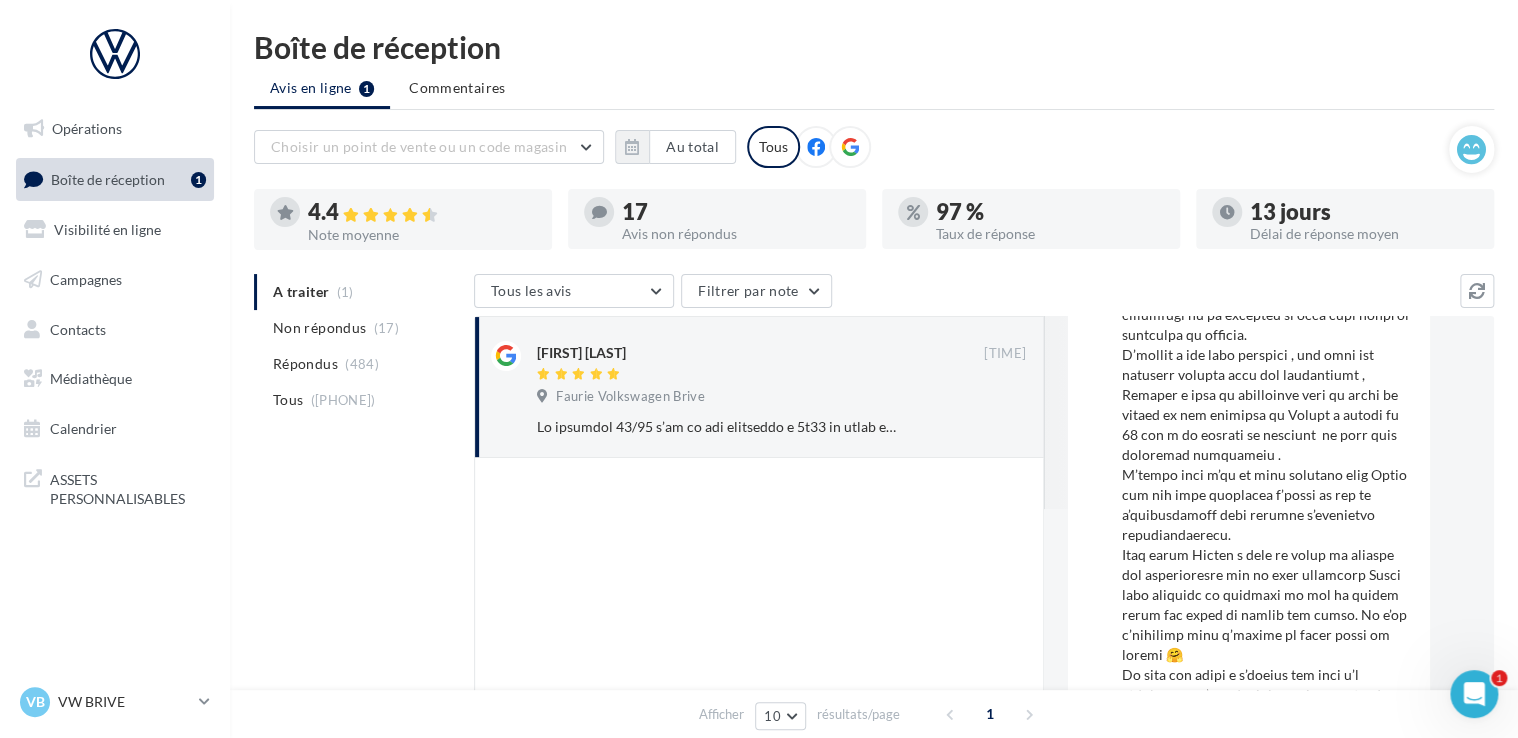scroll, scrollTop: 236, scrollLeft: 0, axis: vertical 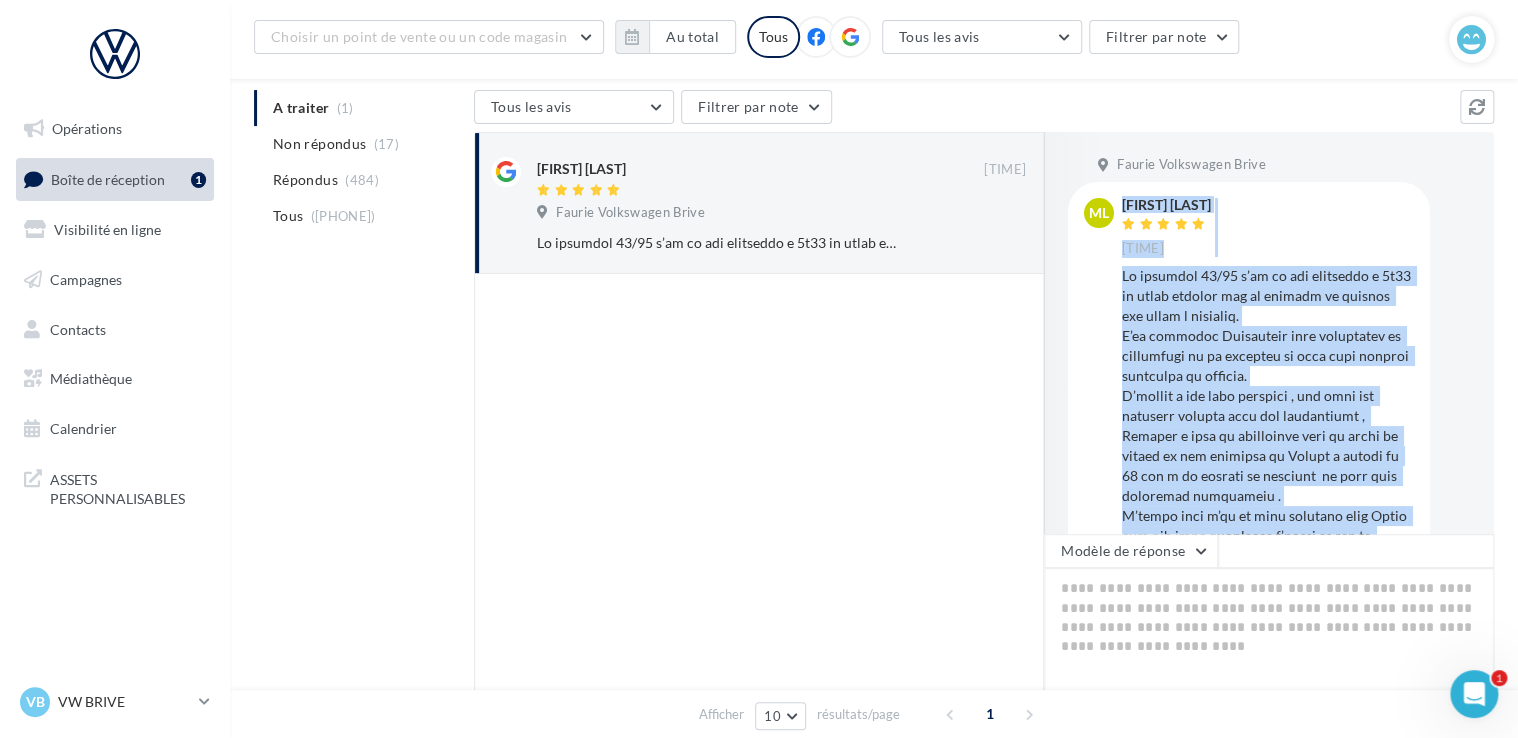 drag, startPoint x: 1267, startPoint y: 502, endPoint x: 1116, endPoint y: 277, distance: 270.97232 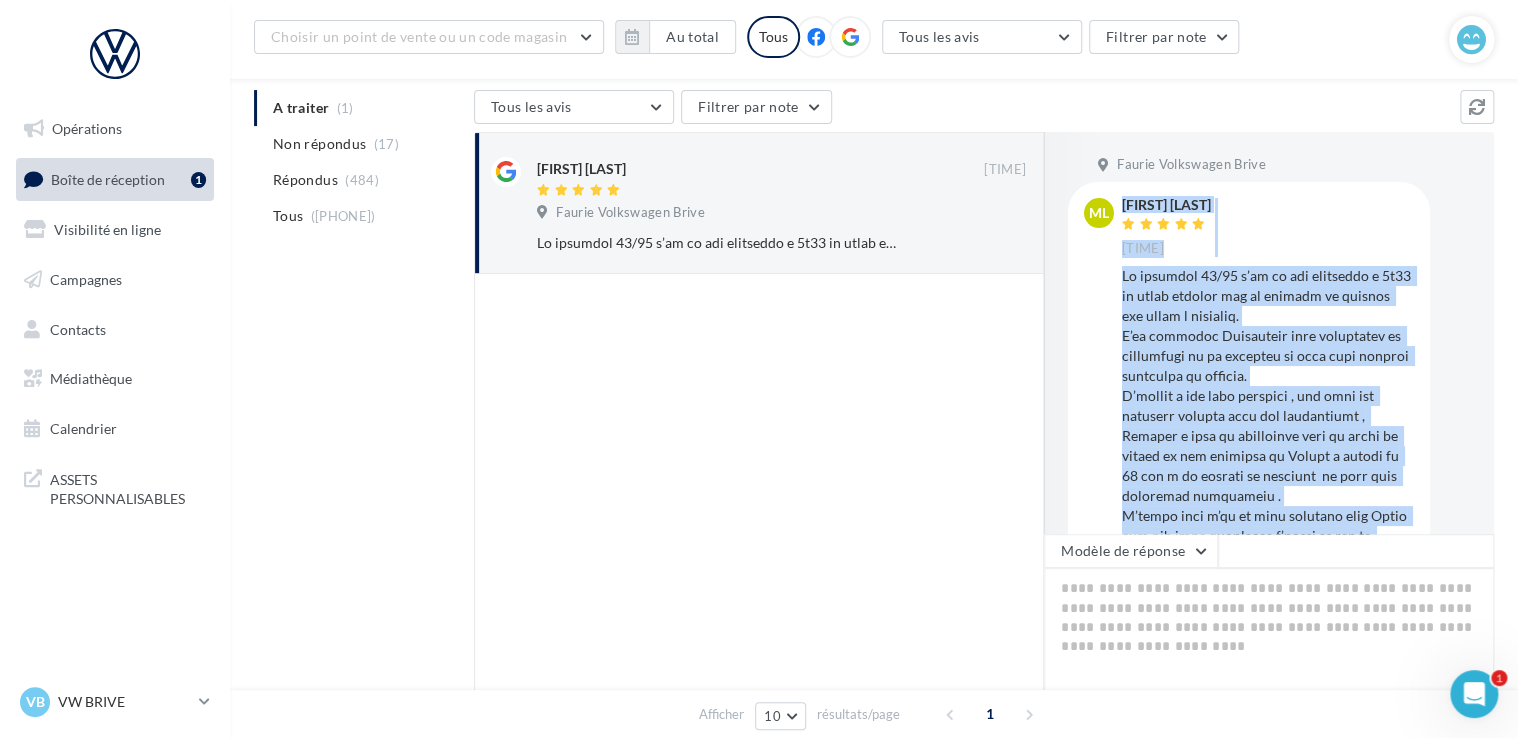click on "ML
[FIRST] [LAST]
[TIME]" at bounding box center (1249, 481) 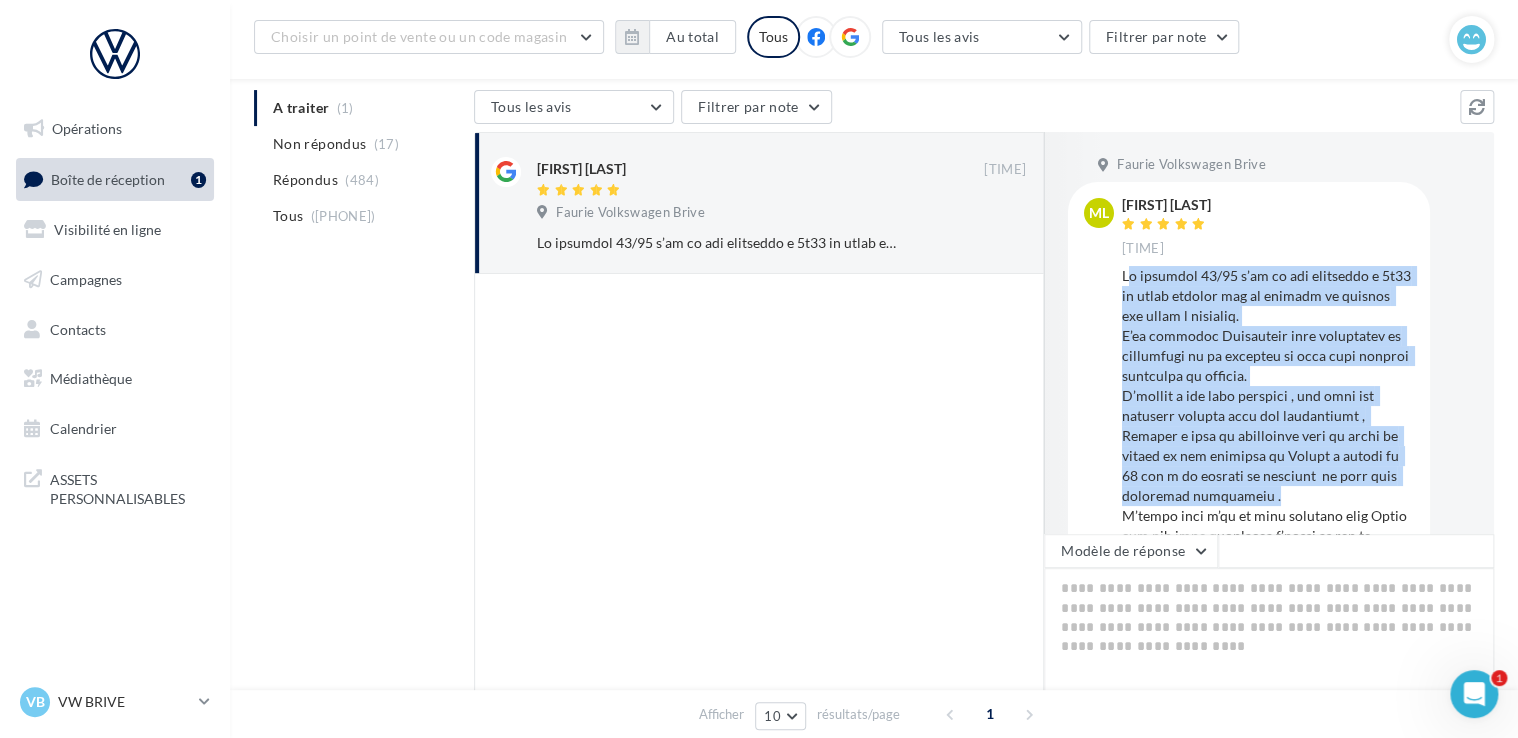 drag, startPoint x: 1126, startPoint y: 274, endPoint x: 1298, endPoint y: 480, distance: 268.36542 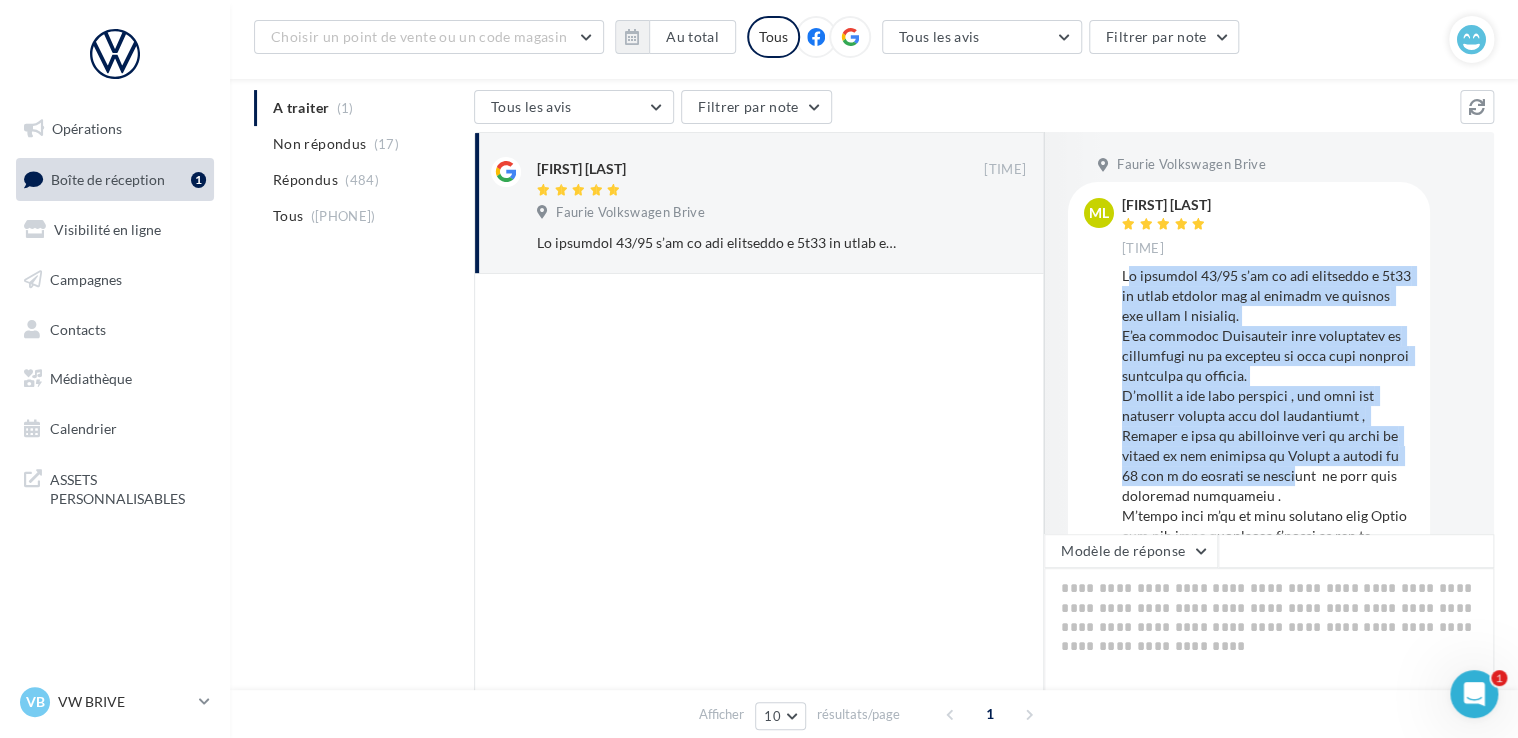 drag, startPoint x: 1298, startPoint y: 480, endPoint x: 1132, endPoint y: 295, distance: 248.55785 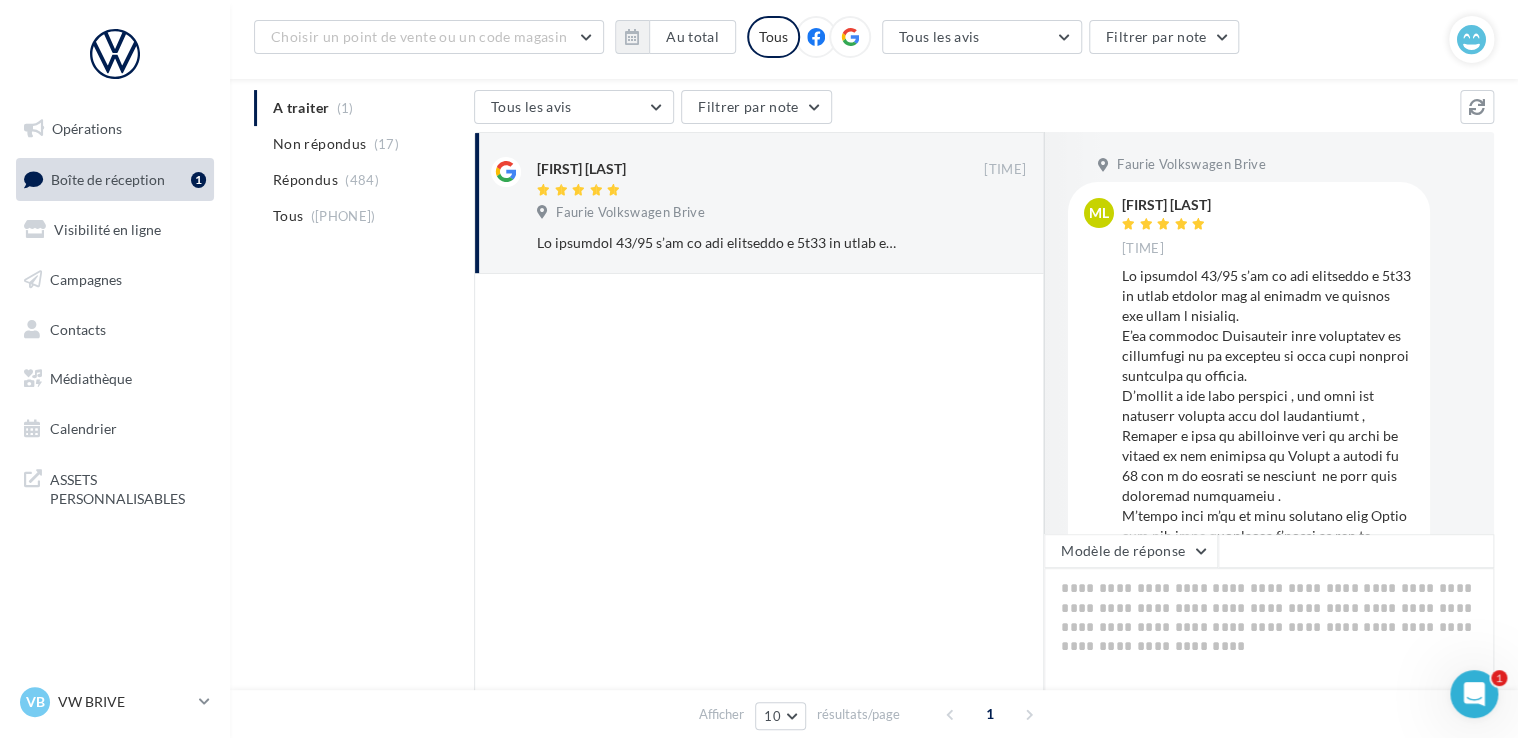 click on "ML
[FIRST] [LAST]
[TIME]" at bounding box center (1249, 481) 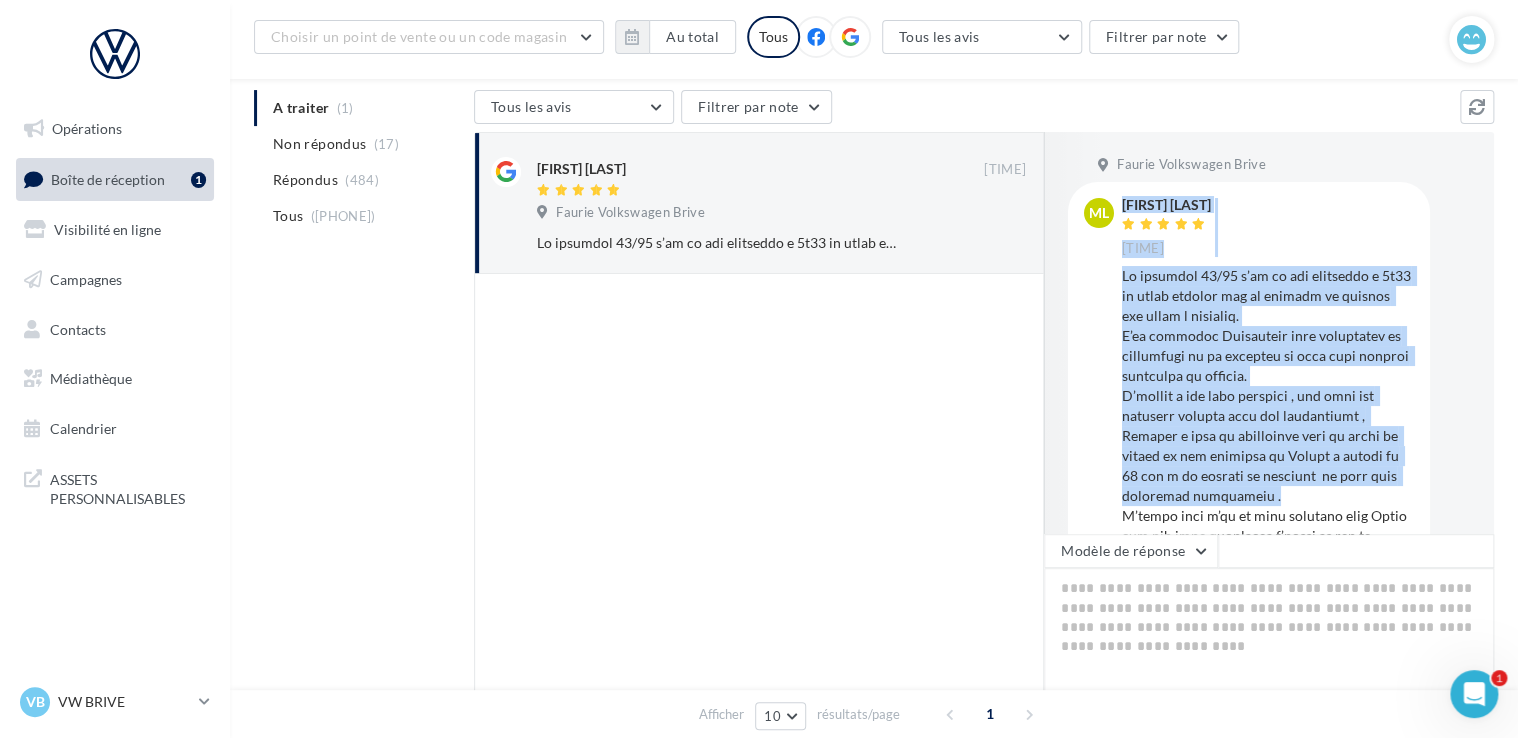 drag, startPoint x: 1115, startPoint y: 275, endPoint x: 1313, endPoint y: 490, distance: 292.2824 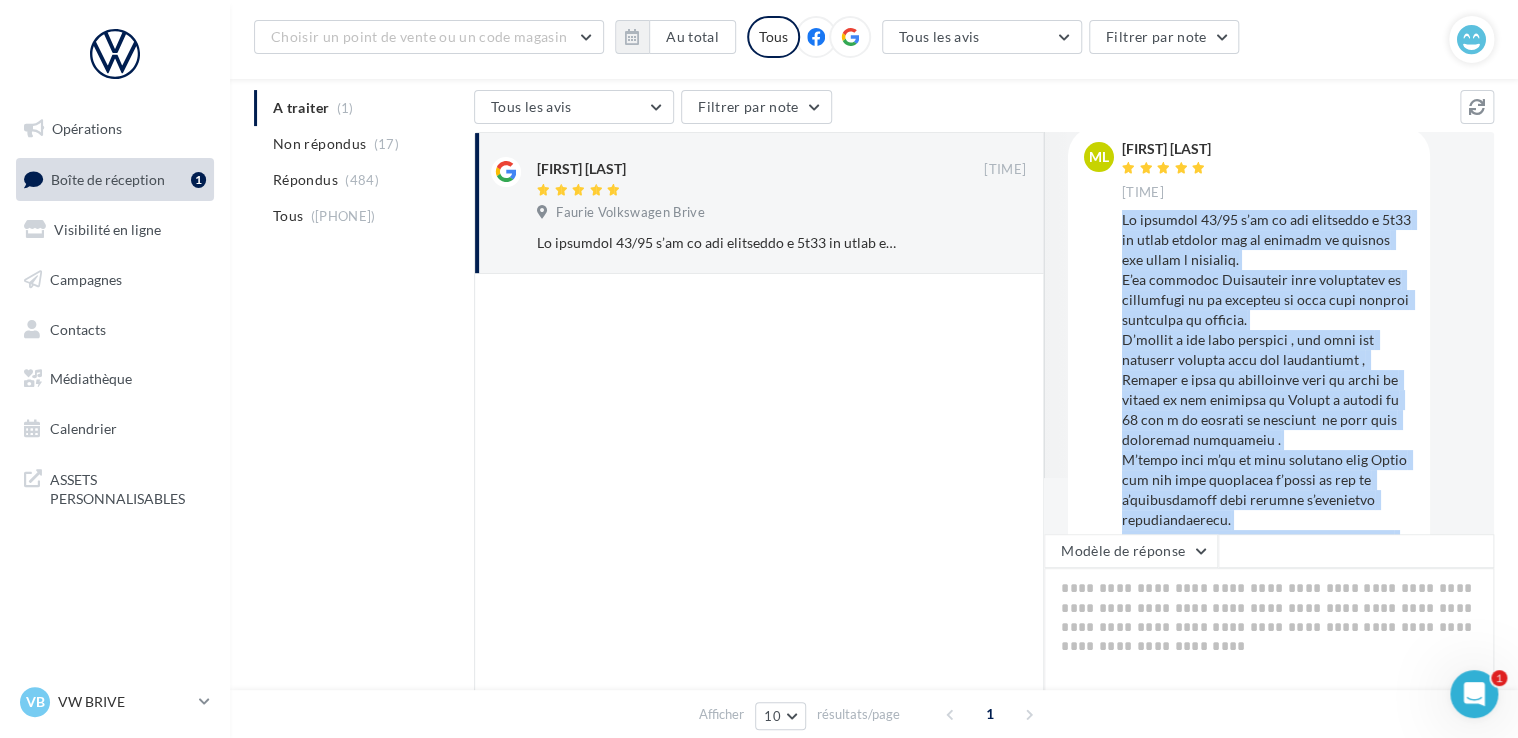 scroll, scrollTop: 252, scrollLeft: 0, axis: vertical 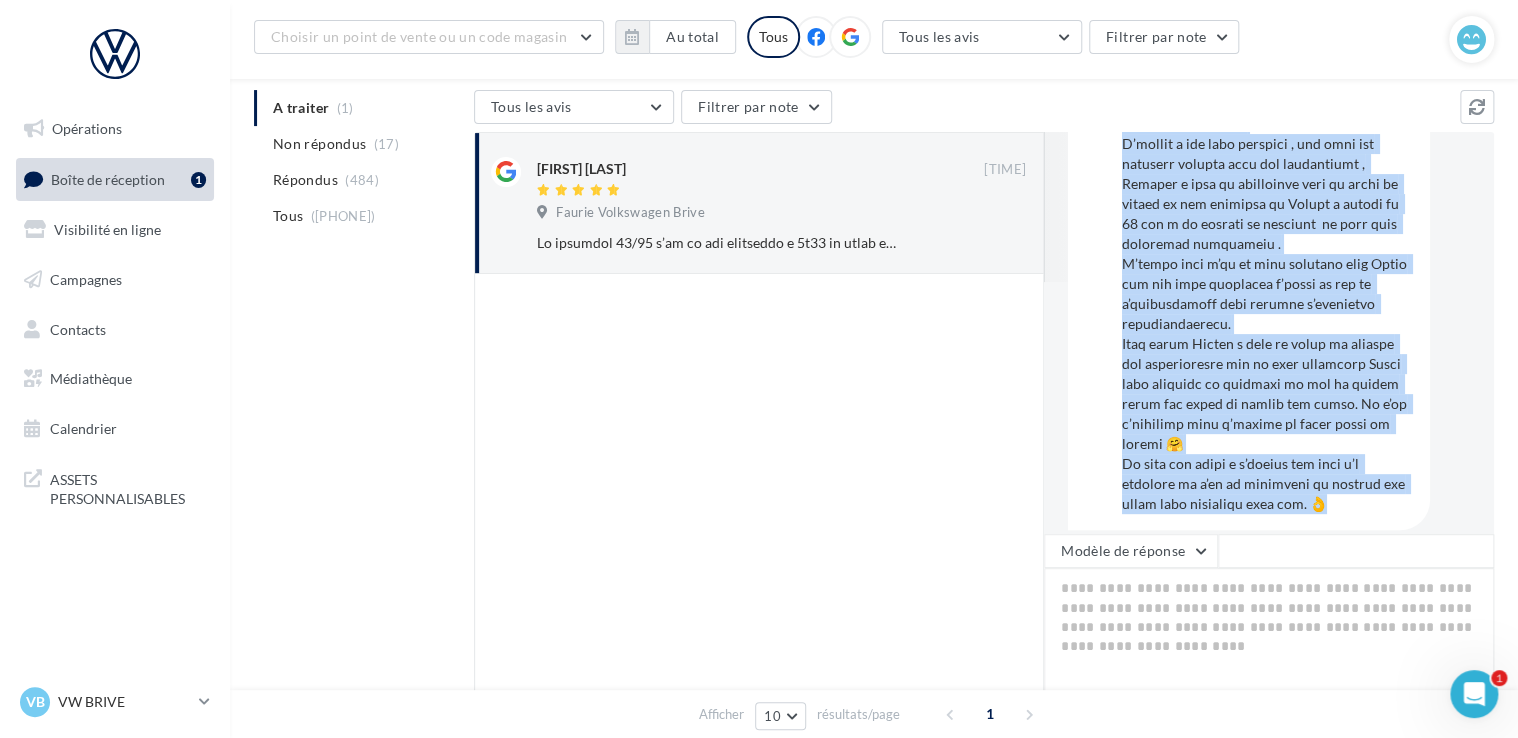 drag, startPoint x: 1122, startPoint y: 277, endPoint x: 1340, endPoint y: 498, distance: 310.42712 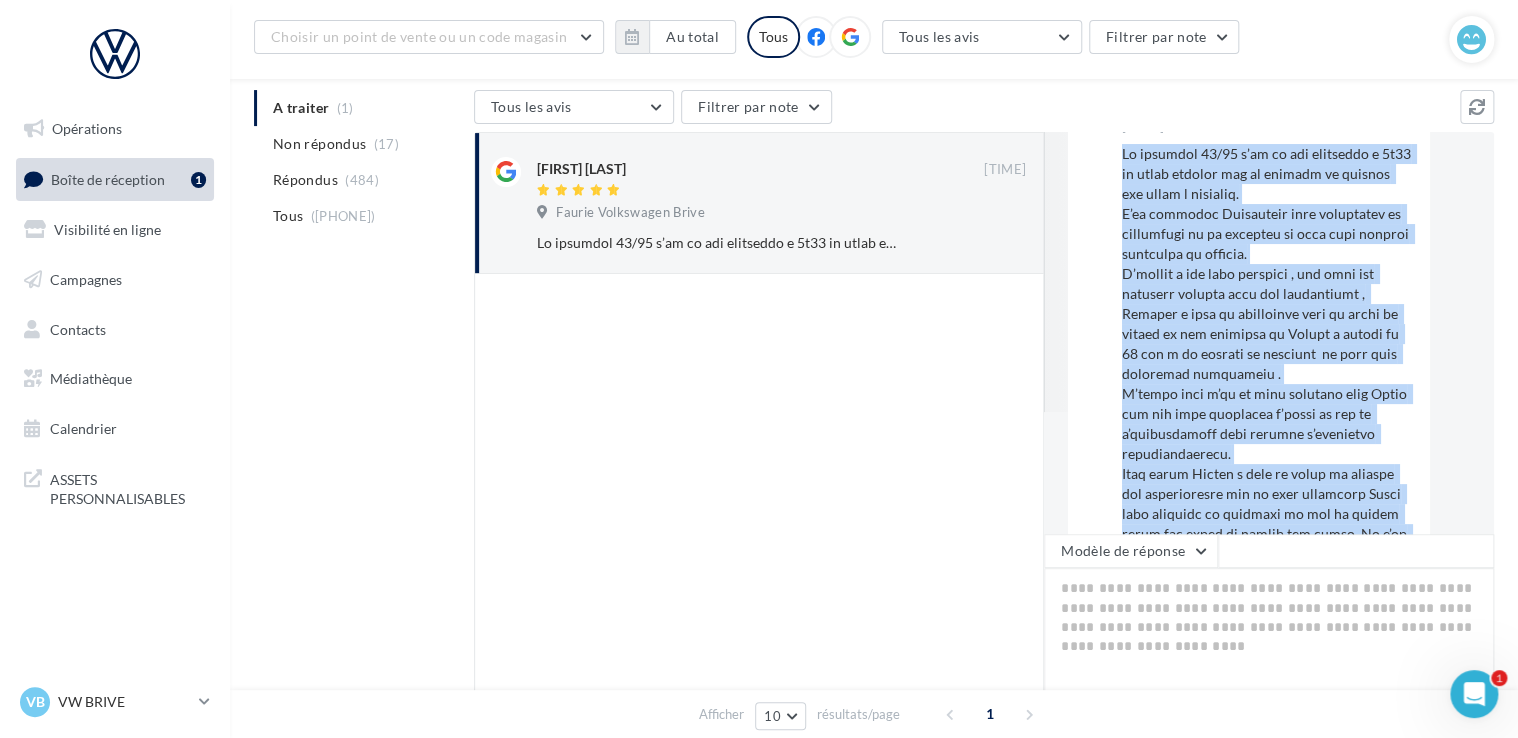 scroll, scrollTop: 252, scrollLeft: 0, axis: vertical 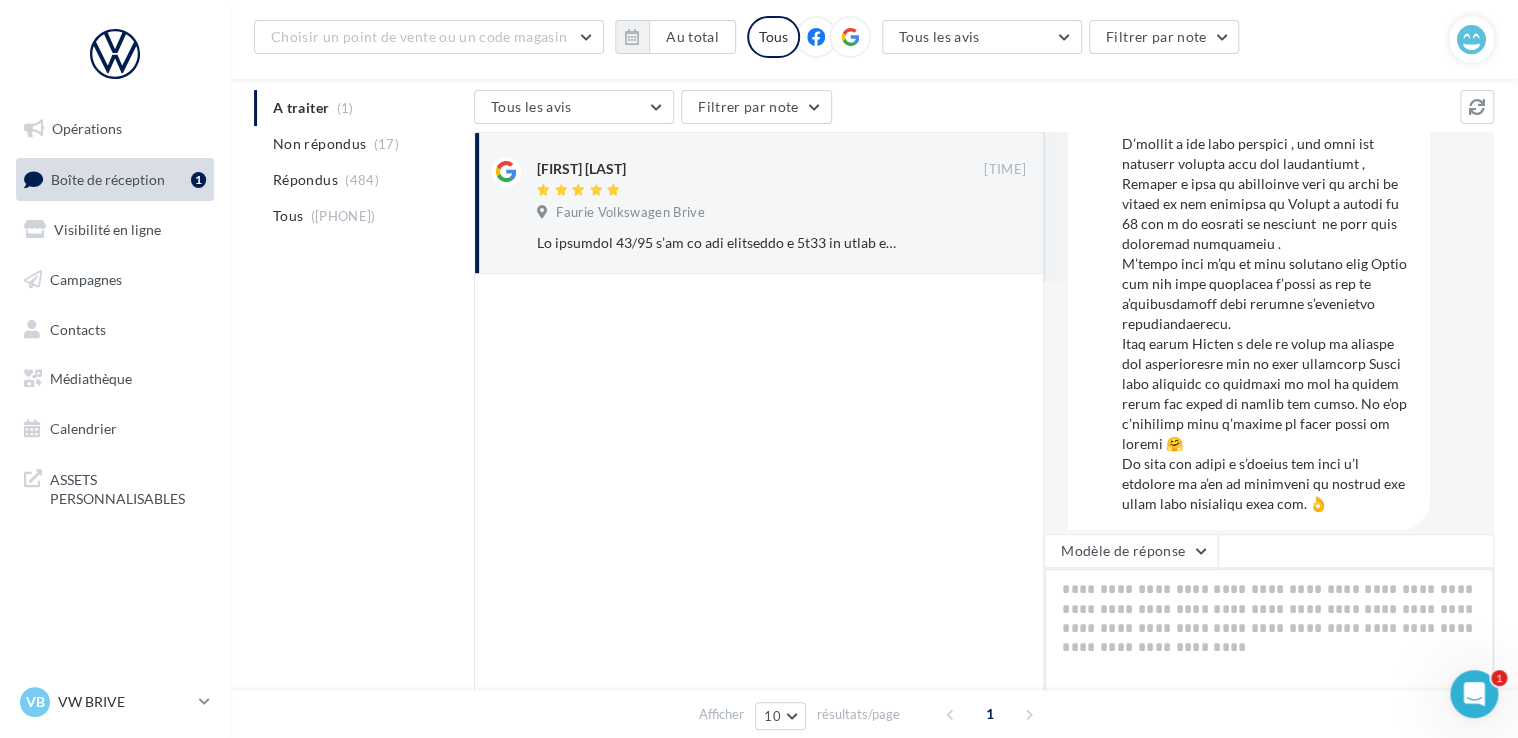 click at bounding box center (1269, 630) 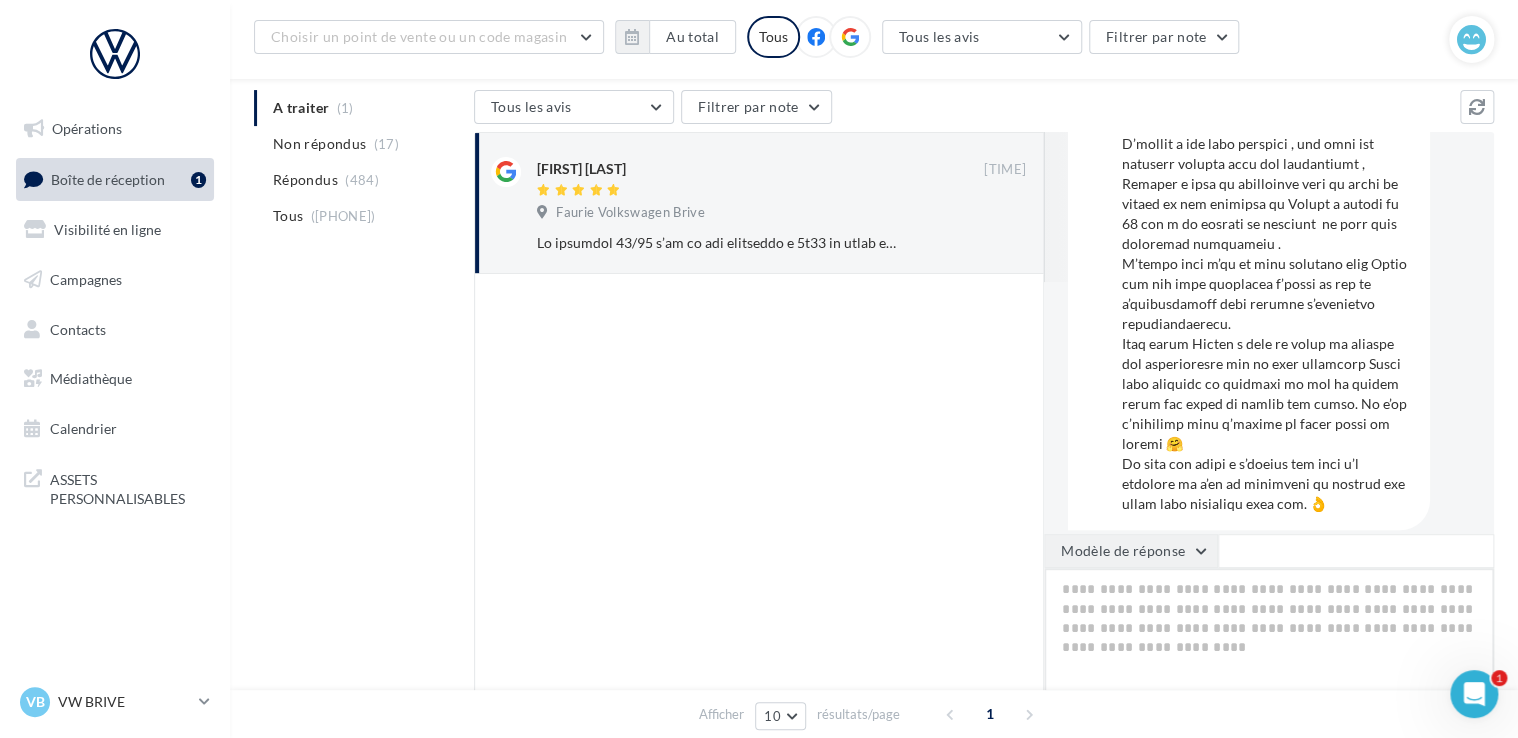 paste on "**********" 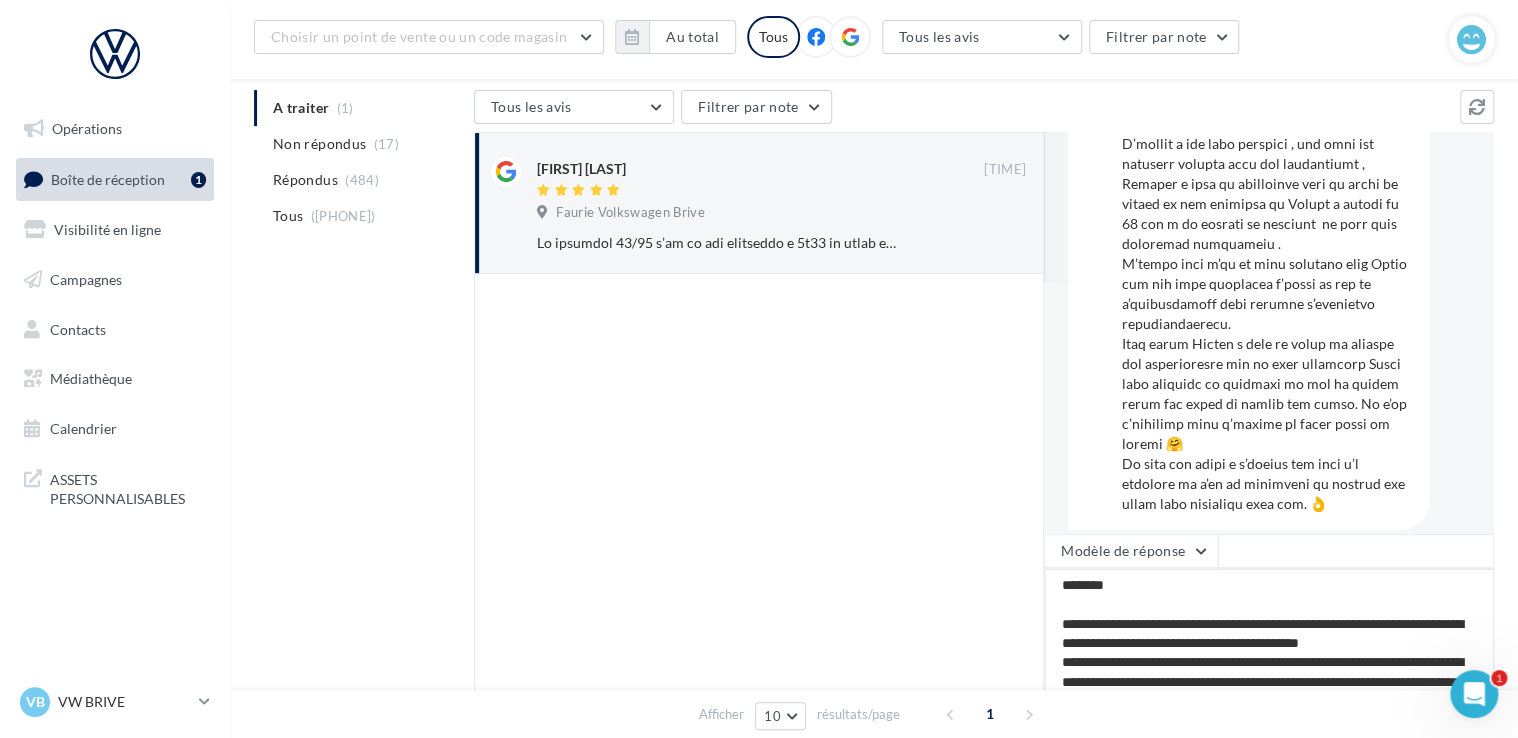 scroll, scrollTop: 0, scrollLeft: 0, axis: both 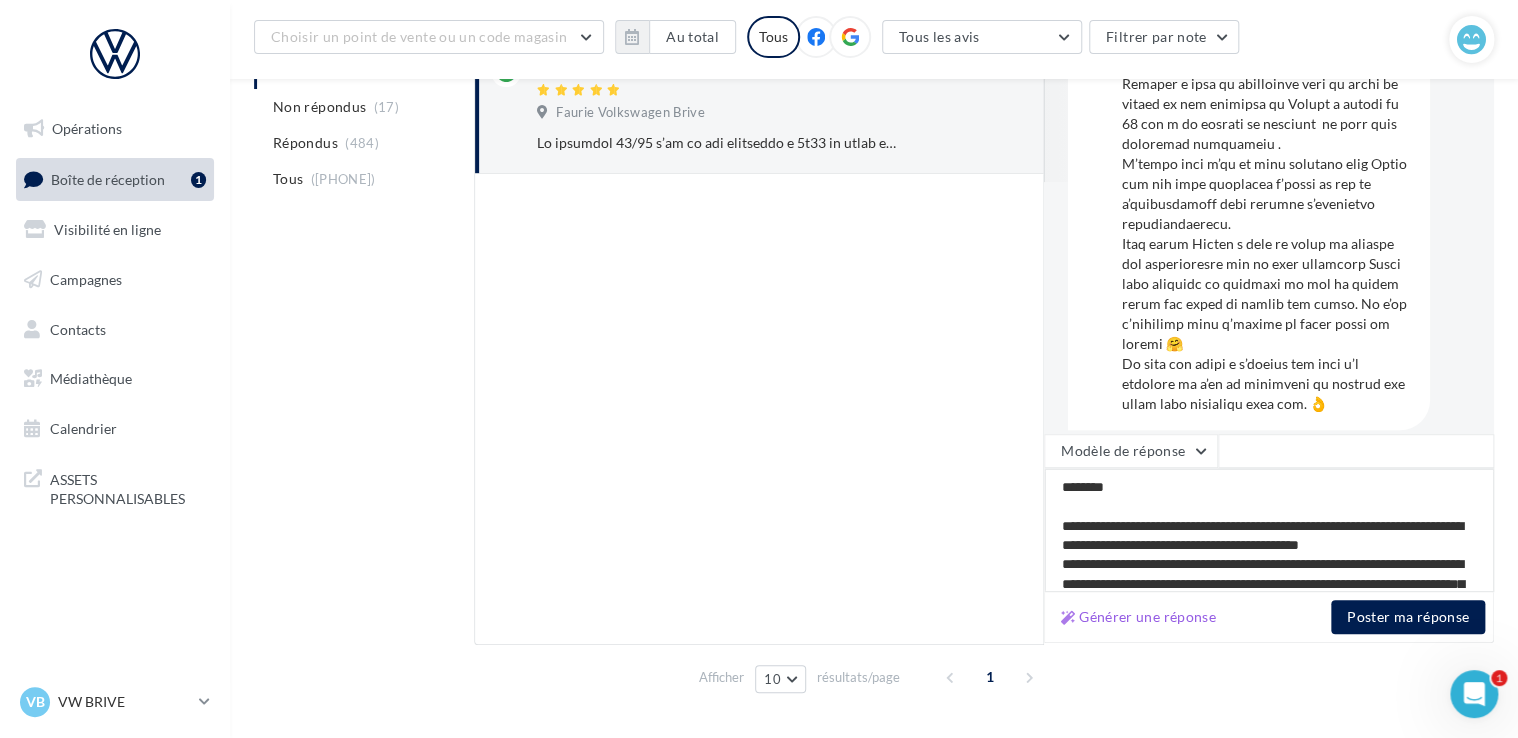 click on "**********" at bounding box center (1269, 530) 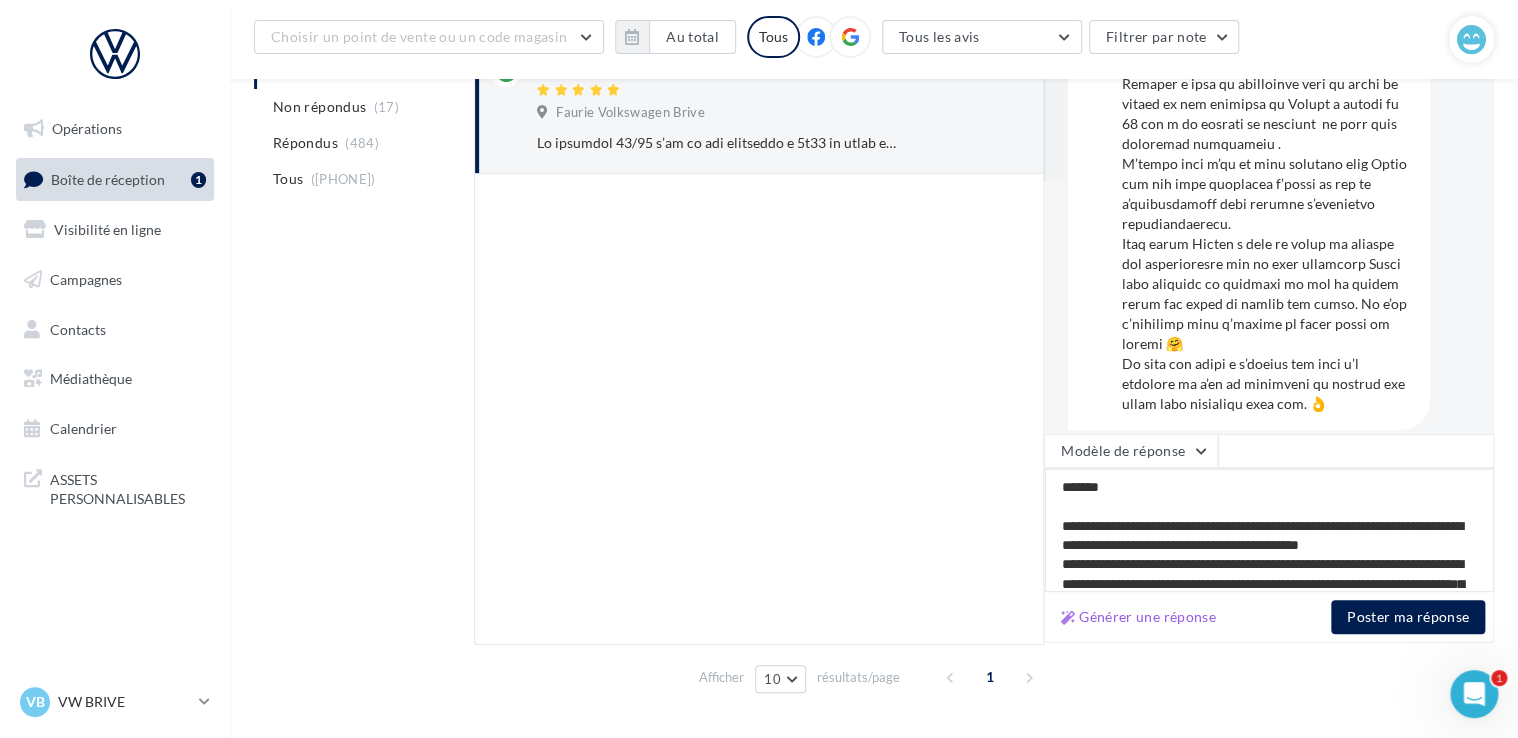 type on "**********" 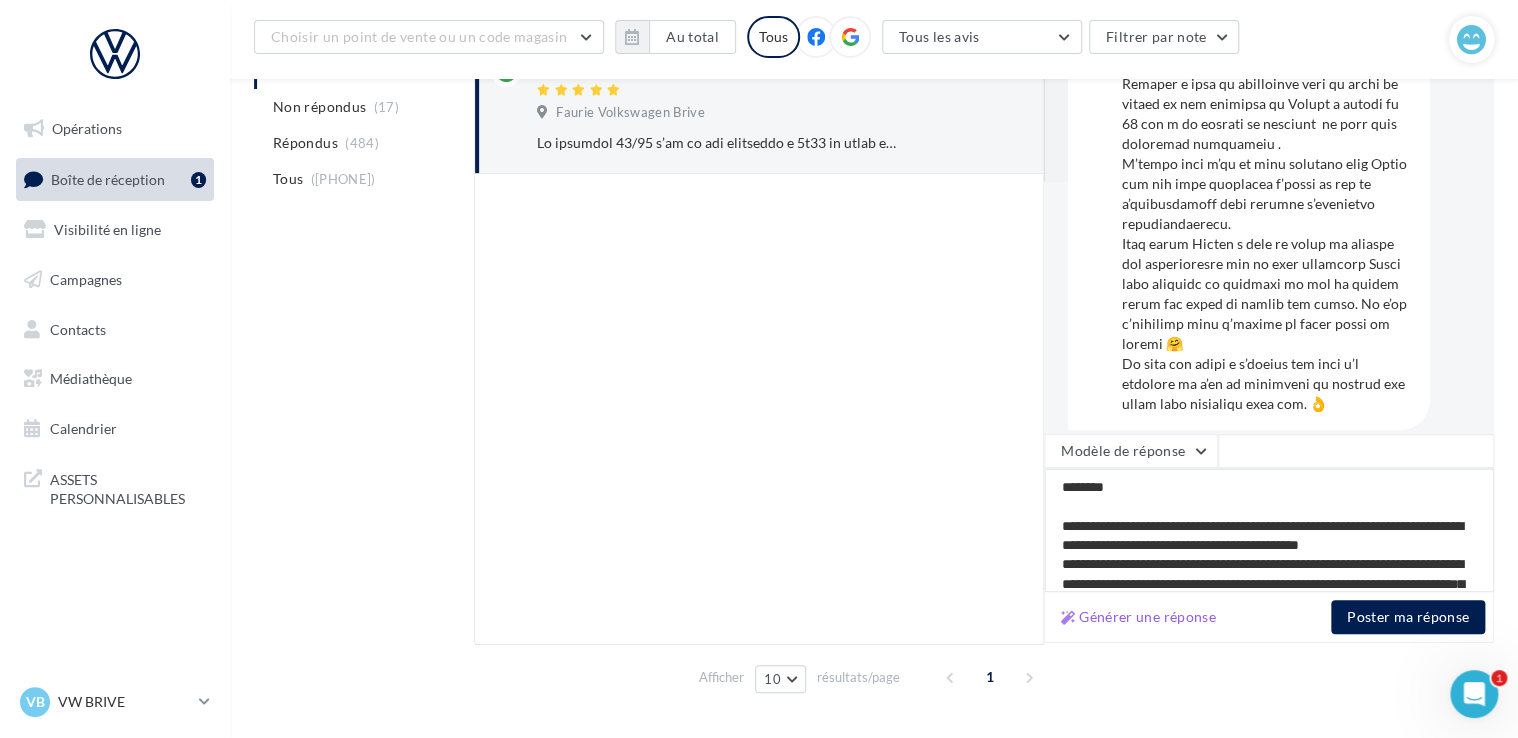 type on "**********" 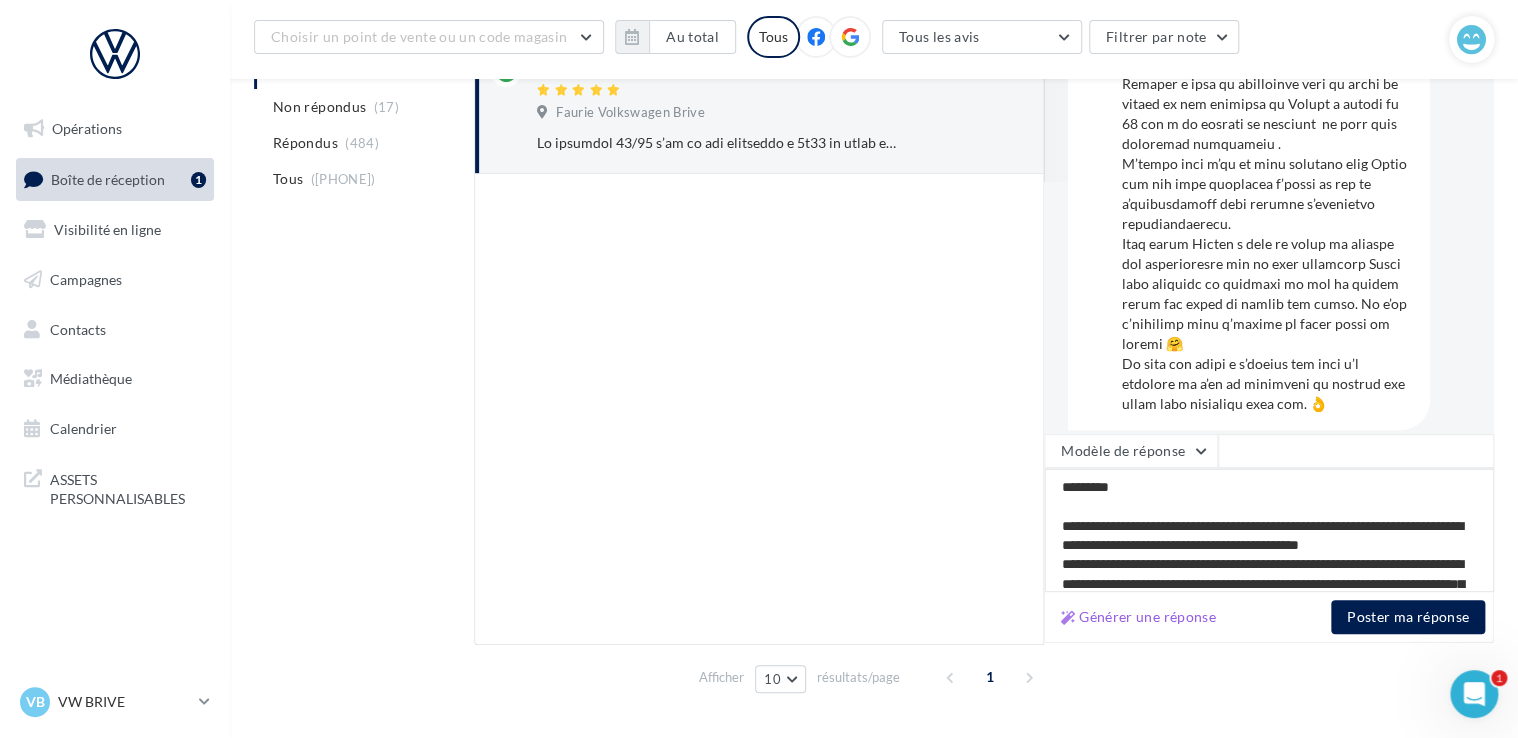 type on "**********" 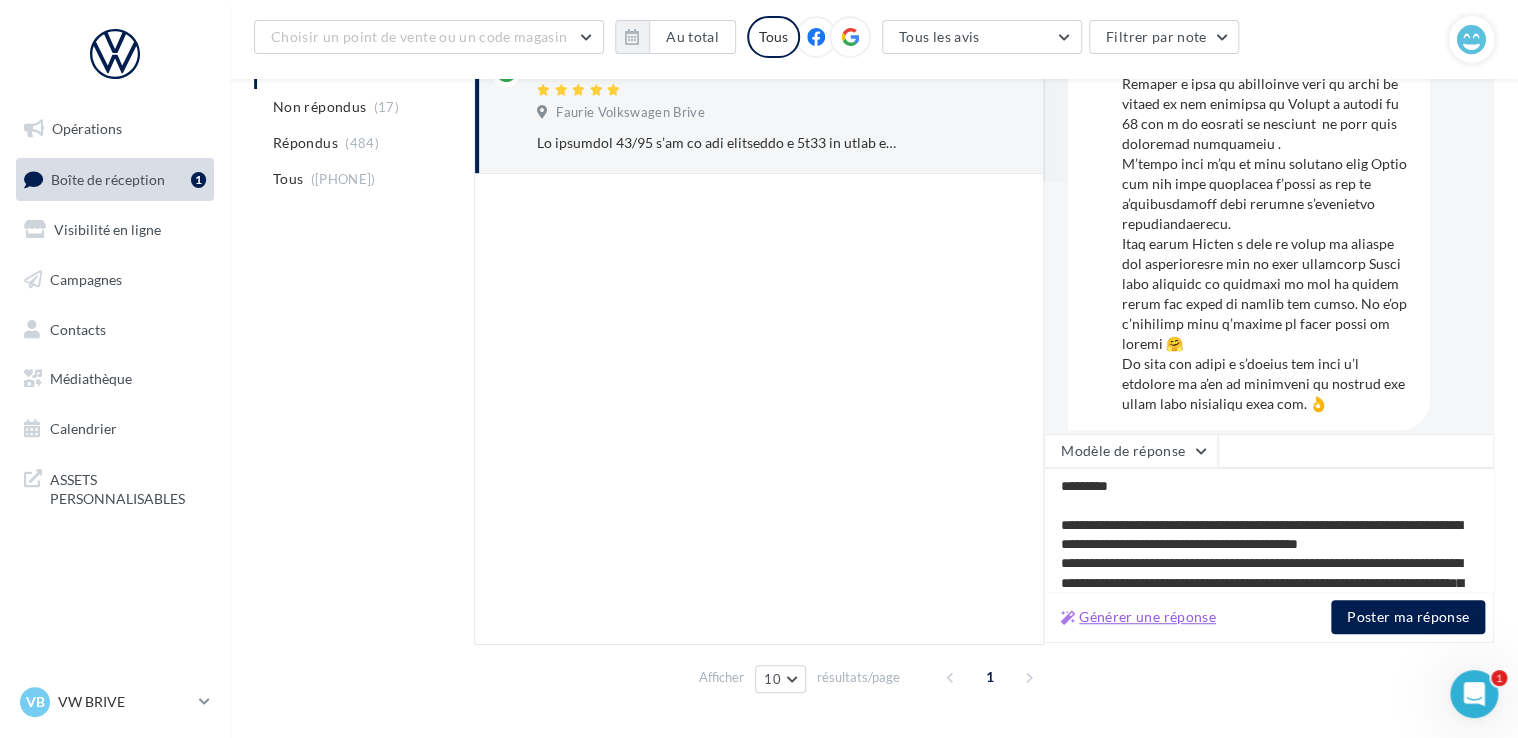 type 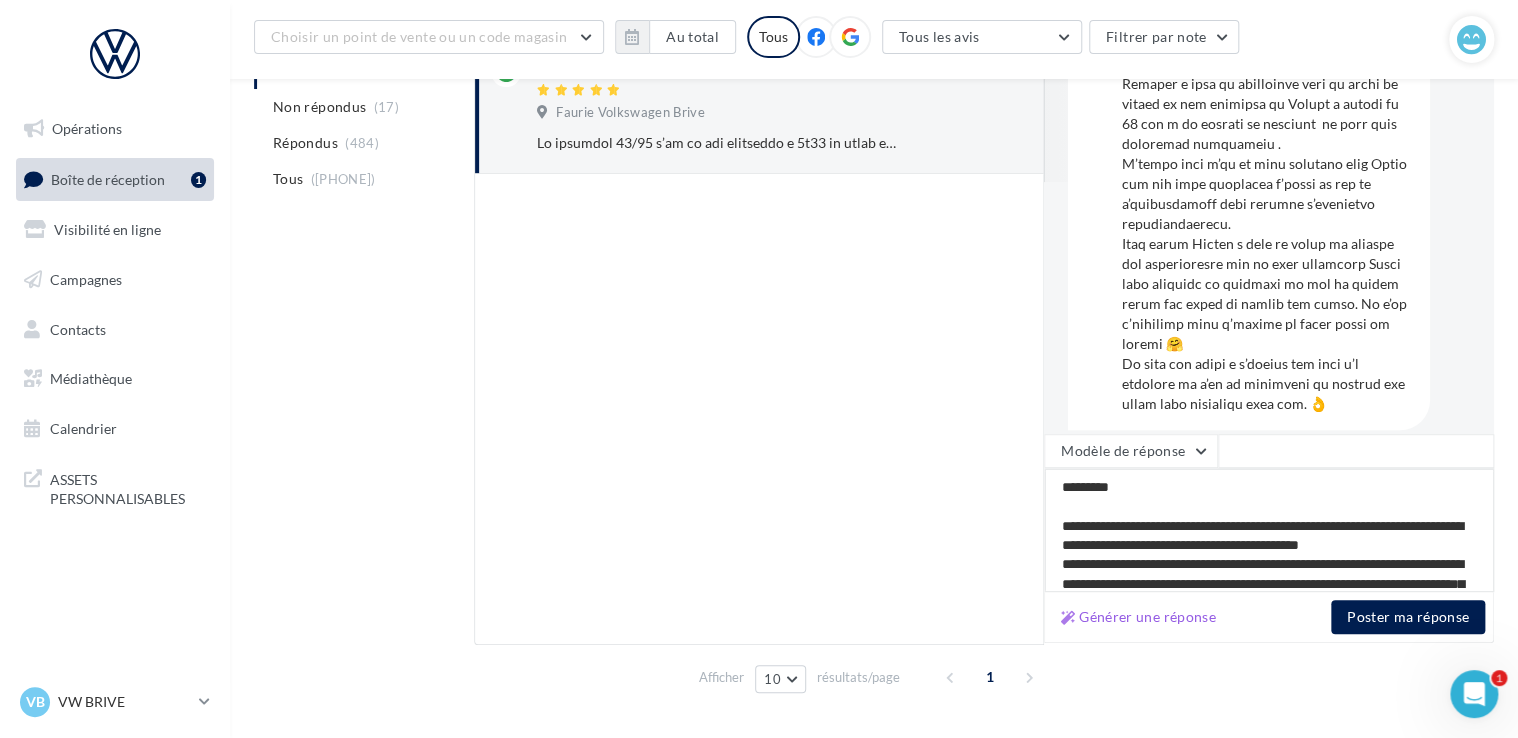 click on "**********" at bounding box center [1269, 530] 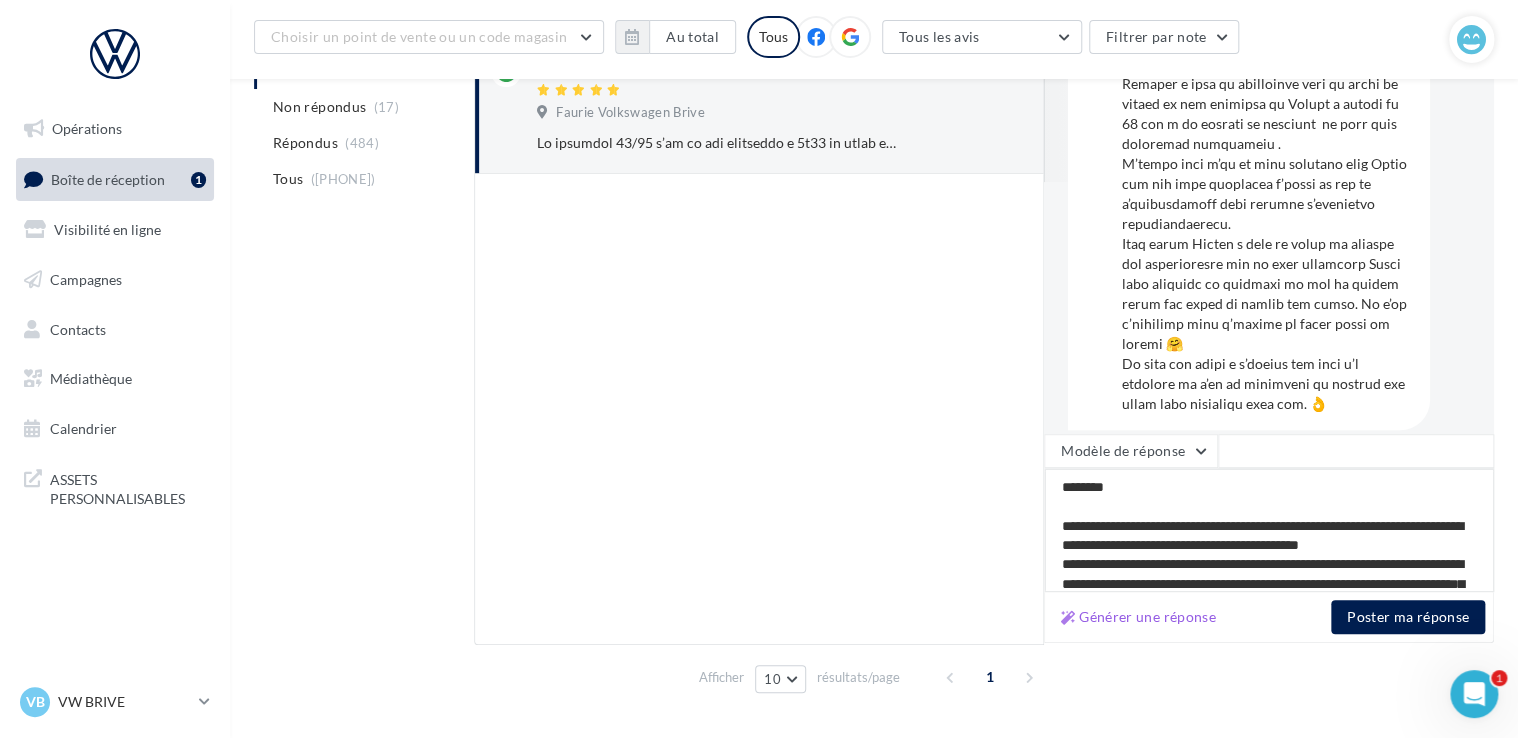 type on "**********" 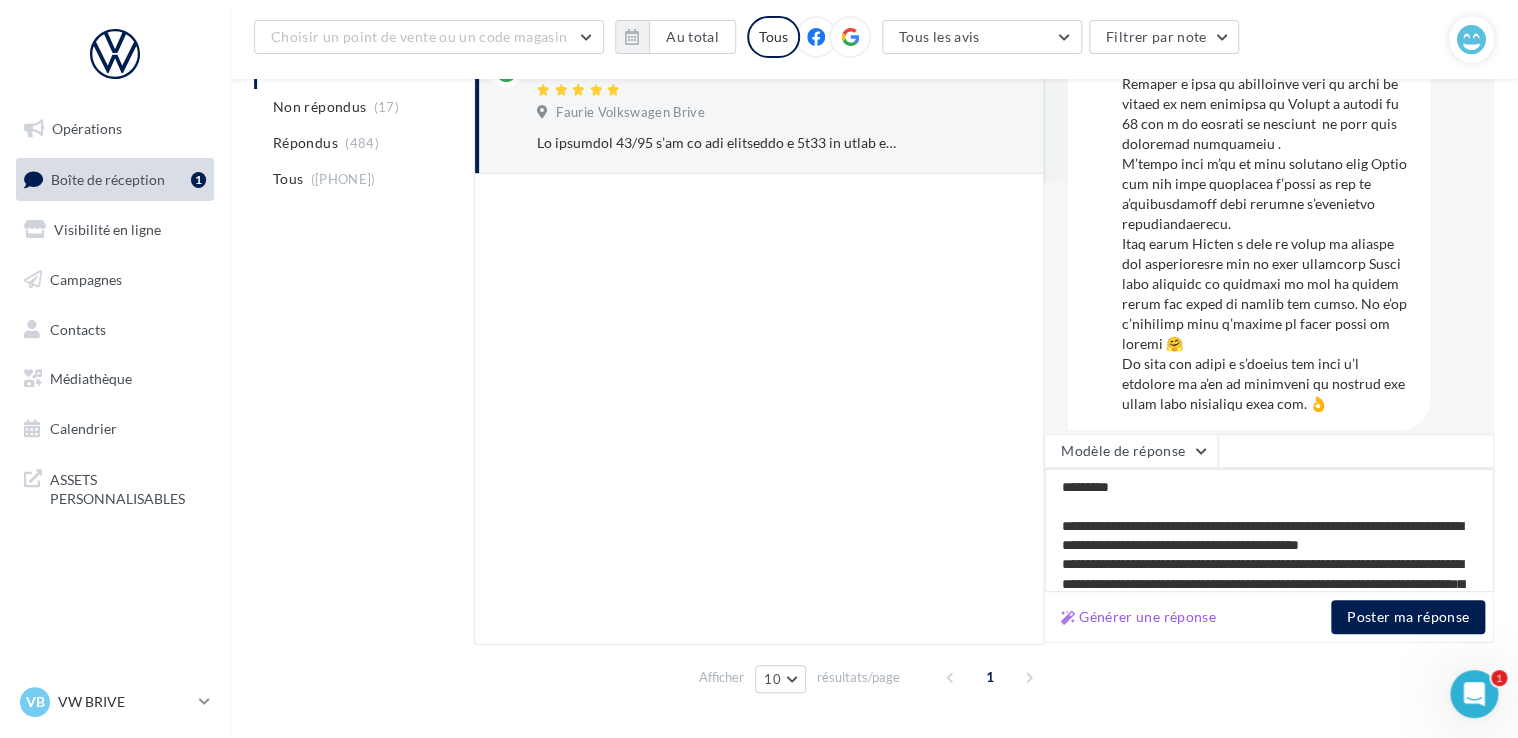 type on "**********" 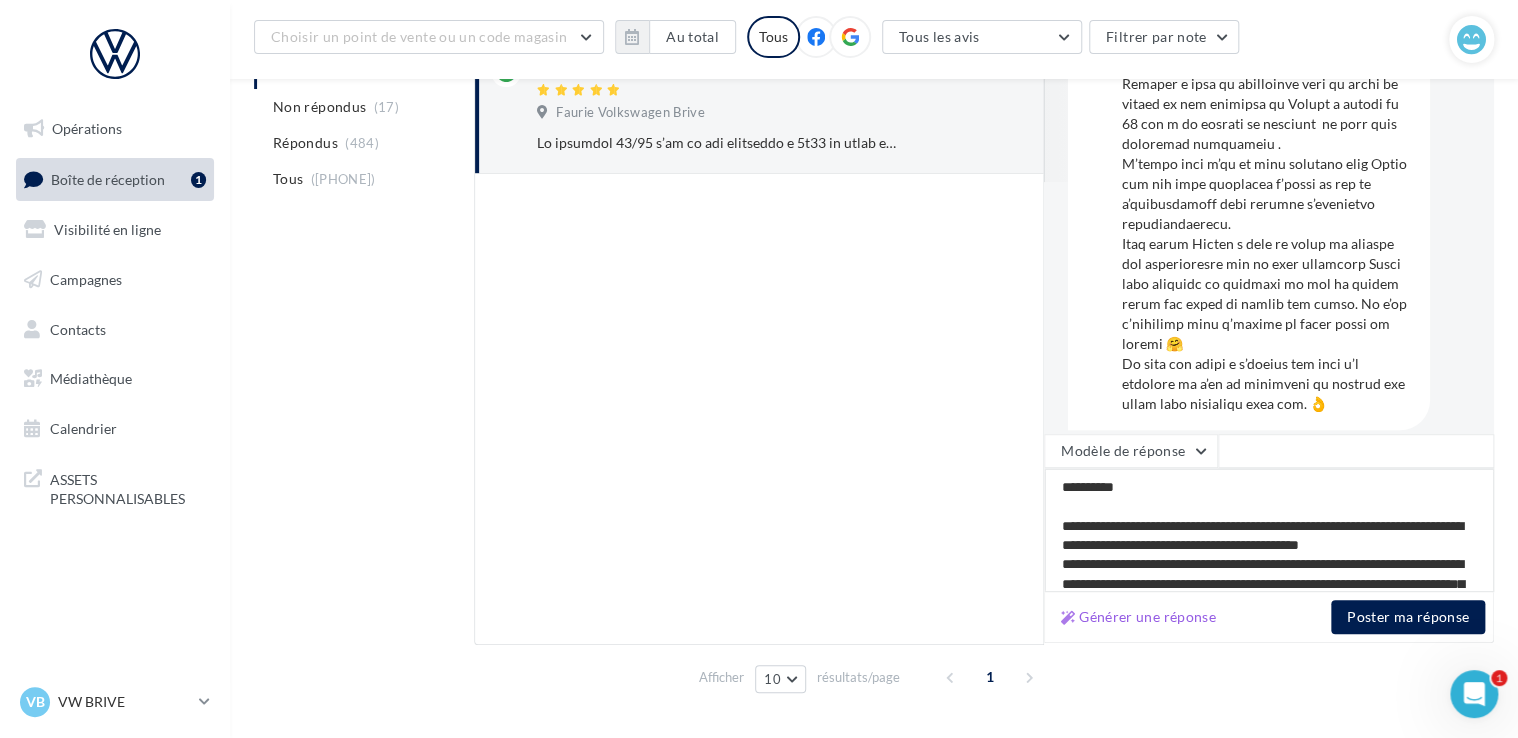 type on "**********" 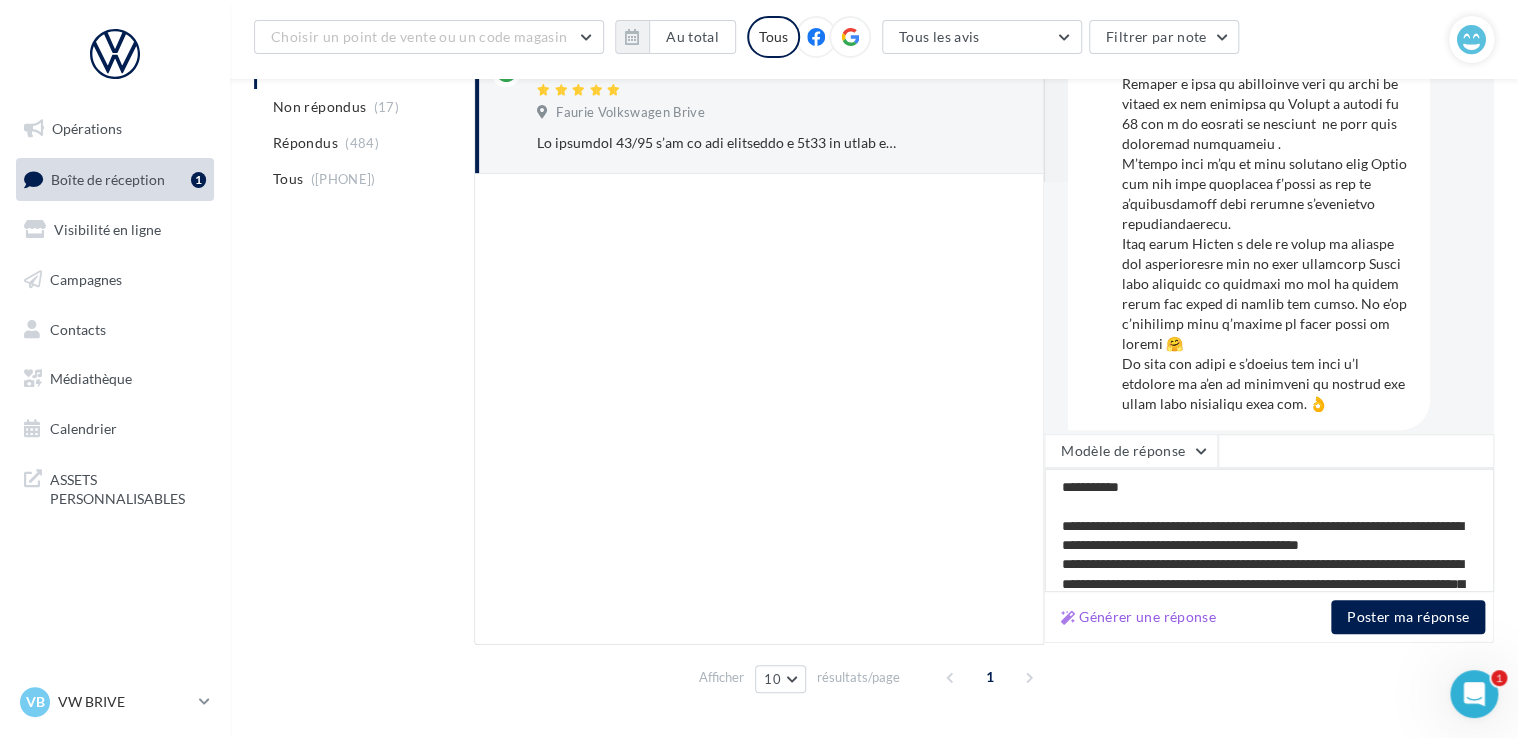 type on "**********" 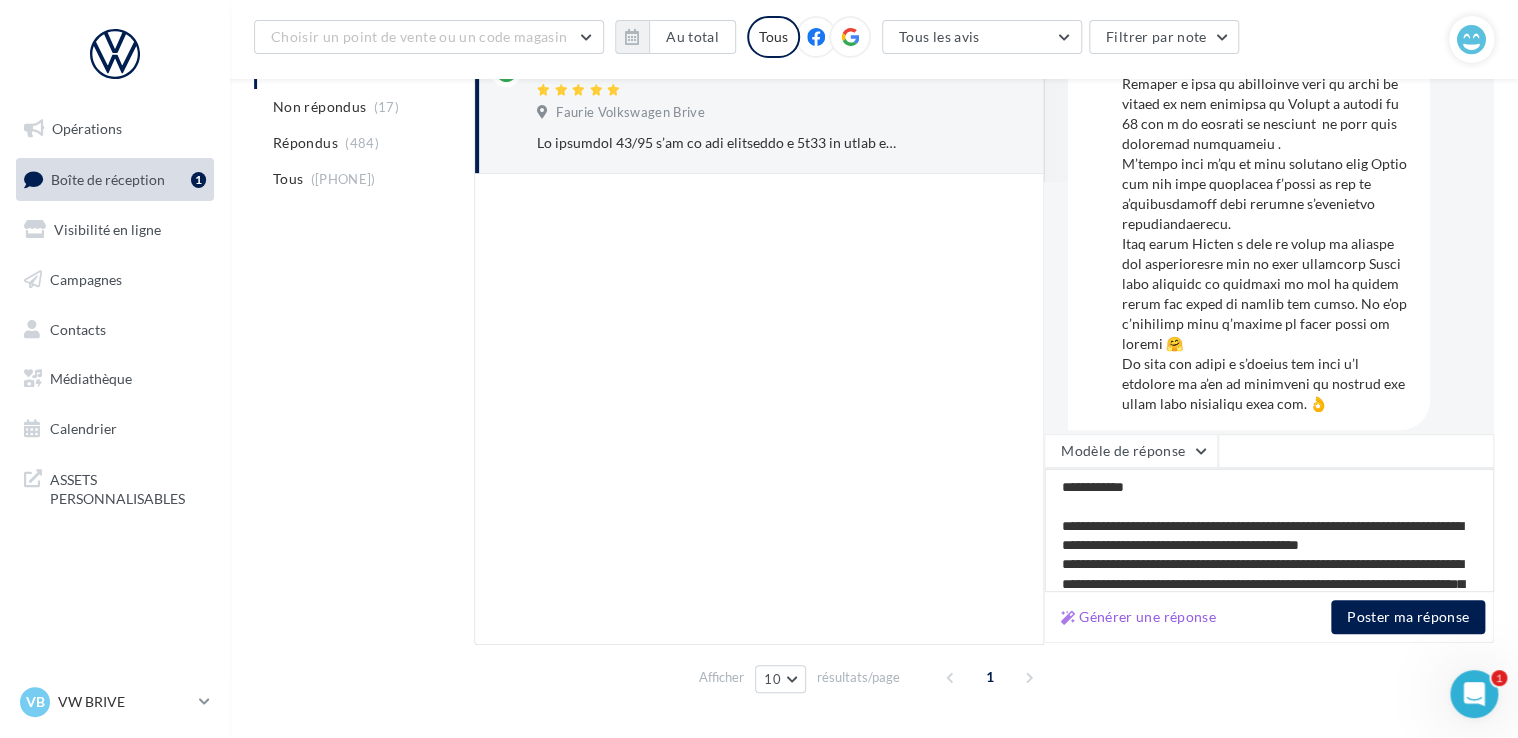 type on "**********" 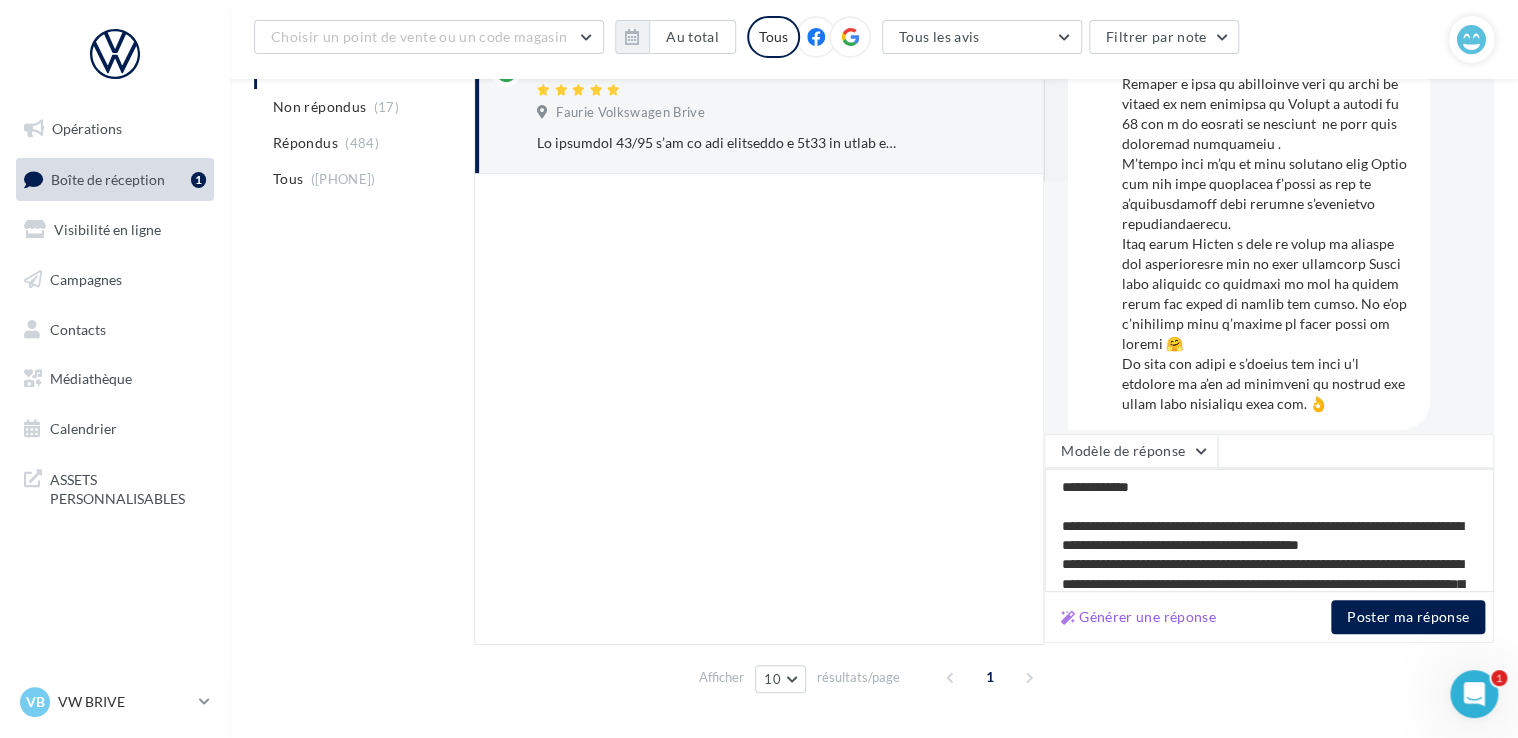 type on "**********" 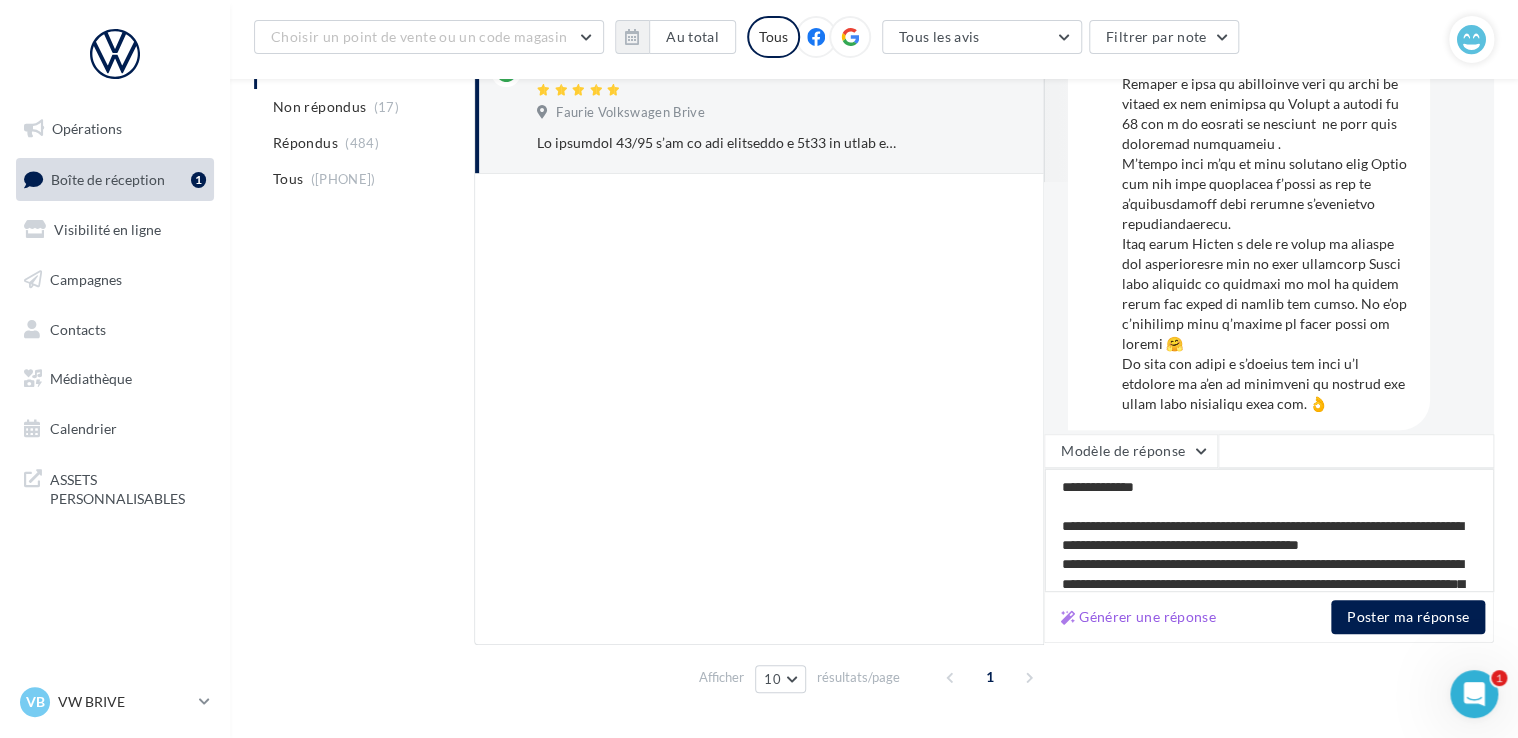type on "**********" 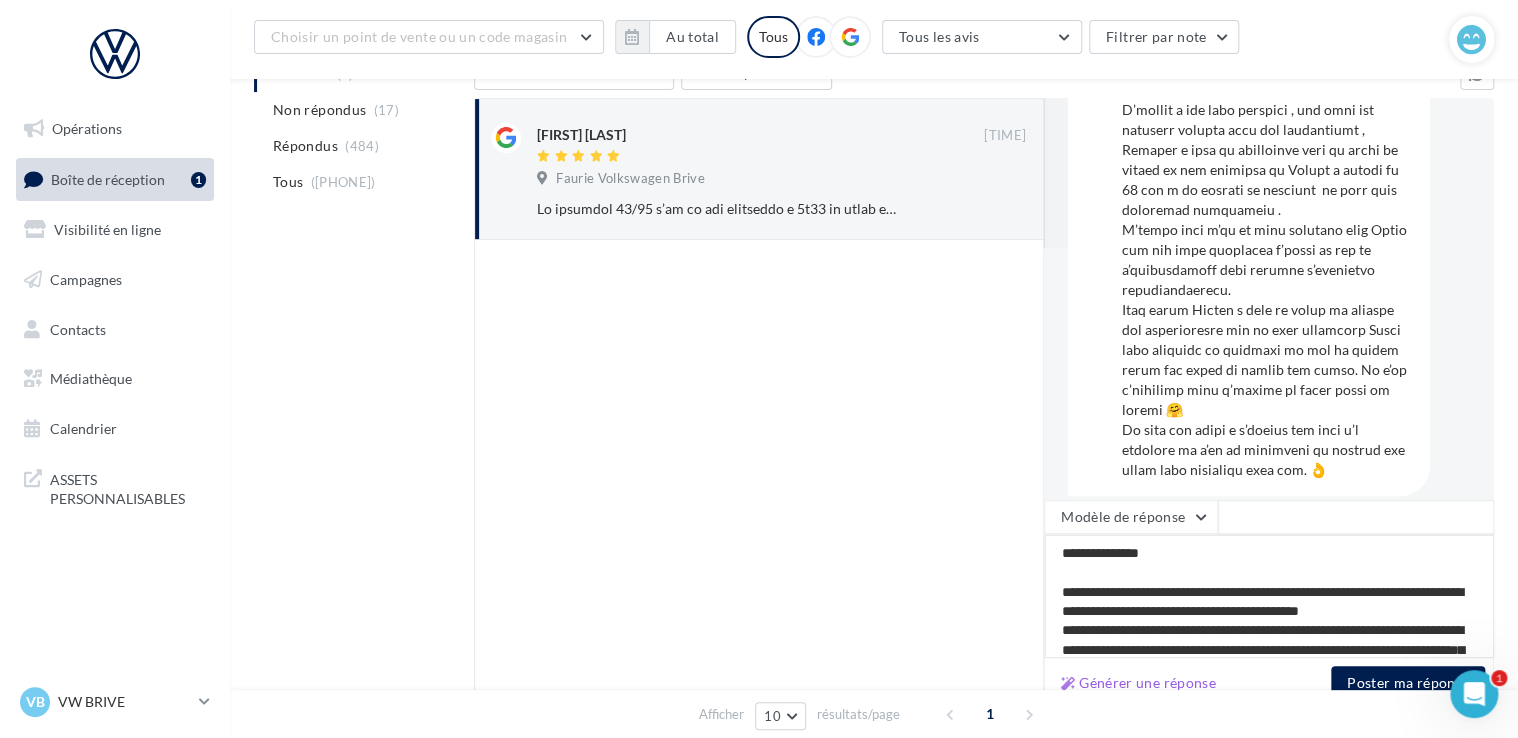 scroll, scrollTop: 26, scrollLeft: 0, axis: vertical 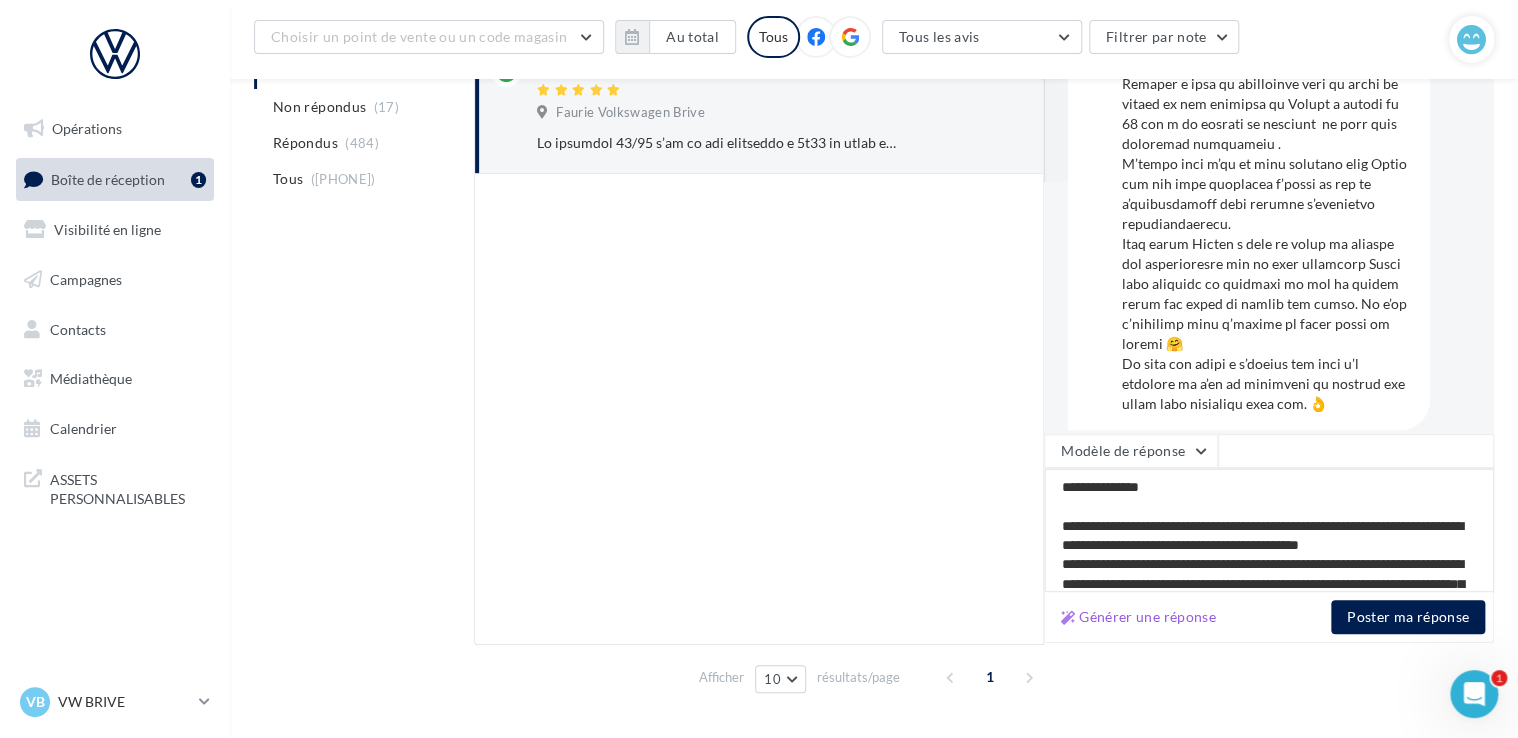type on "**********" 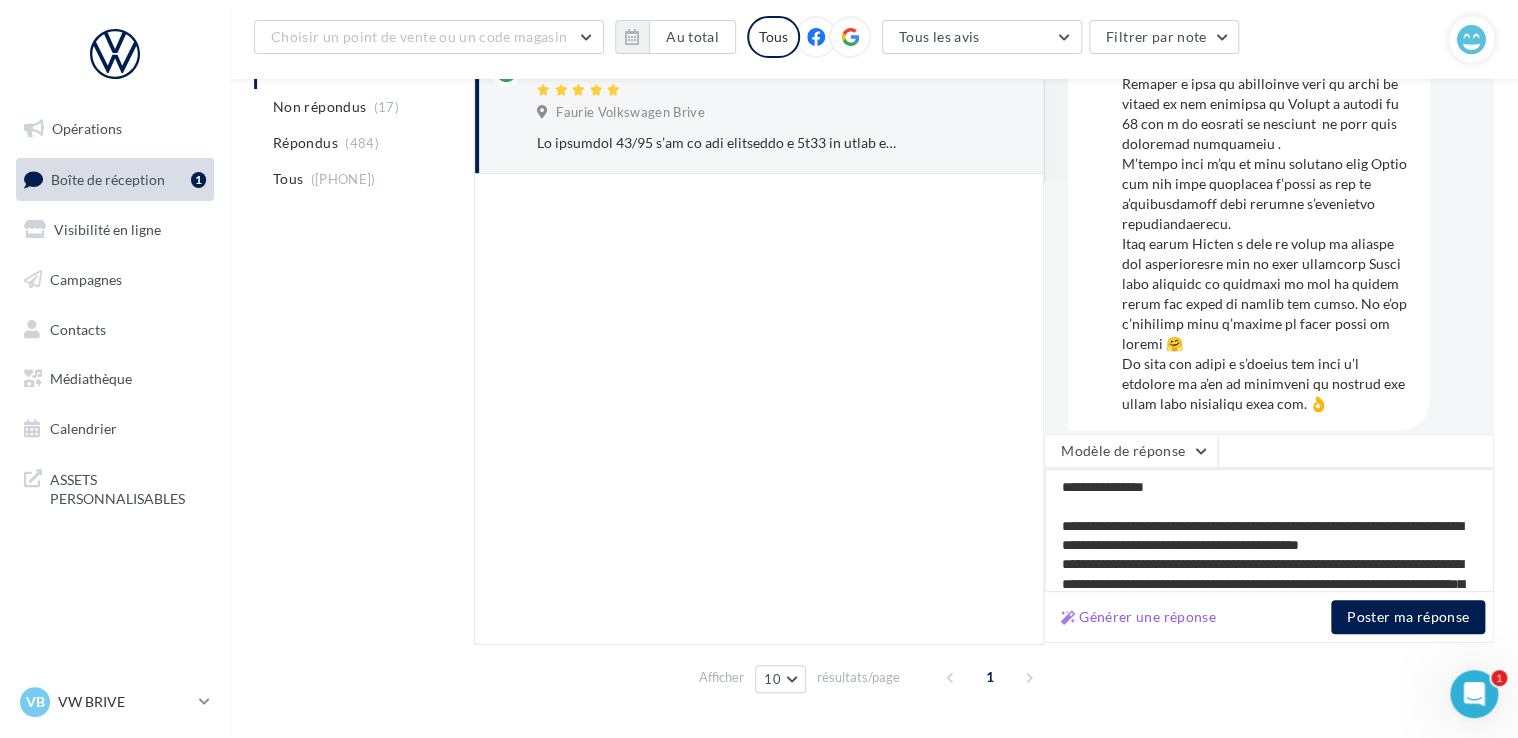 type on "**********" 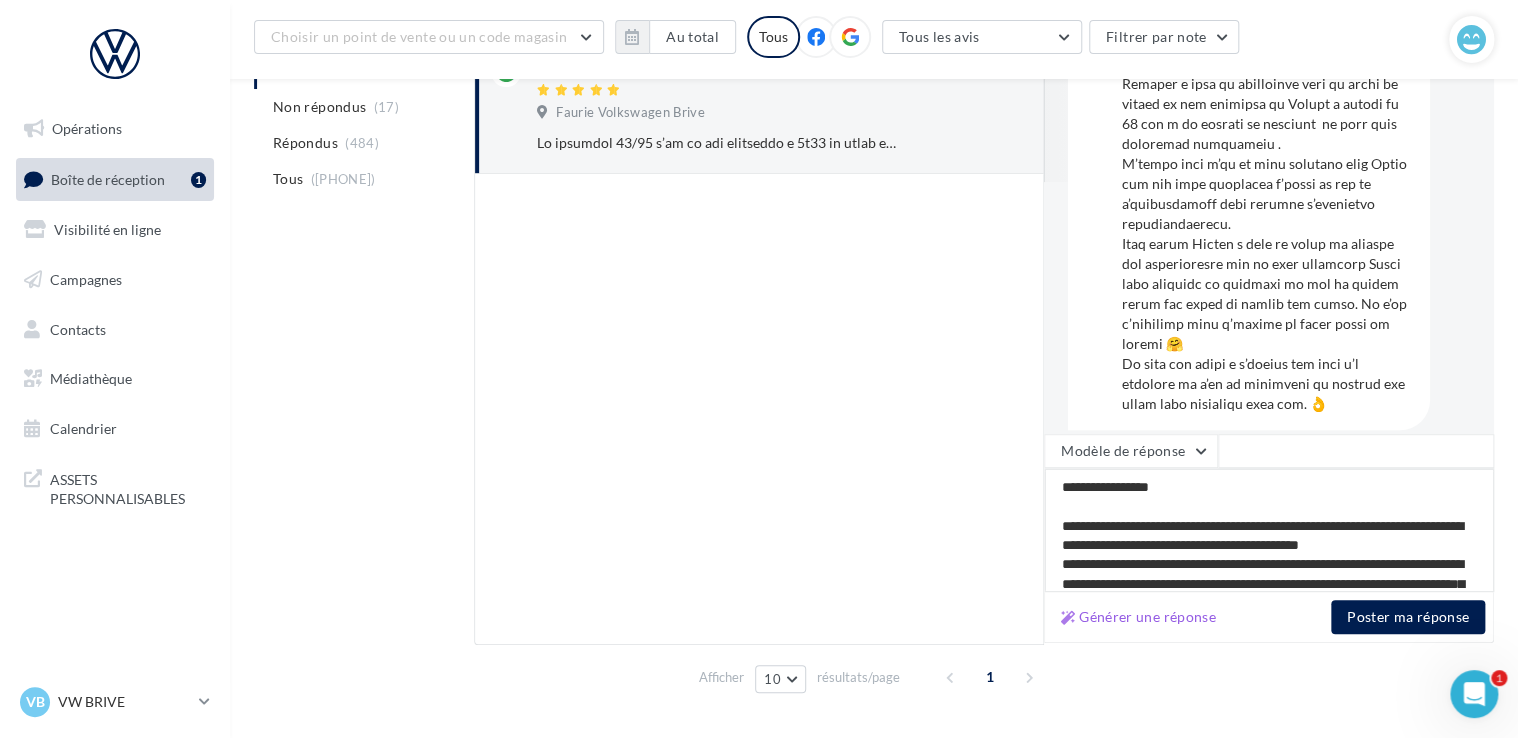 type on "**********" 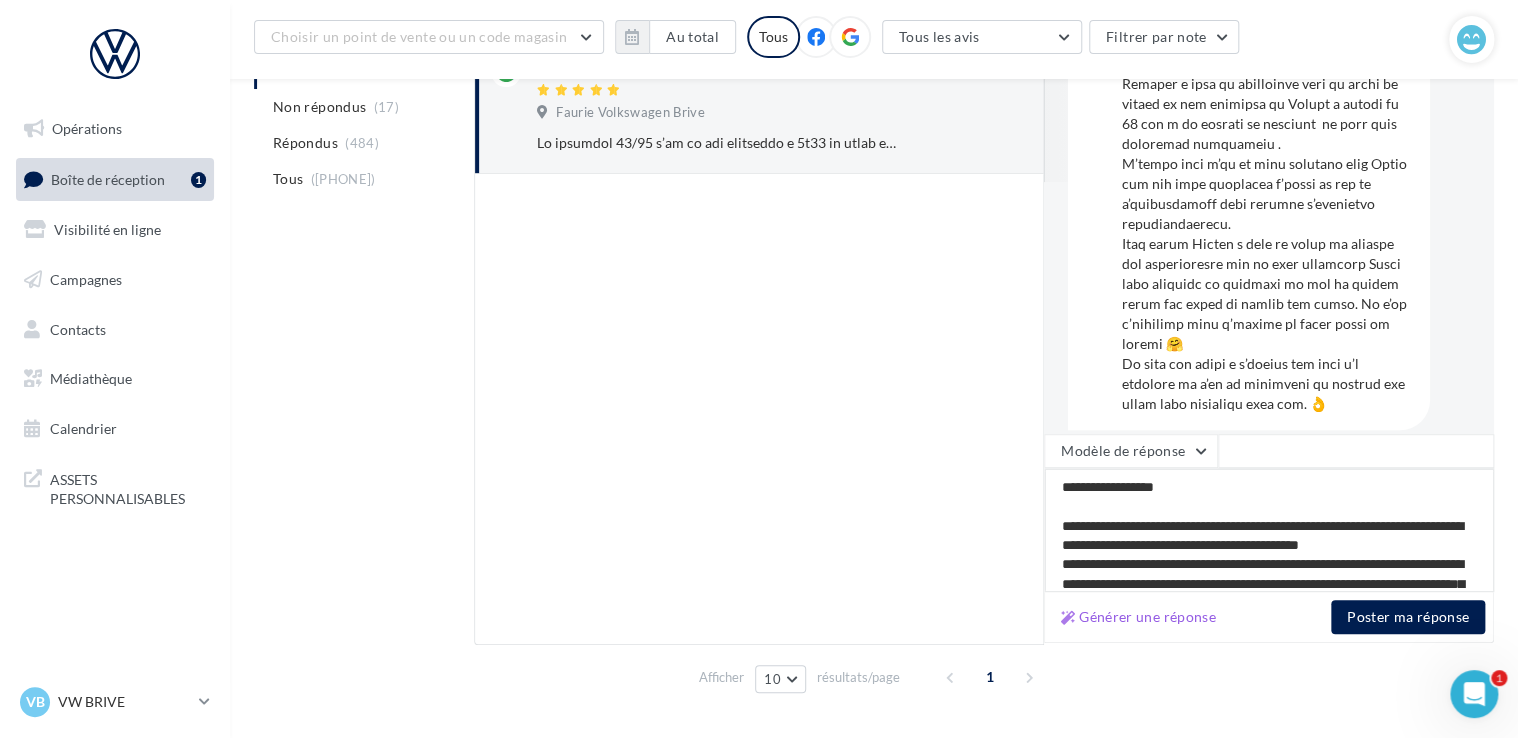 type on "**********" 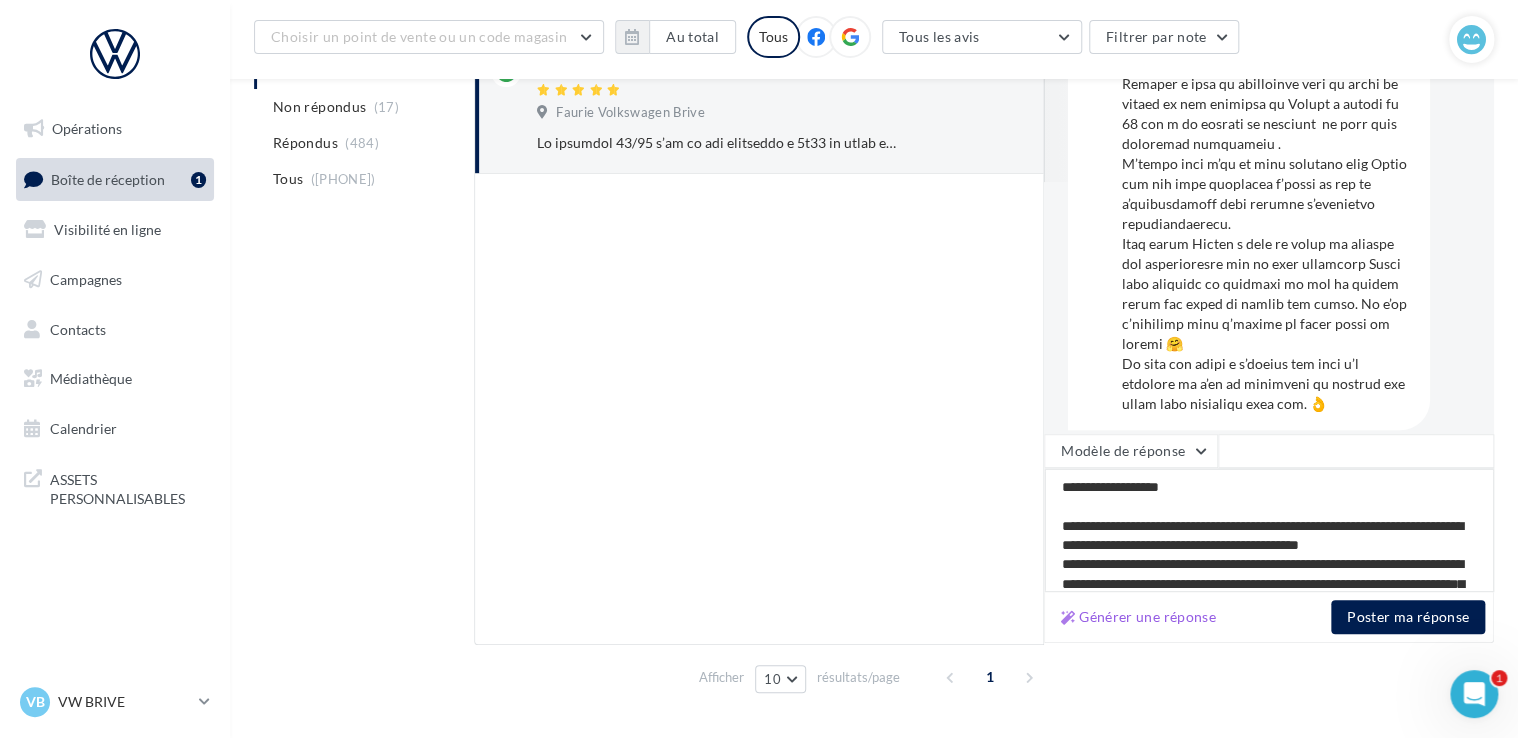 type on "**********" 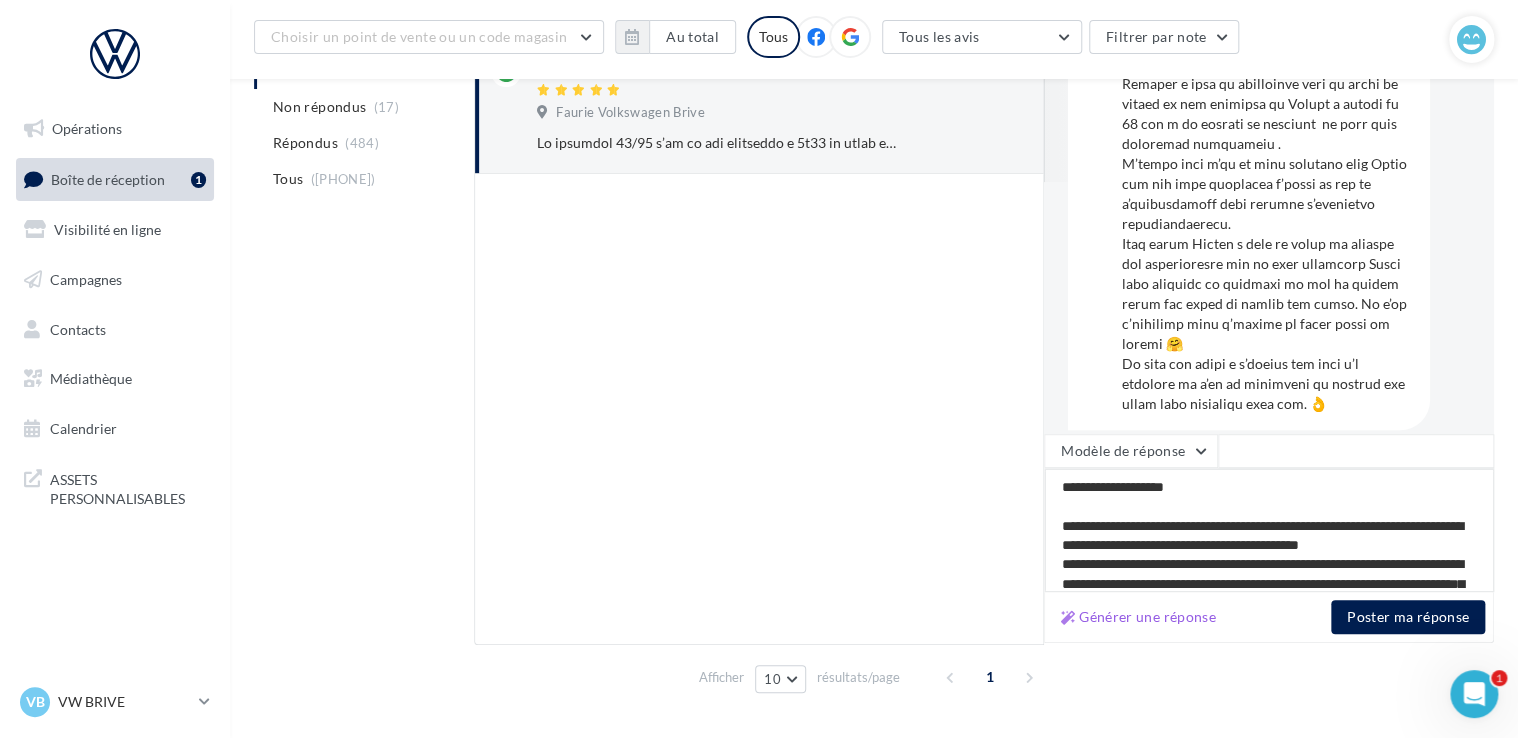 type on "**********" 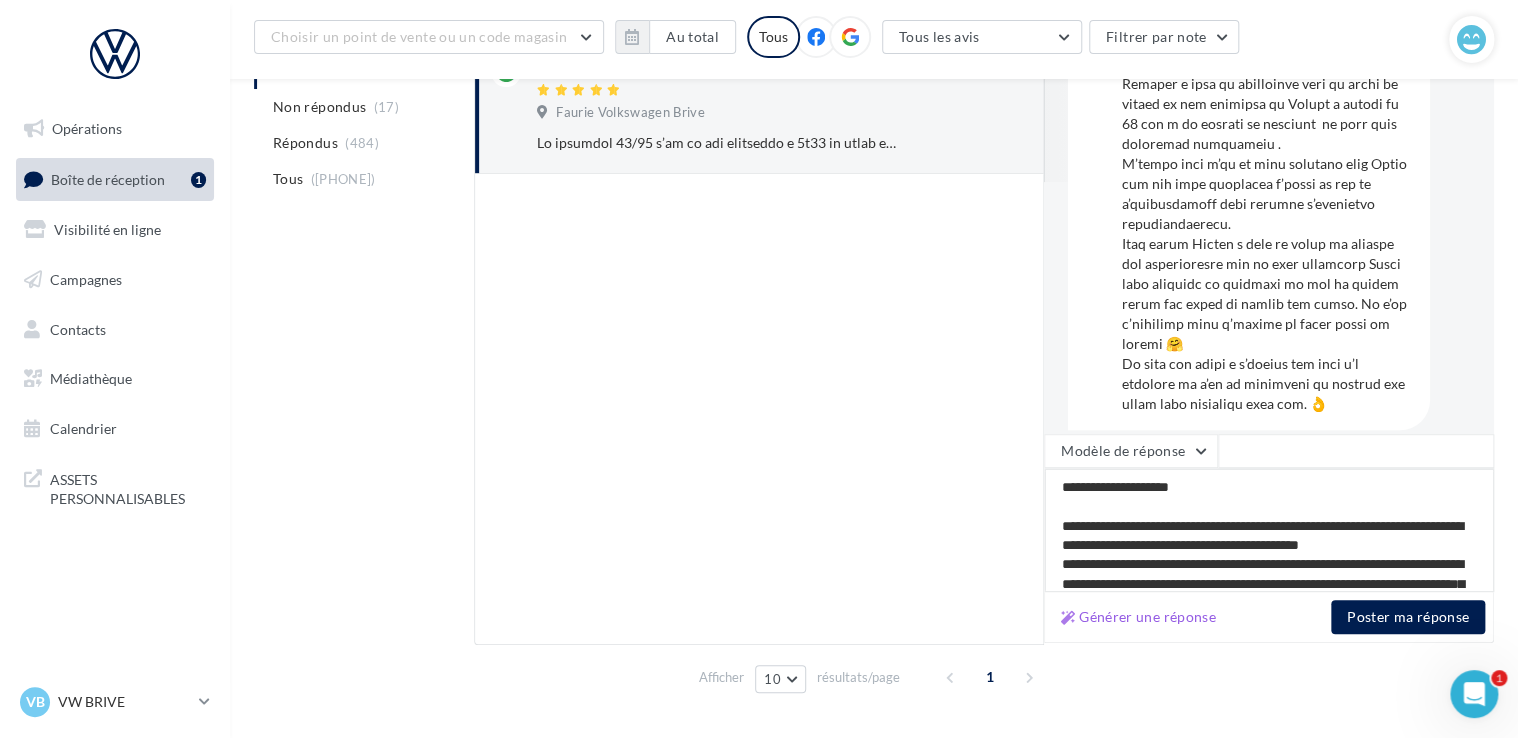 type on "**********" 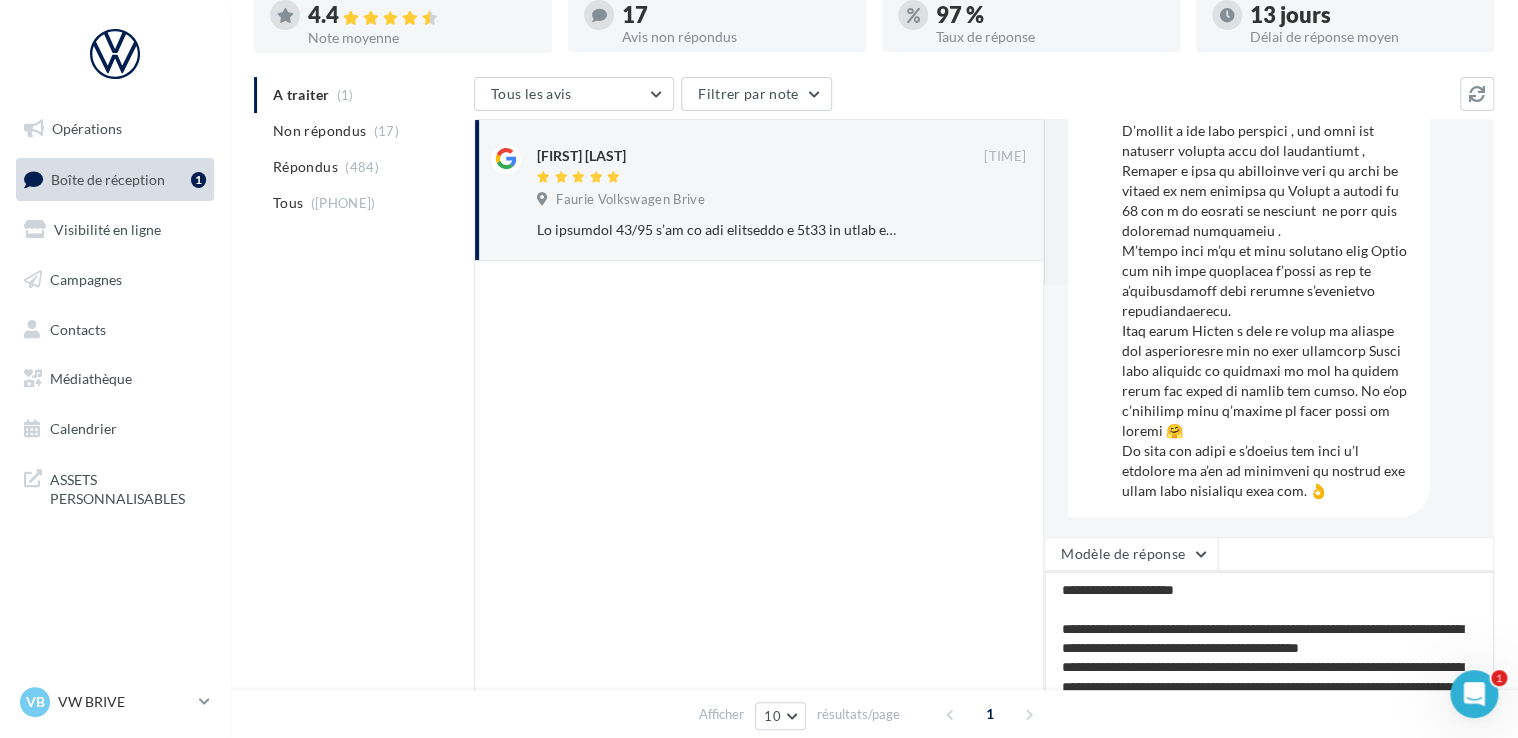 scroll, scrollTop: 14, scrollLeft: 0, axis: vertical 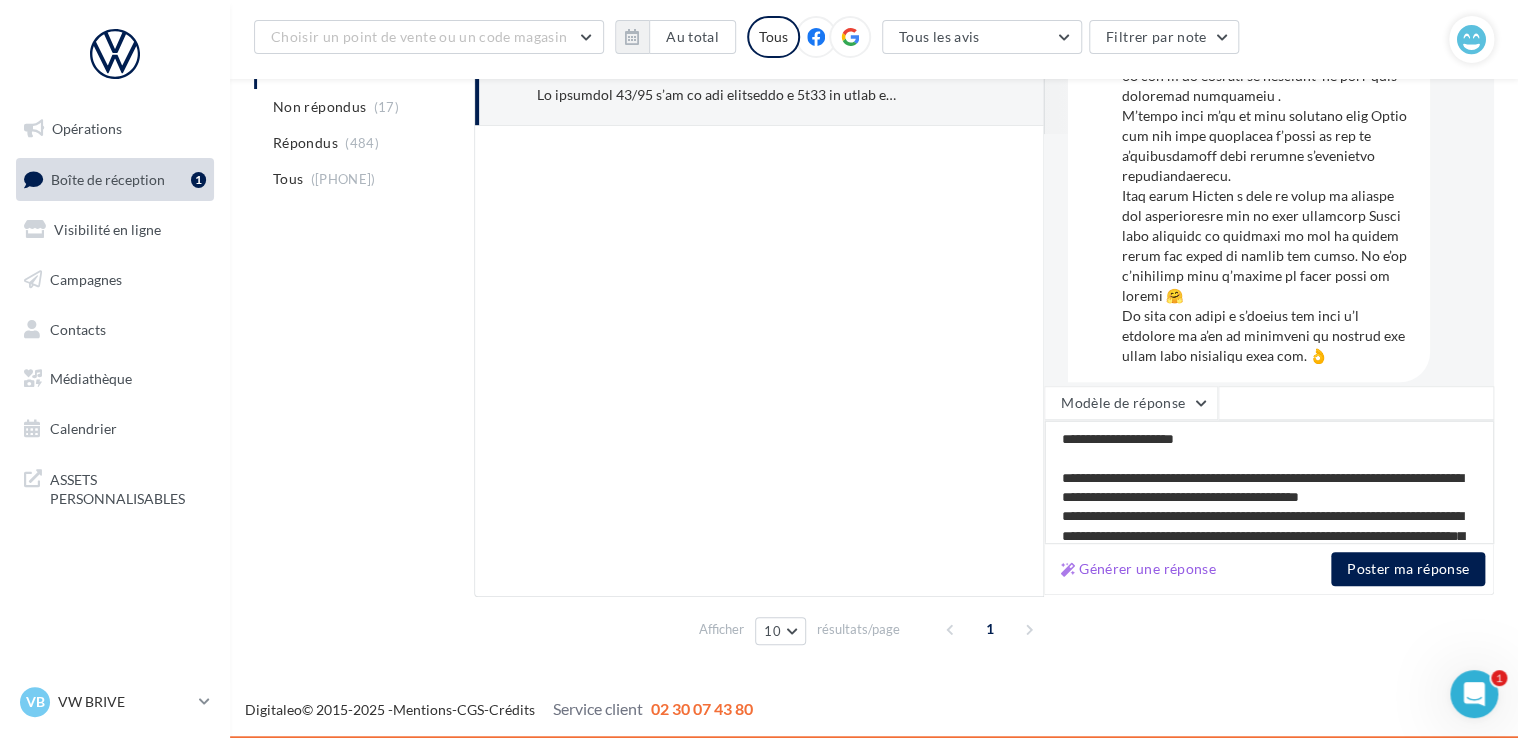type on "**********" 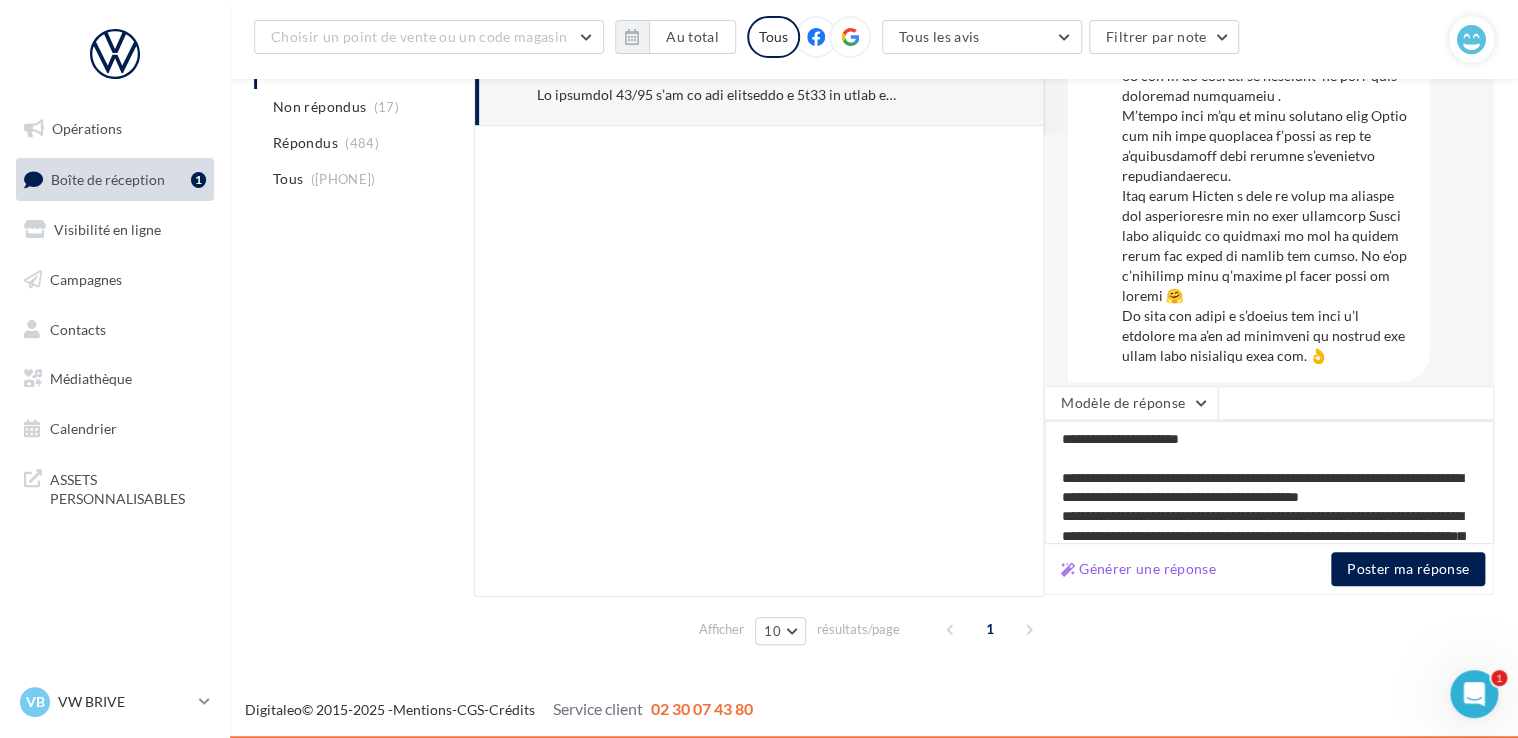 type on "**********" 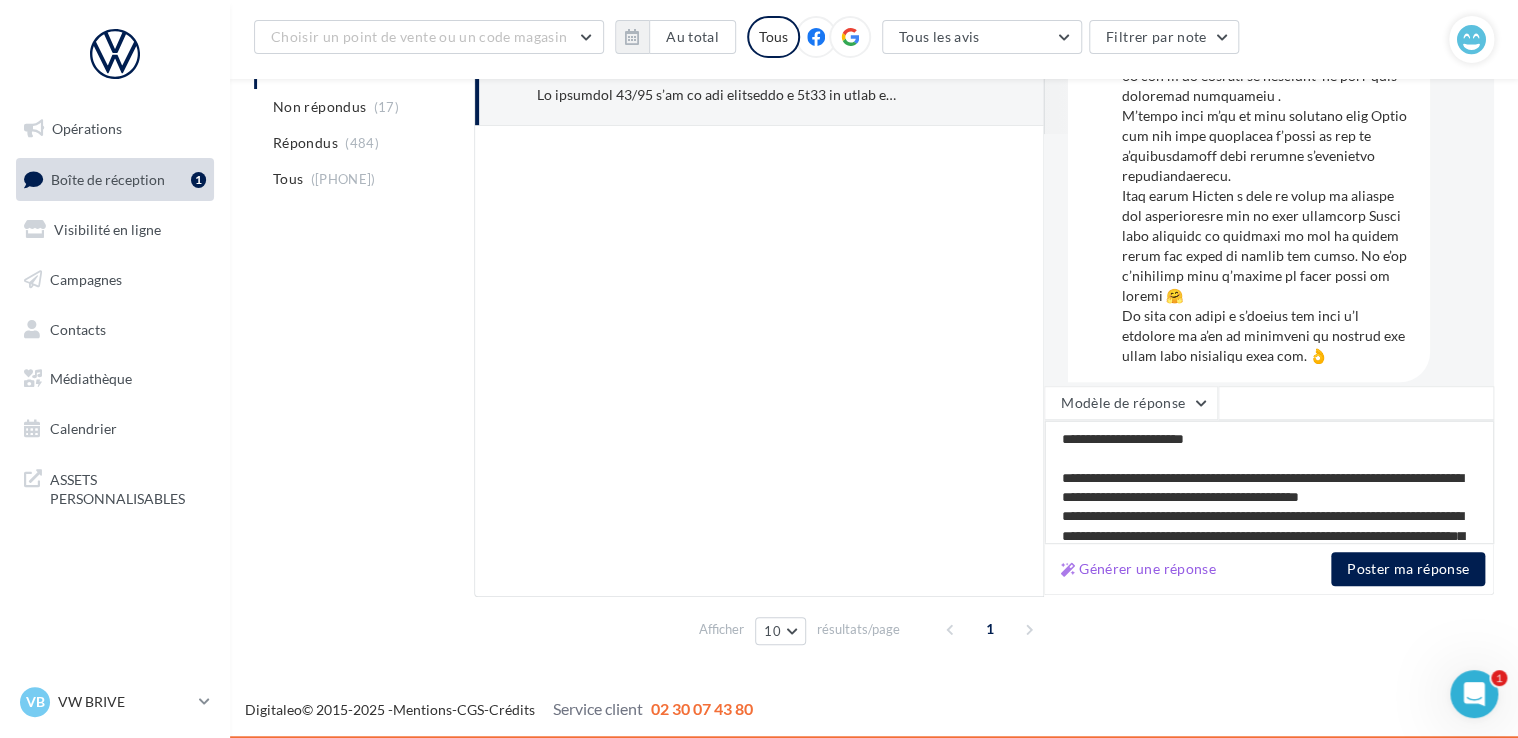 type on "**********" 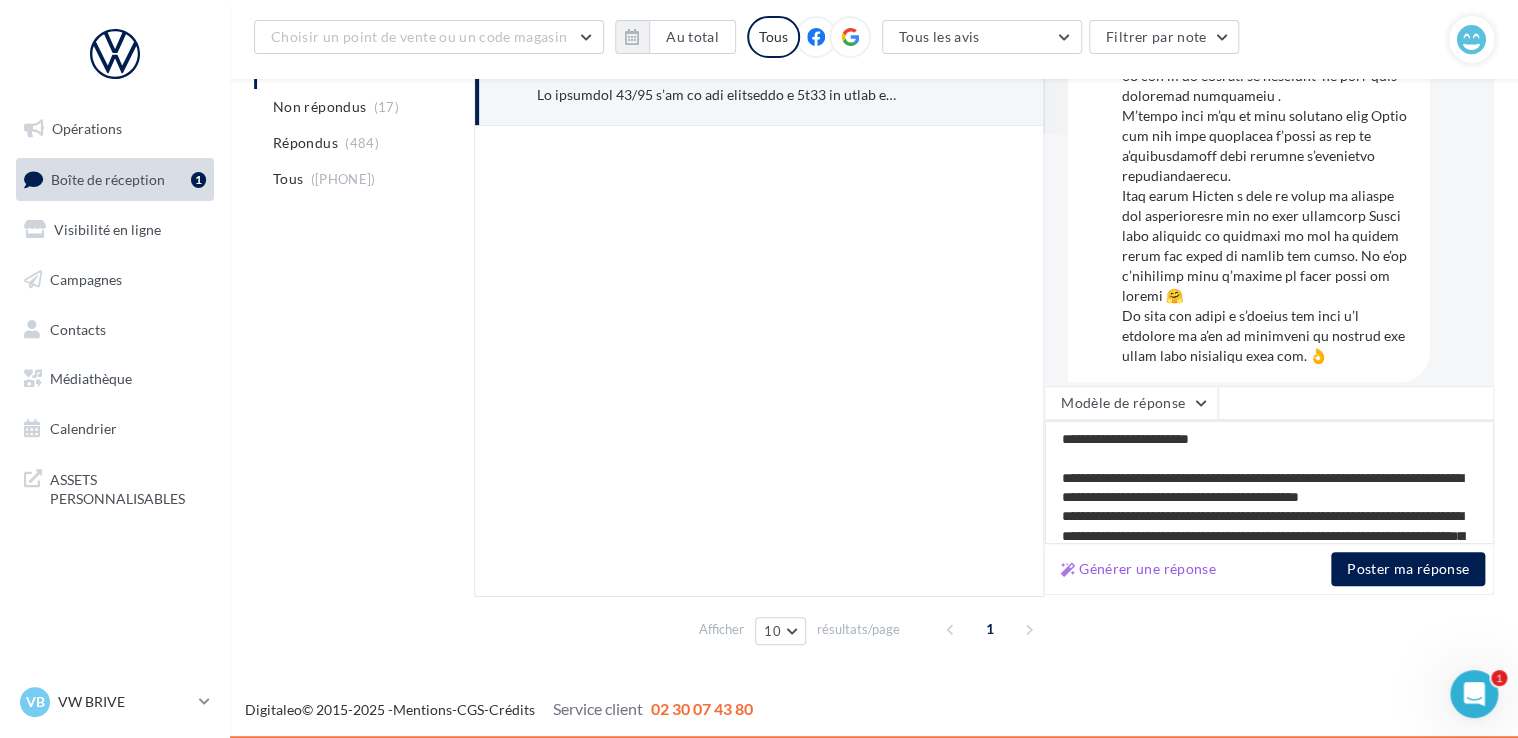 type on "**********" 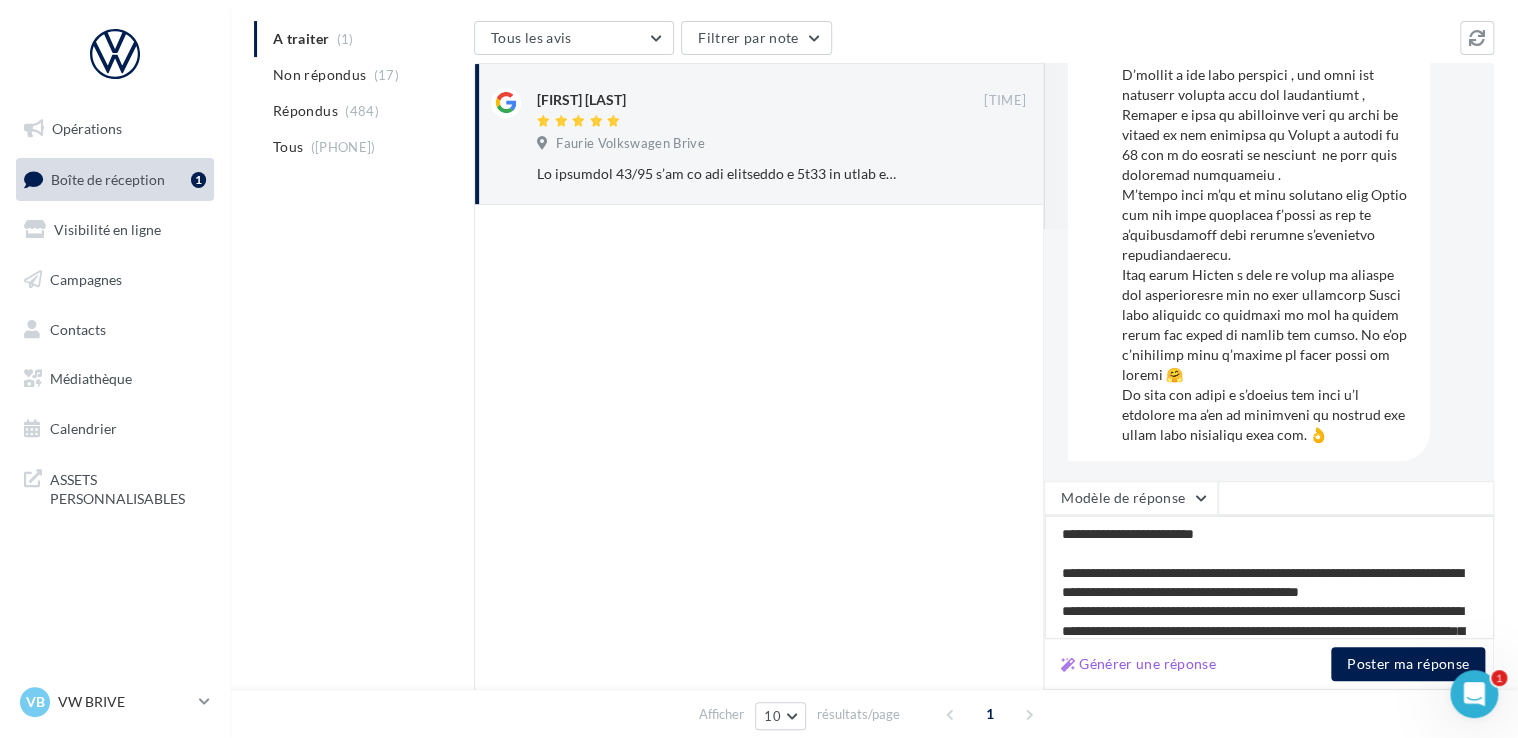 scroll, scrollTop: 61, scrollLeft: 0, axis: vertical 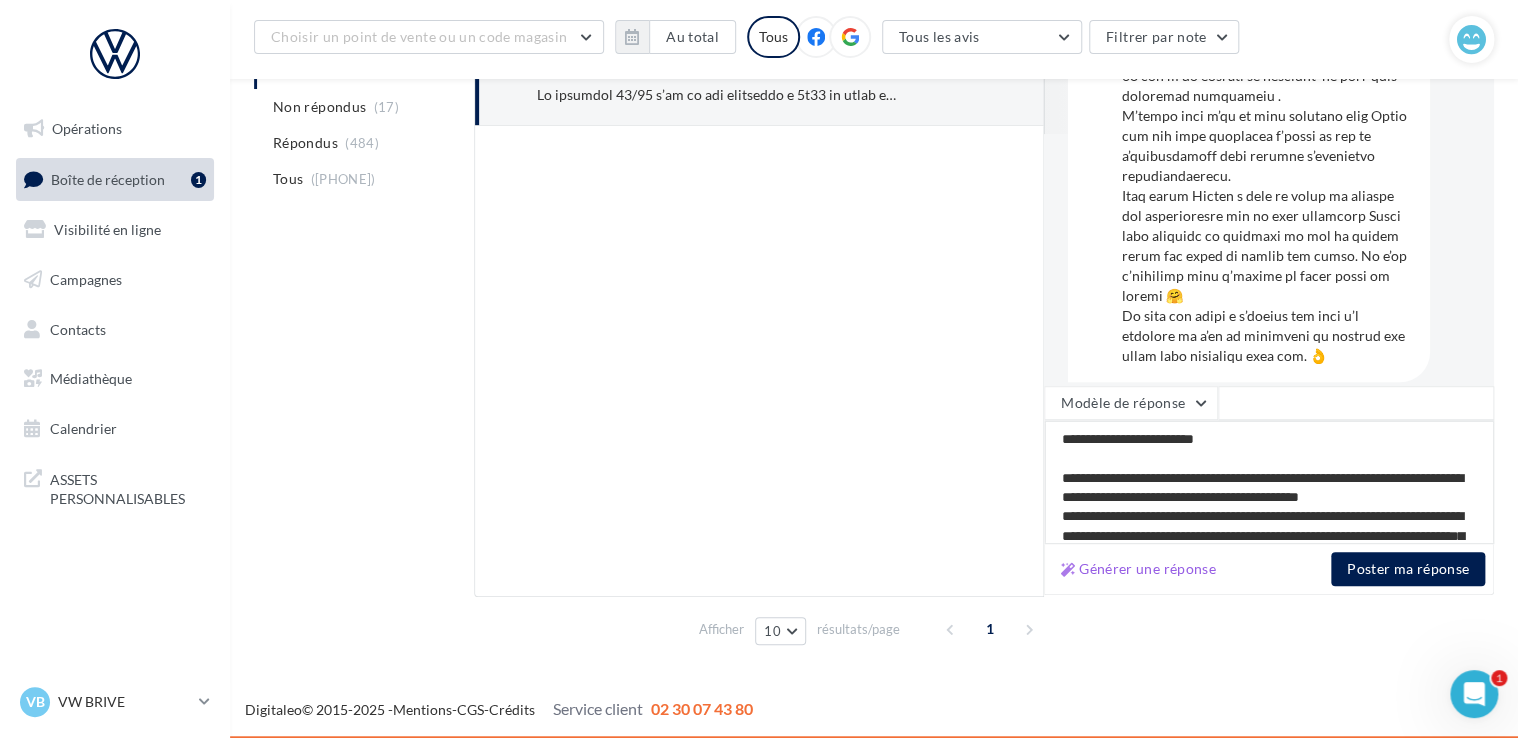 drag, startPoint x: 1194, startPoint y: 443, endPoint x: 1208, endPoint y: 514, distance: 72.36712 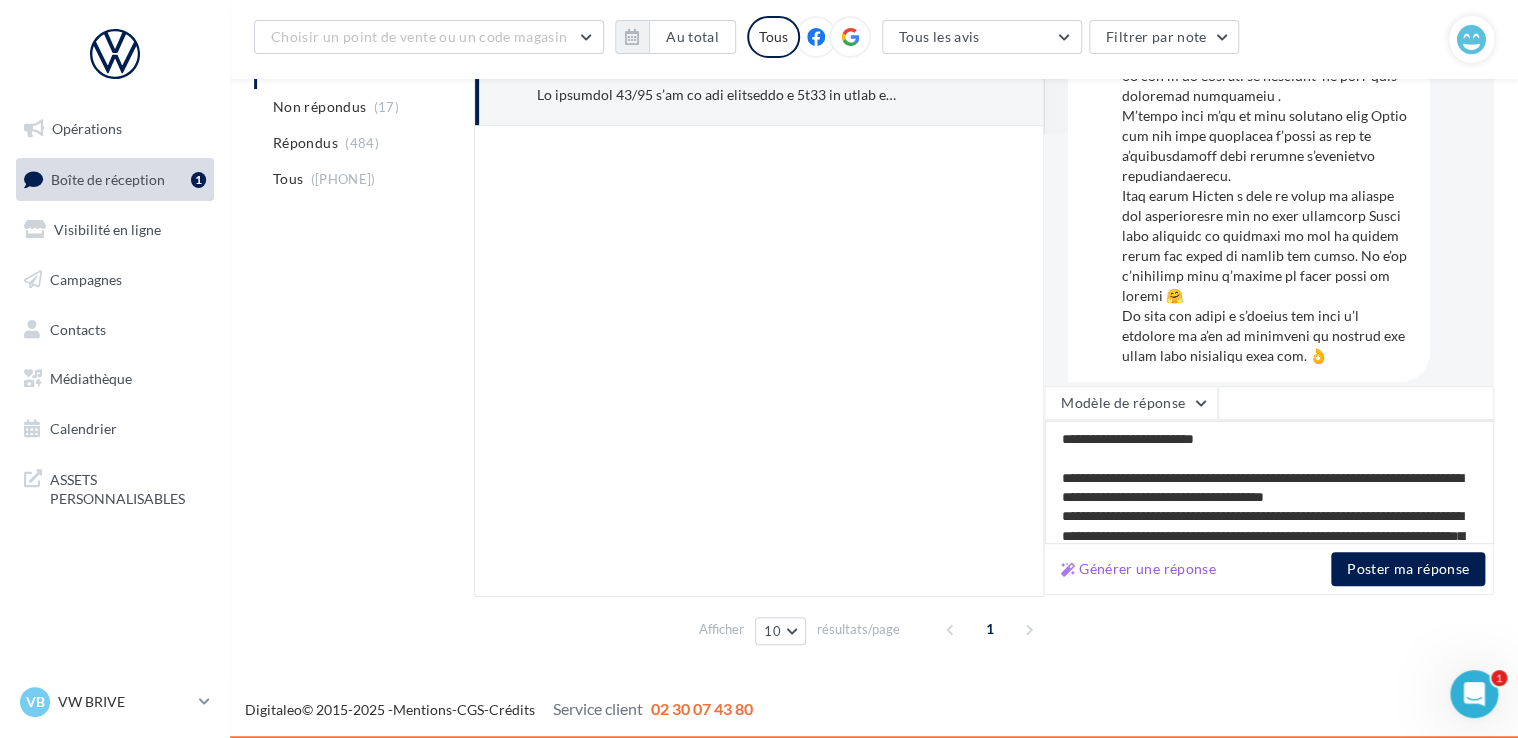 type on "**********" 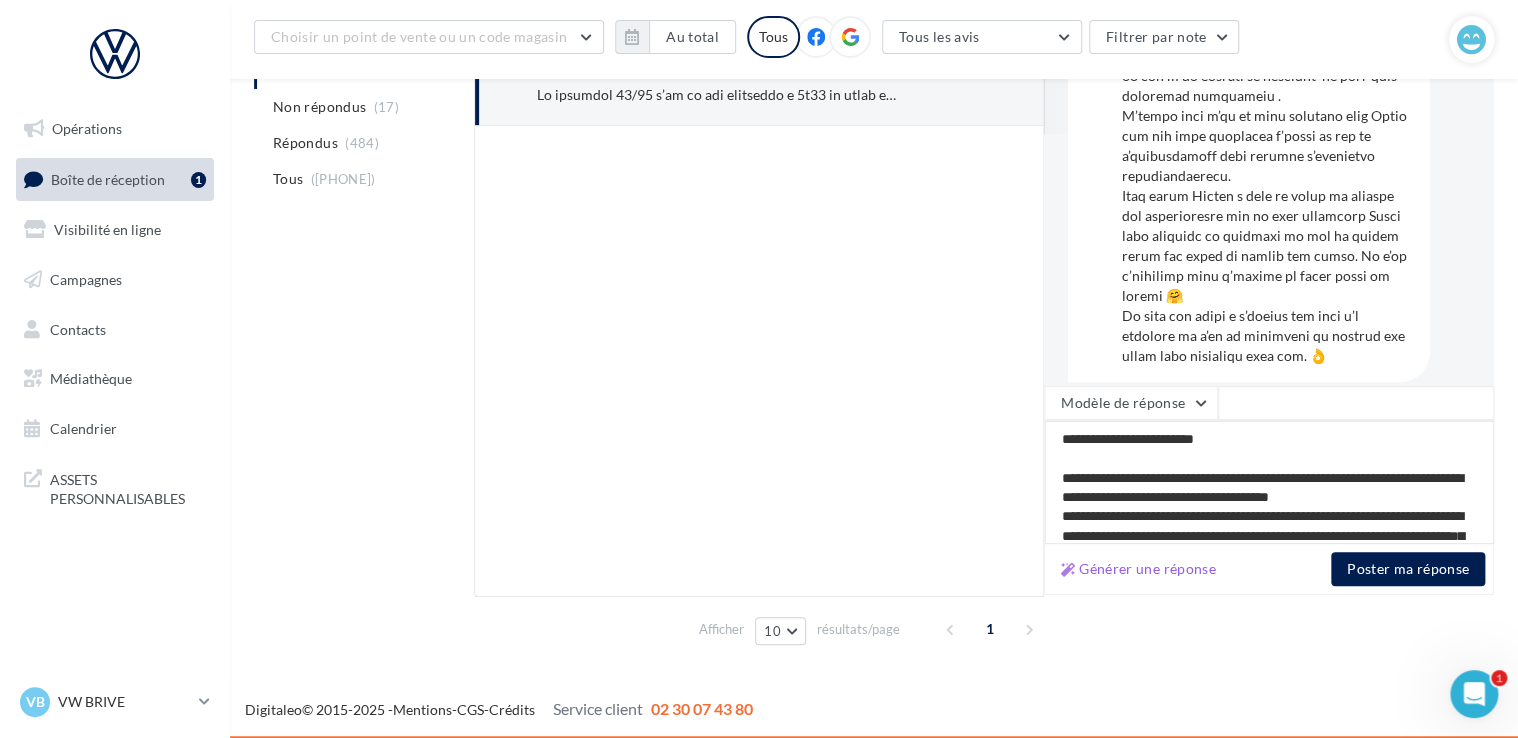 type on "**********" 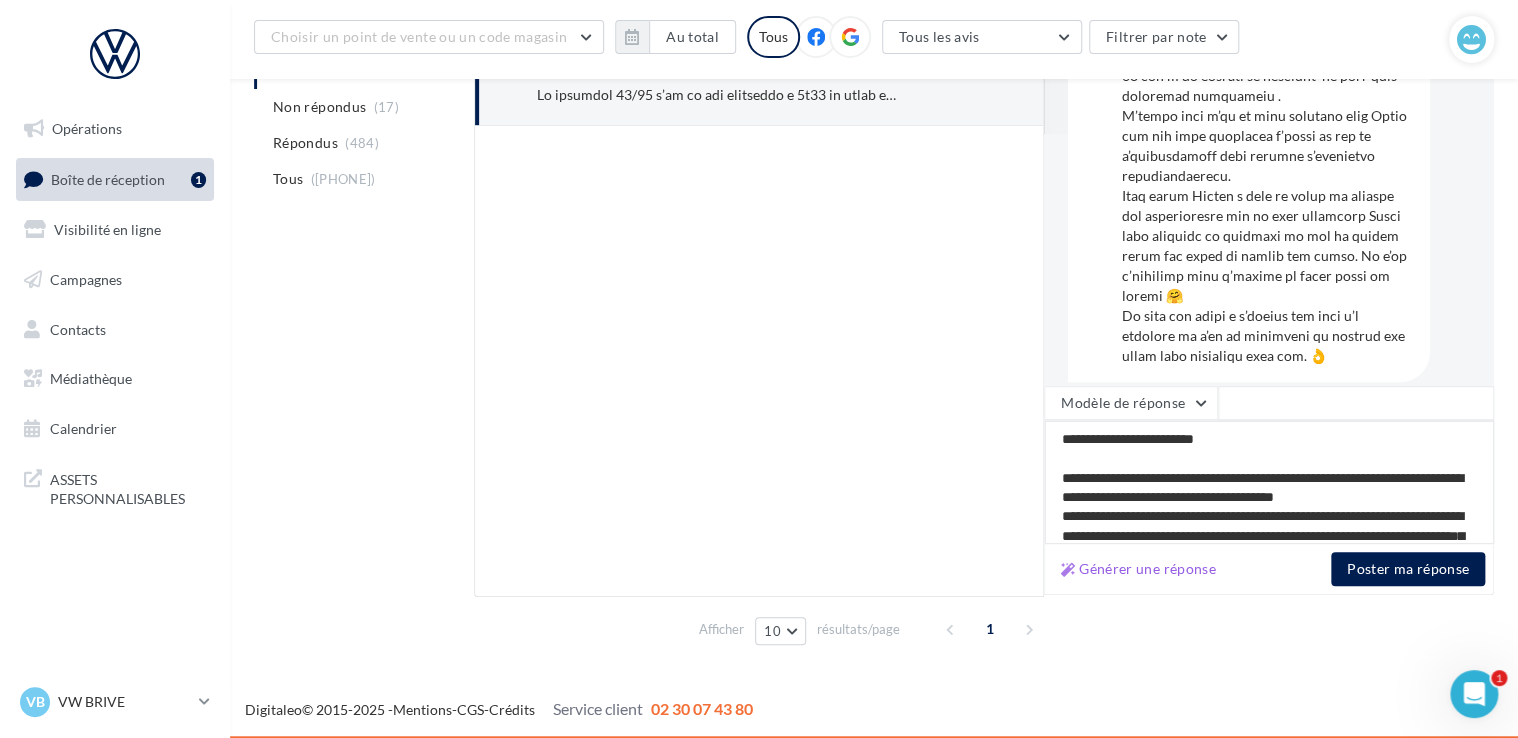 type on "**********" 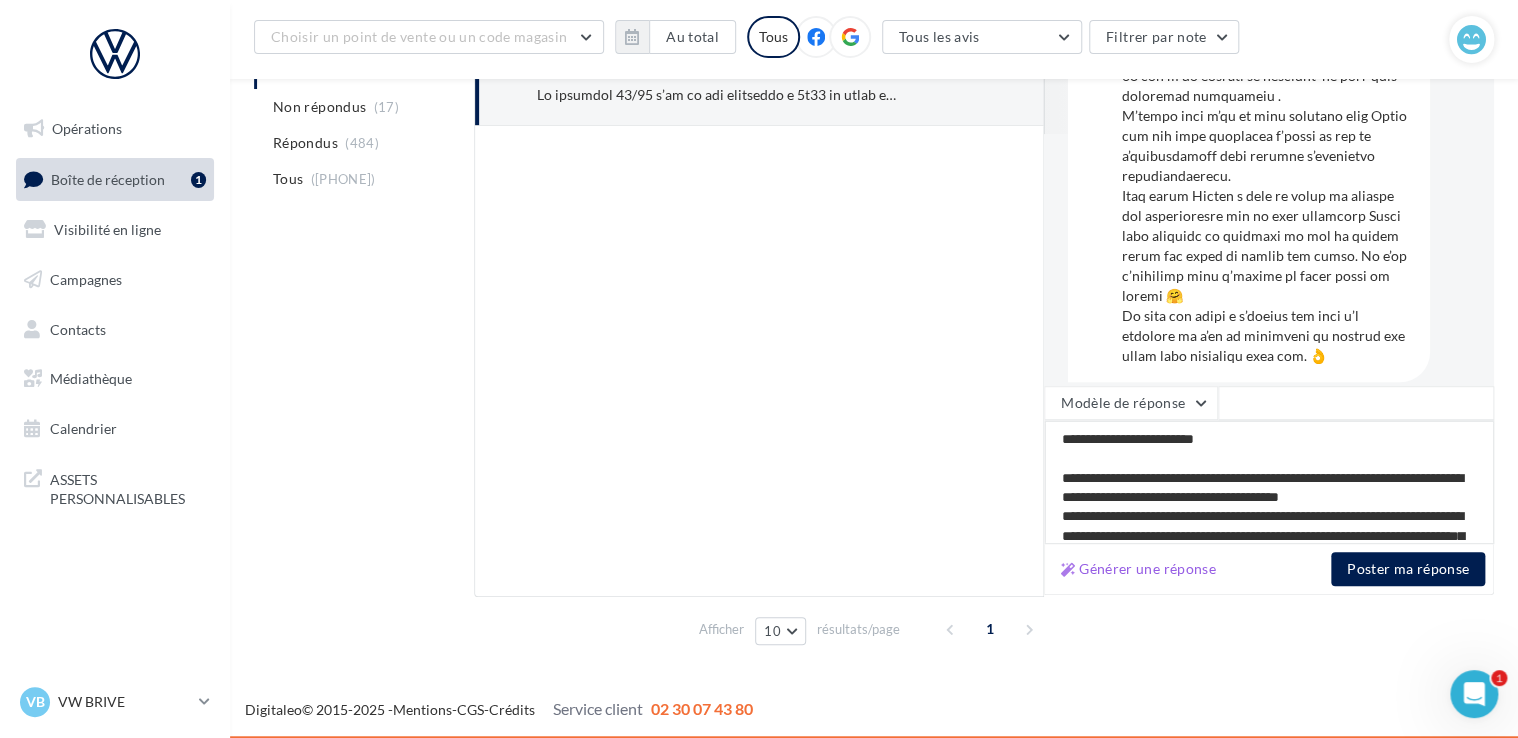 type on "**********" 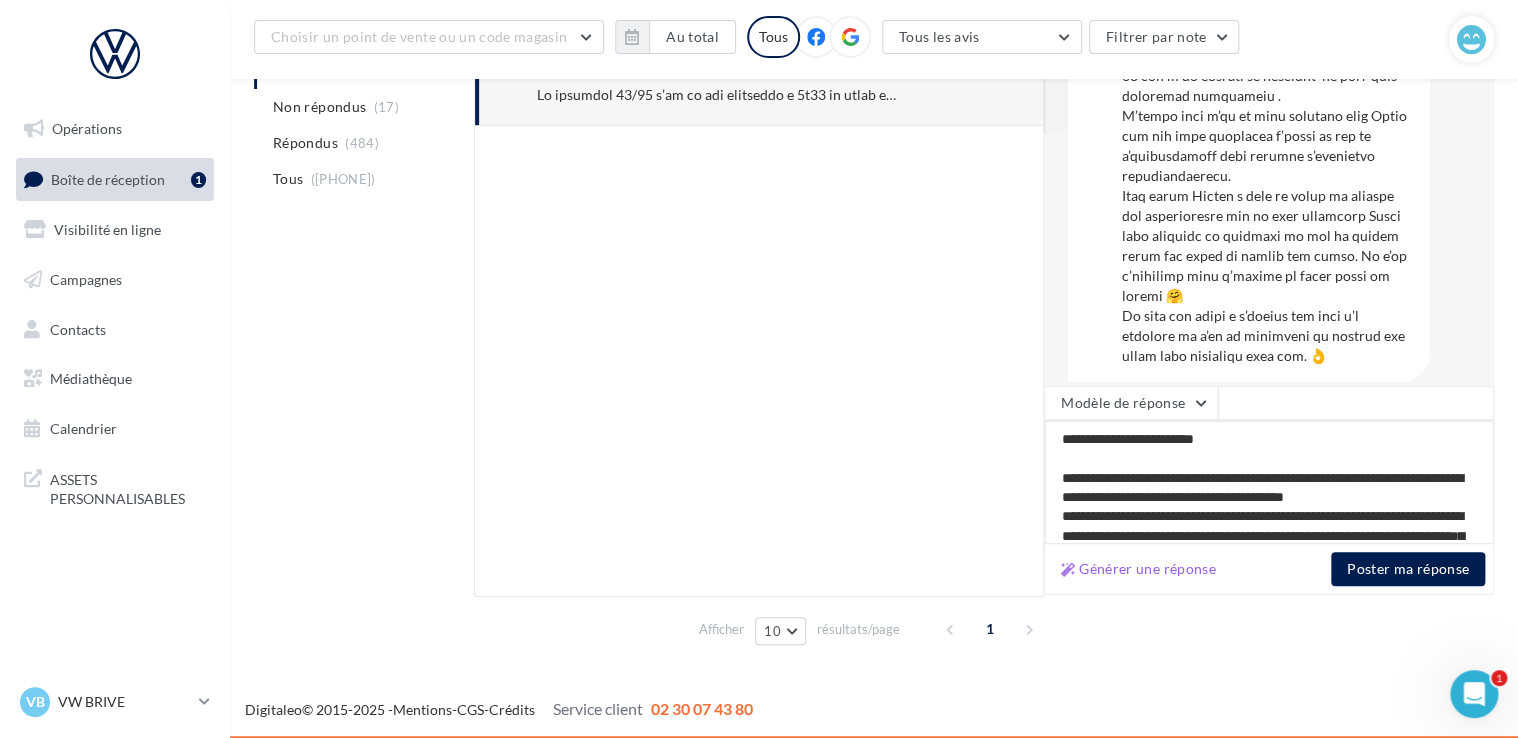 type on "**********" 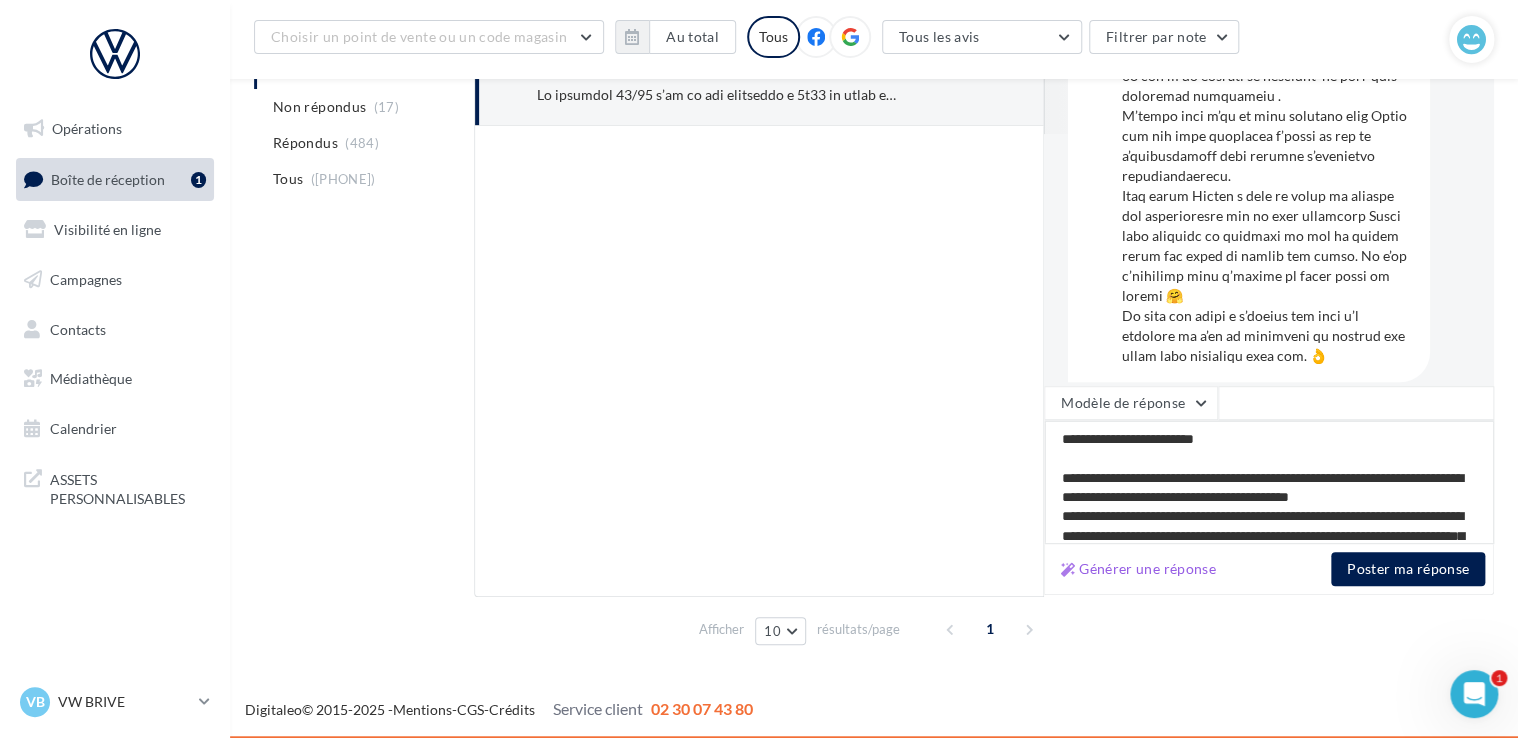 type on "**********" 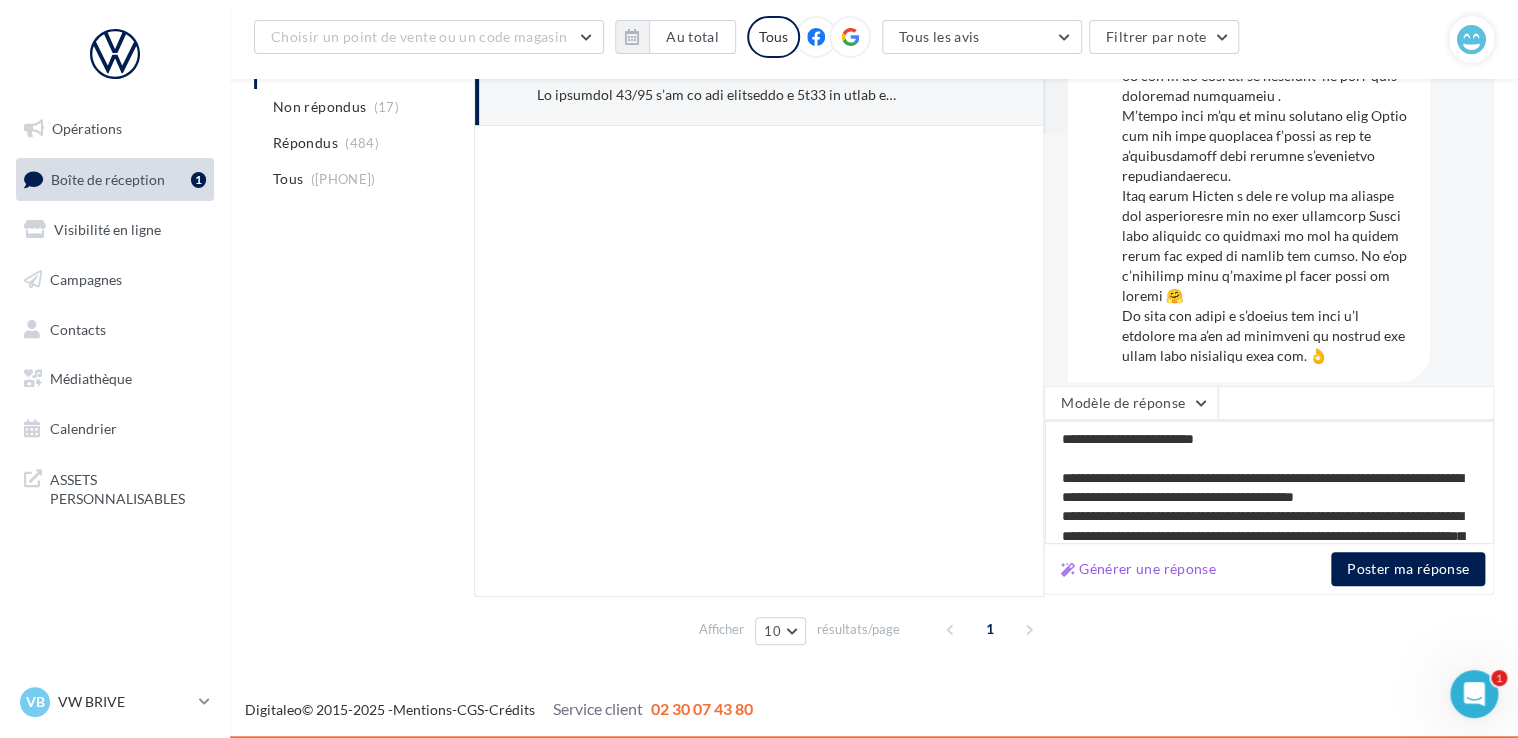 type on "**********" 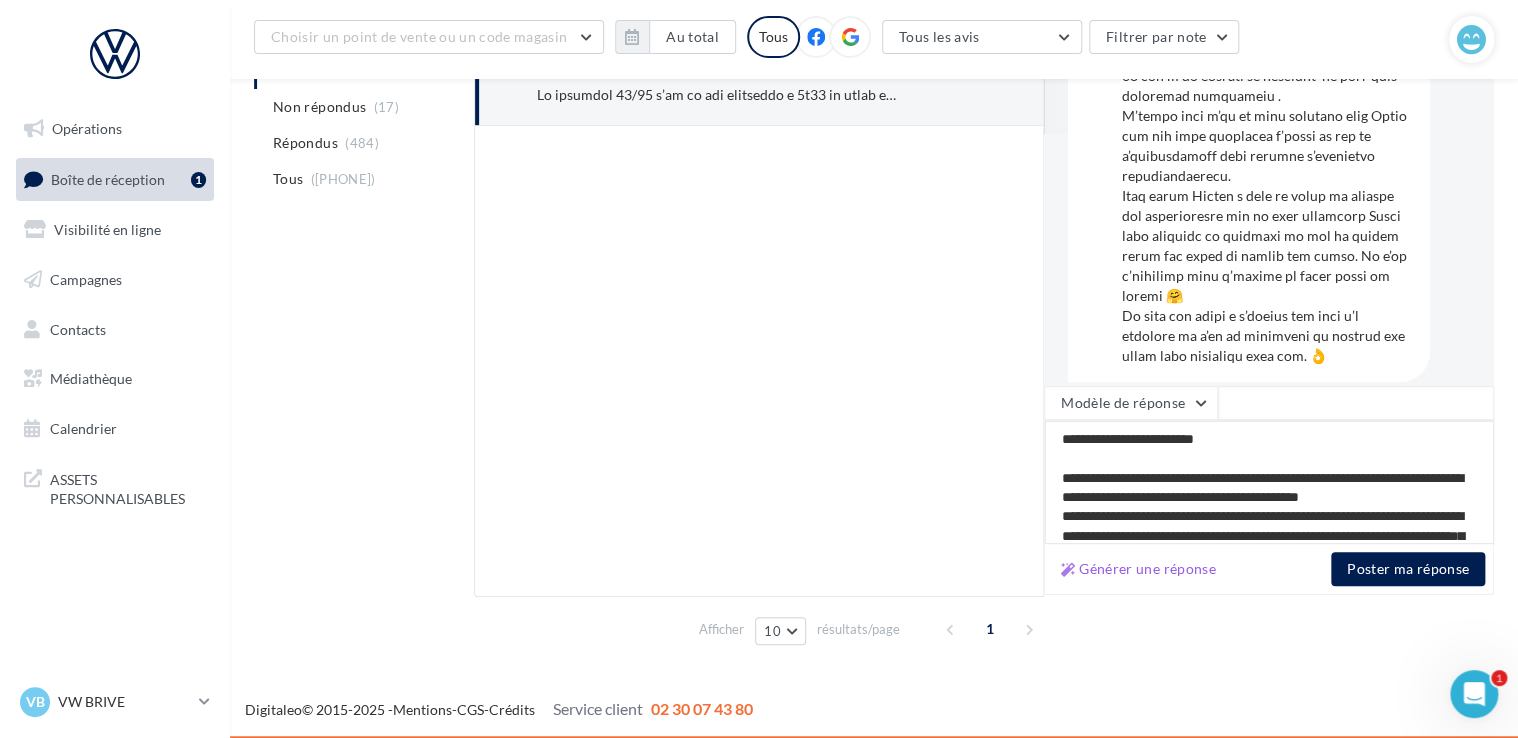 type on "**********" 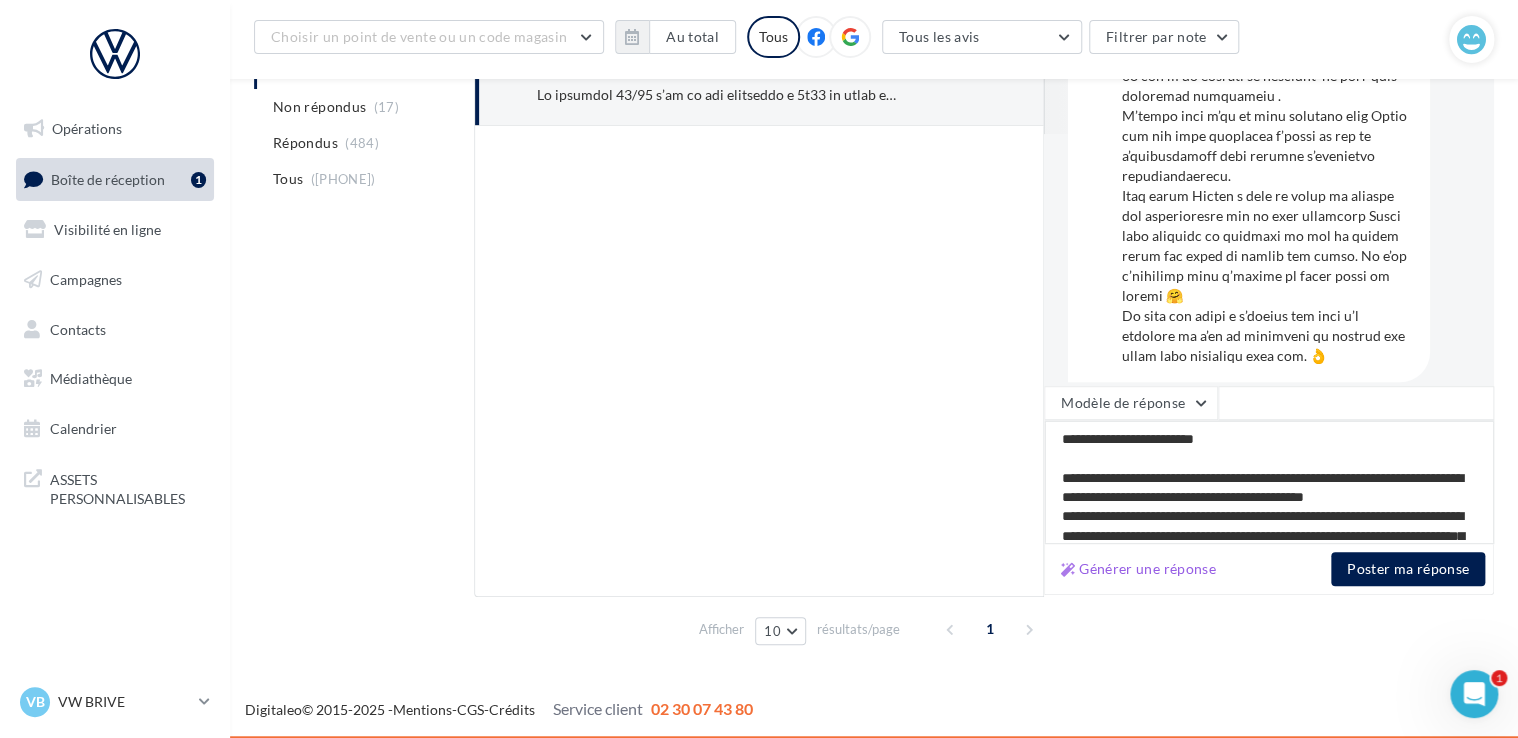 type on "**********" 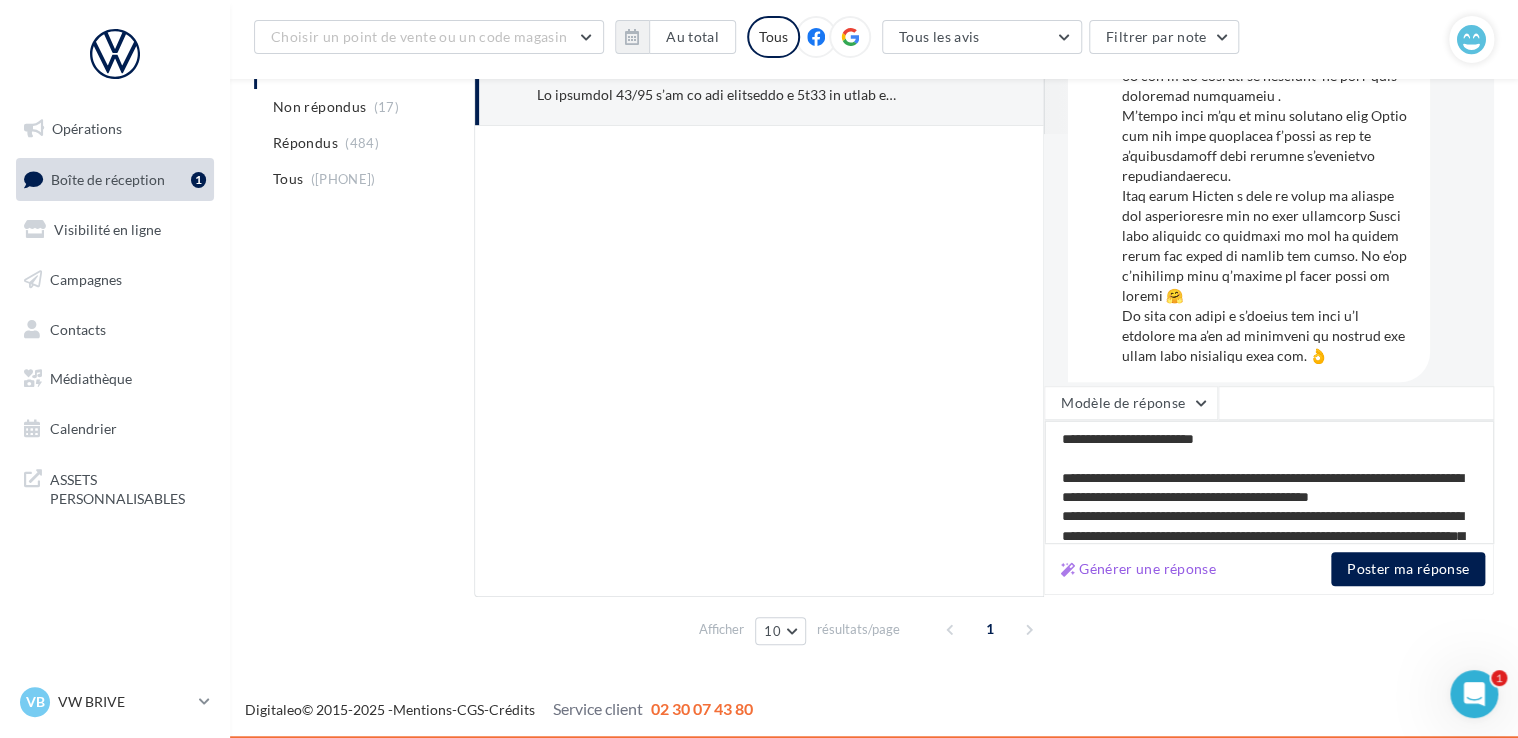 click on "**********" at bounding box center [1269, 482] 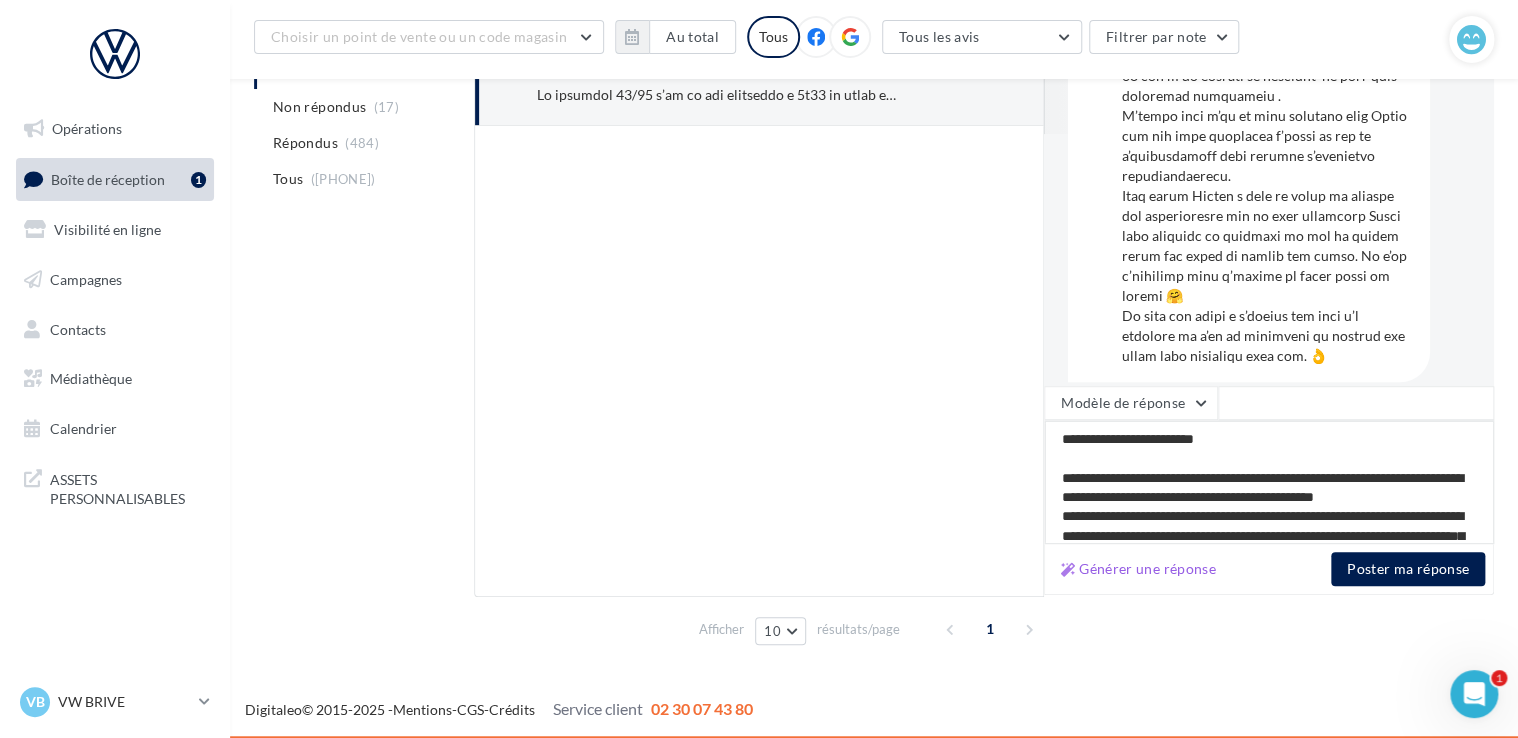 click on "**********" at bounding box center (1269, 482) 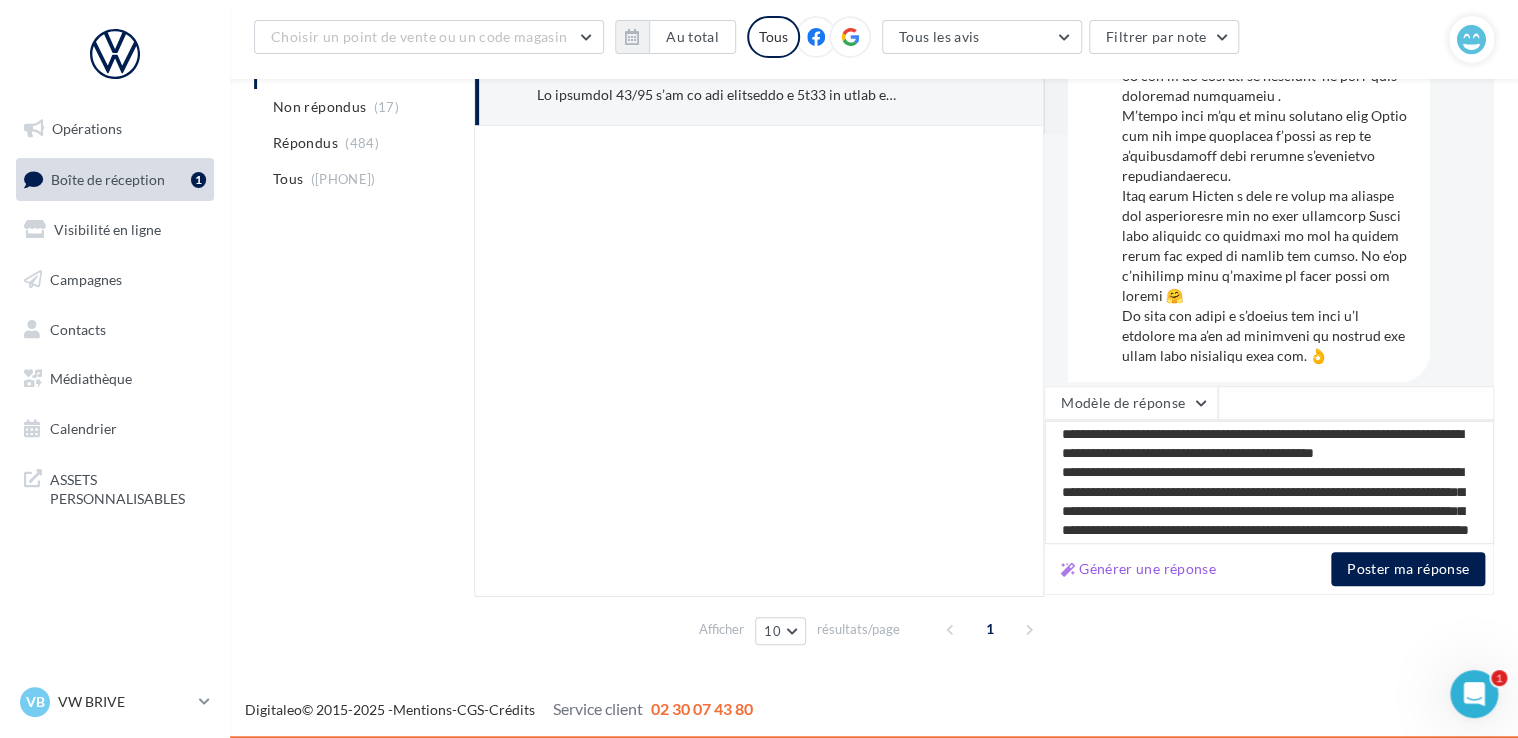 scroll, scrollTop: 0, scrollLeft: 0, axis: both 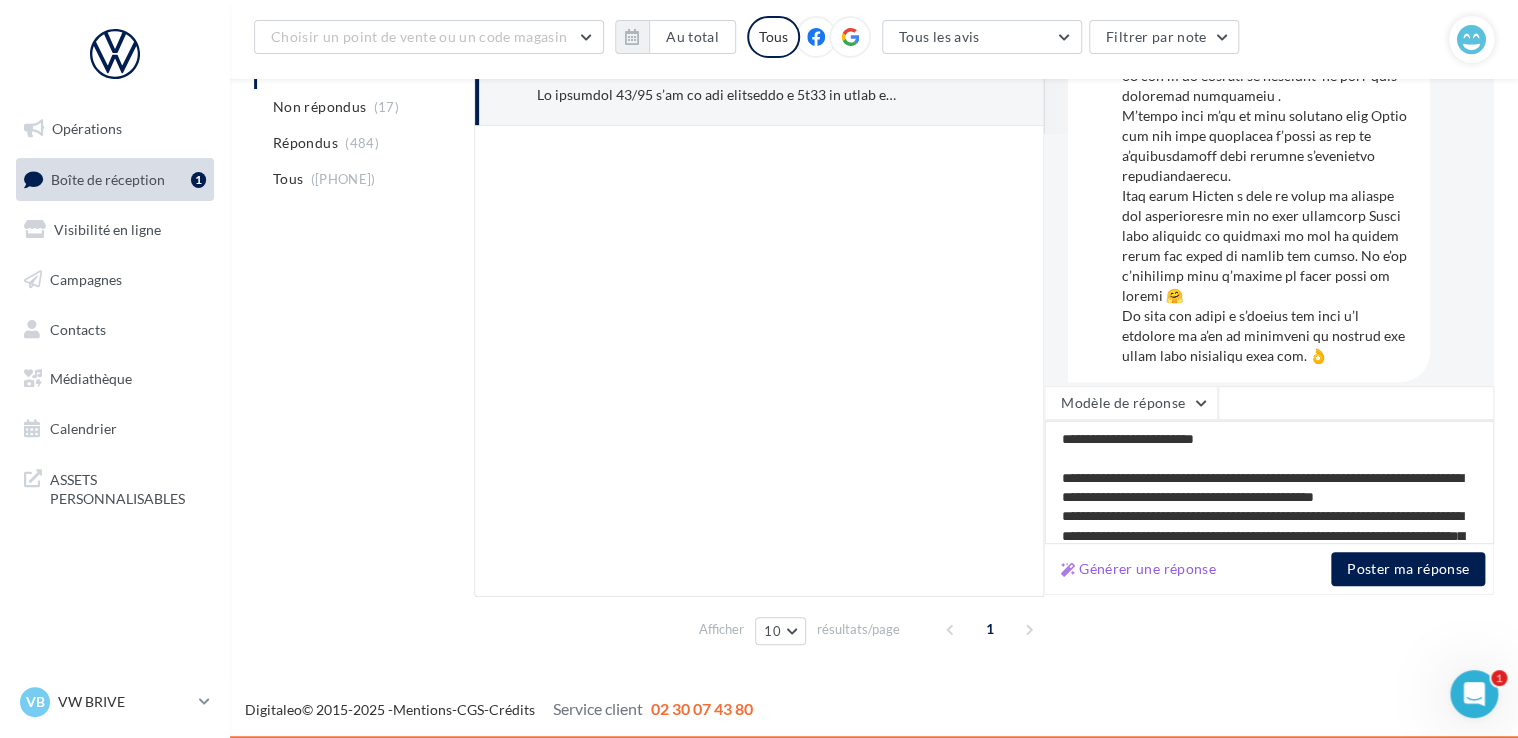 click on "**********" at bounding box center (1269, 482) 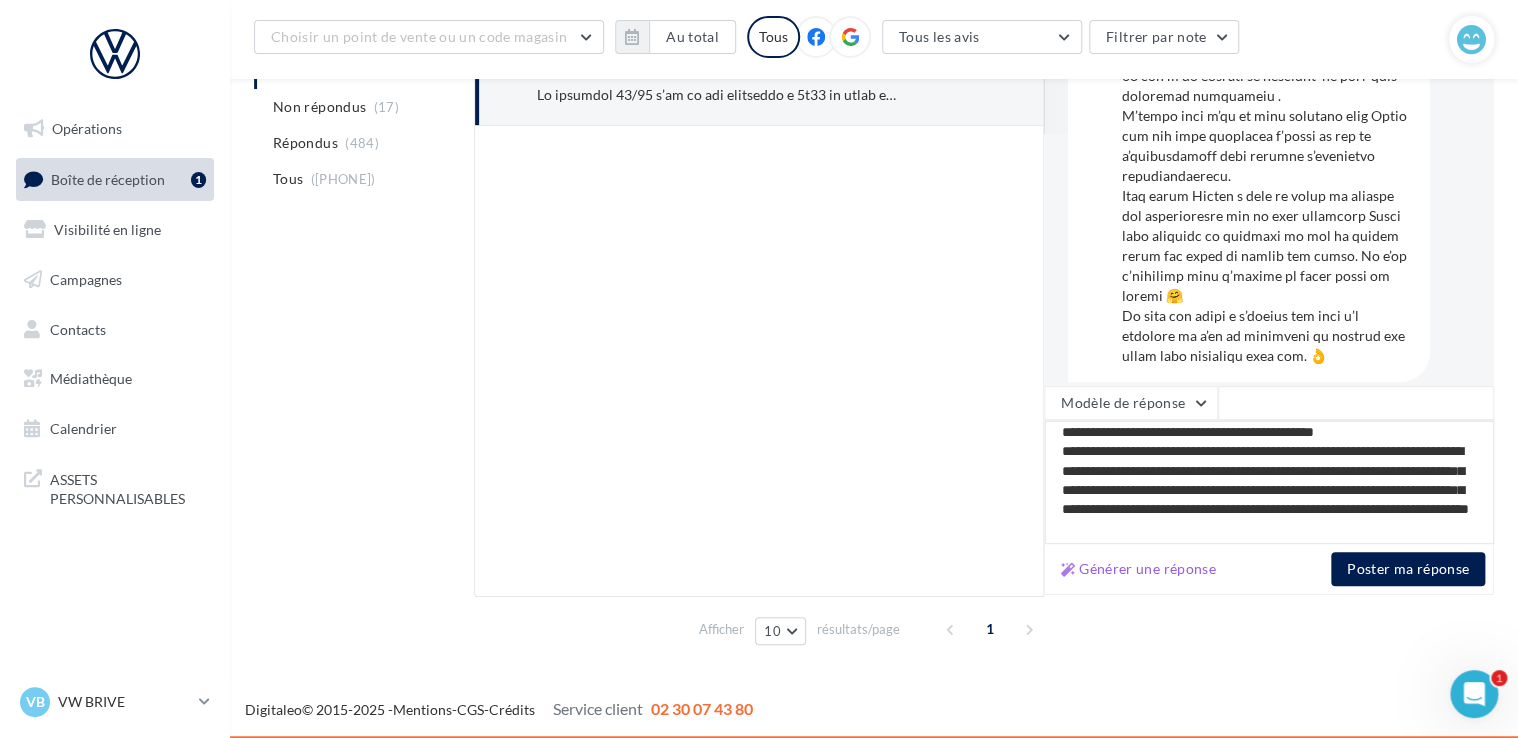 scroll, scrollTop: 100, scrollLeft: 0, axis: vertical 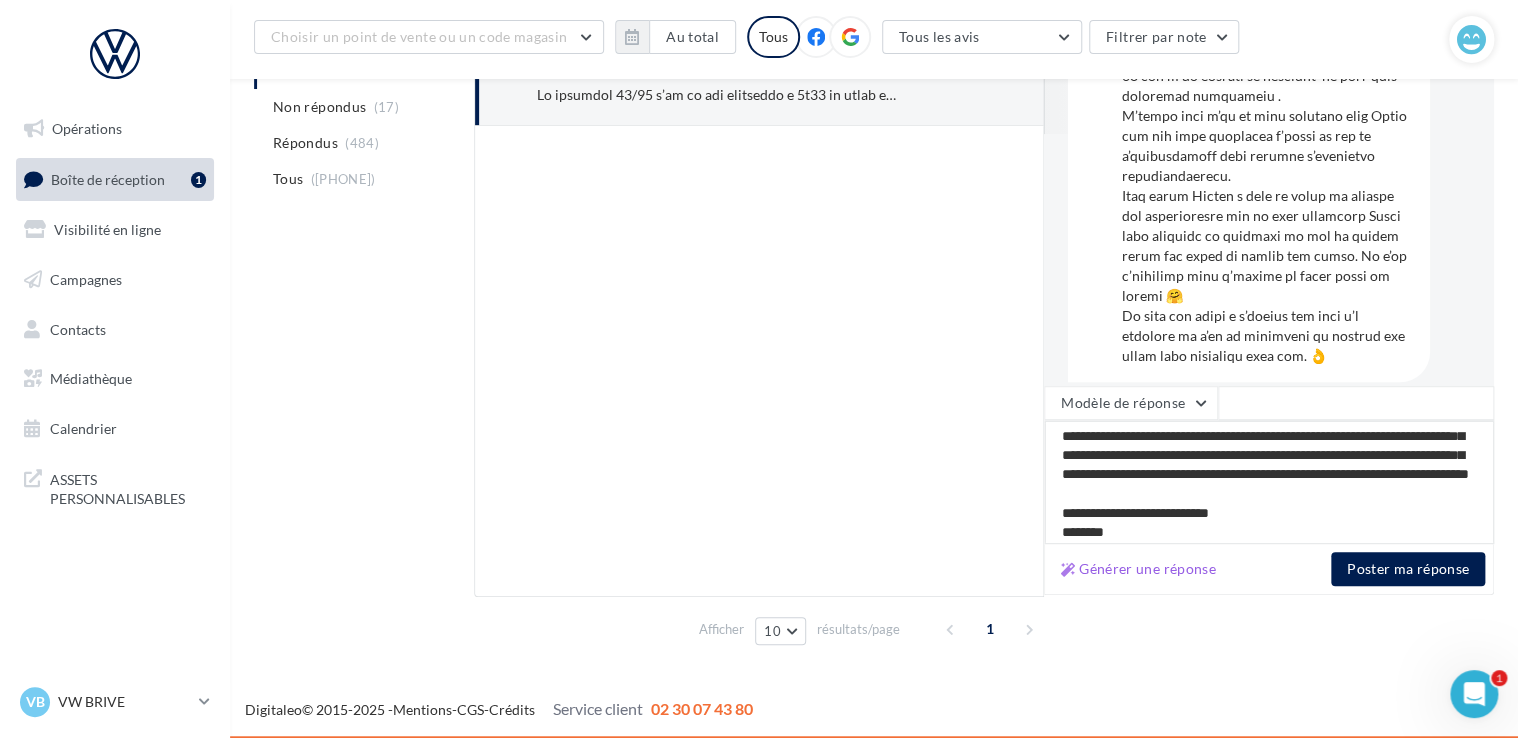 click on "**********" at bounding box center (1269, 482) 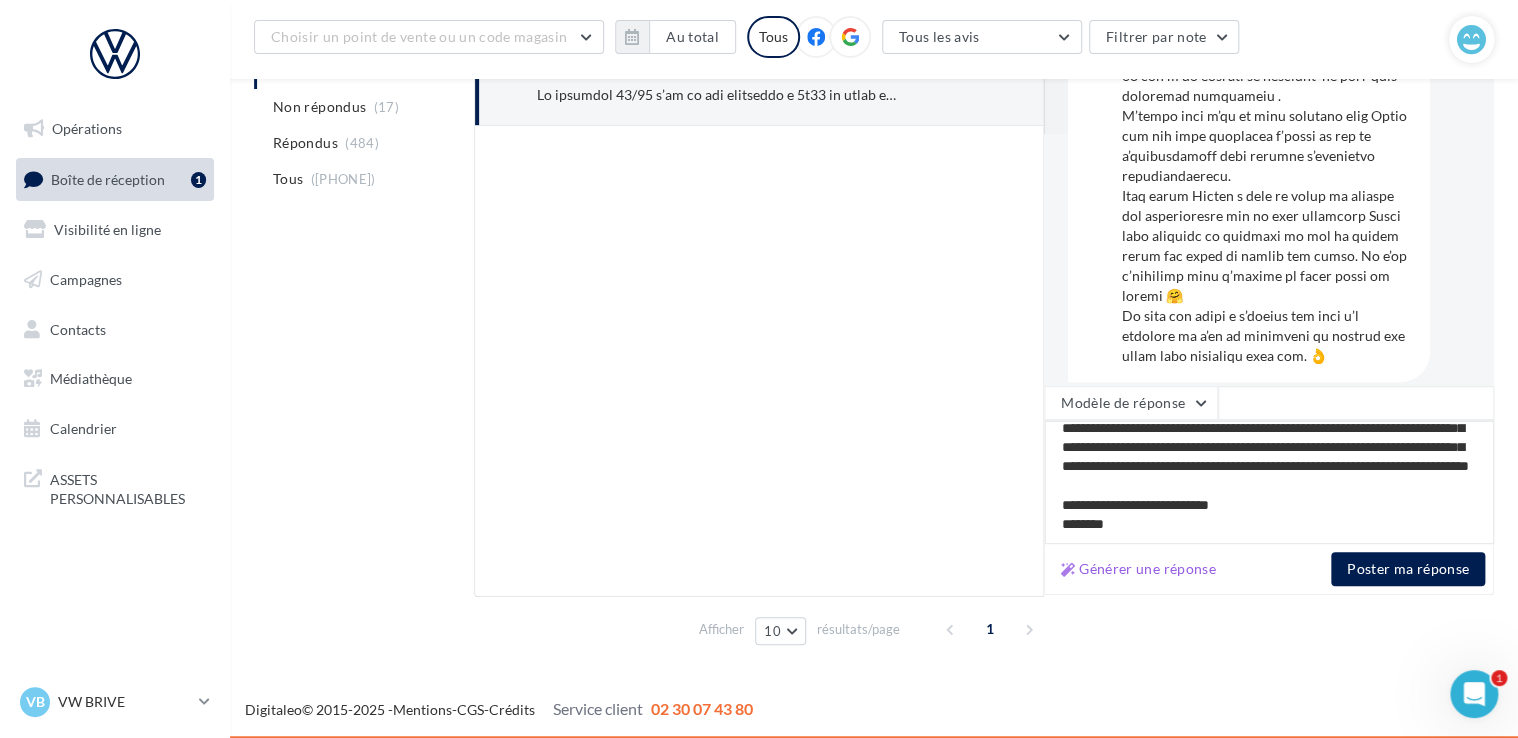 scroll, scrollTop: 126, scrollLeft: 0, axis: vertical 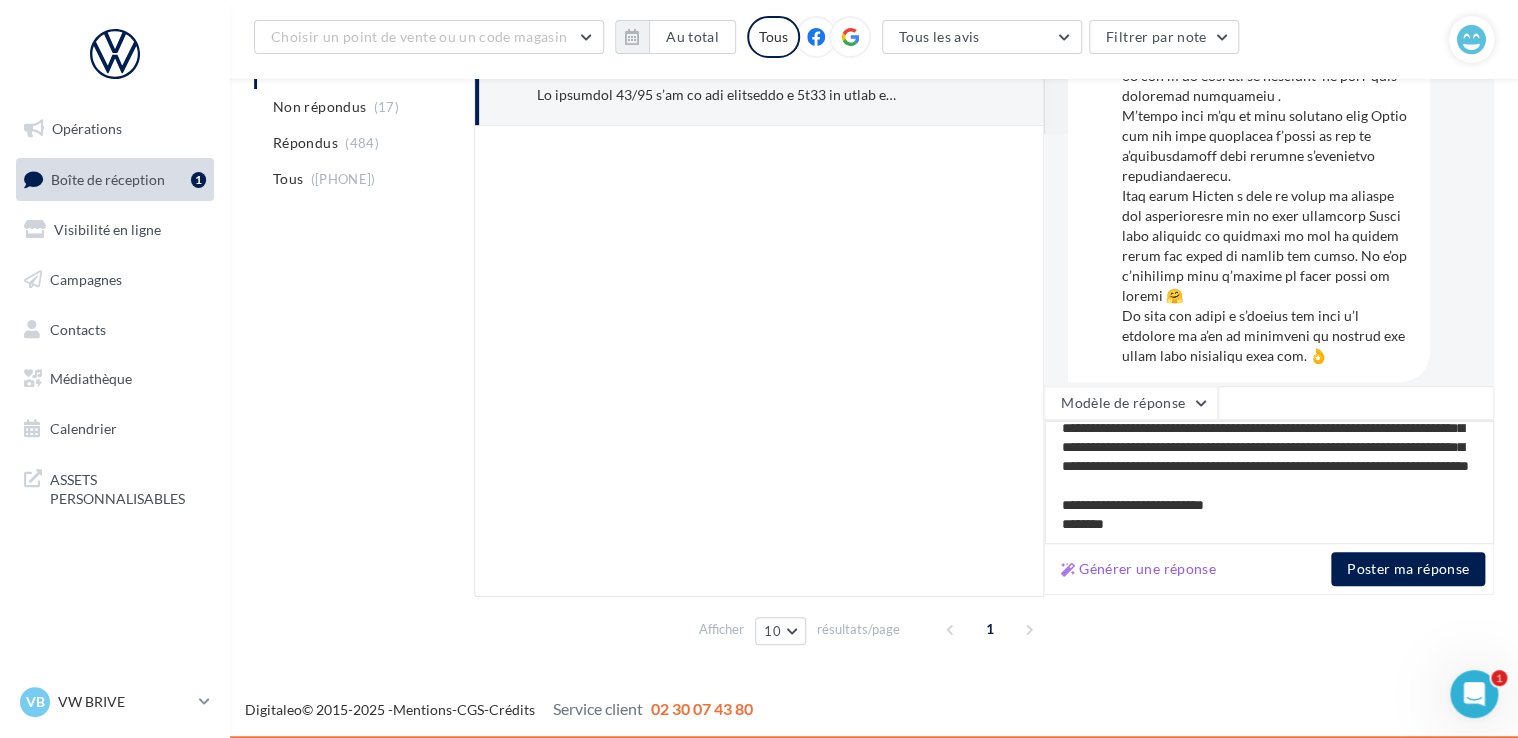 type on "**********" 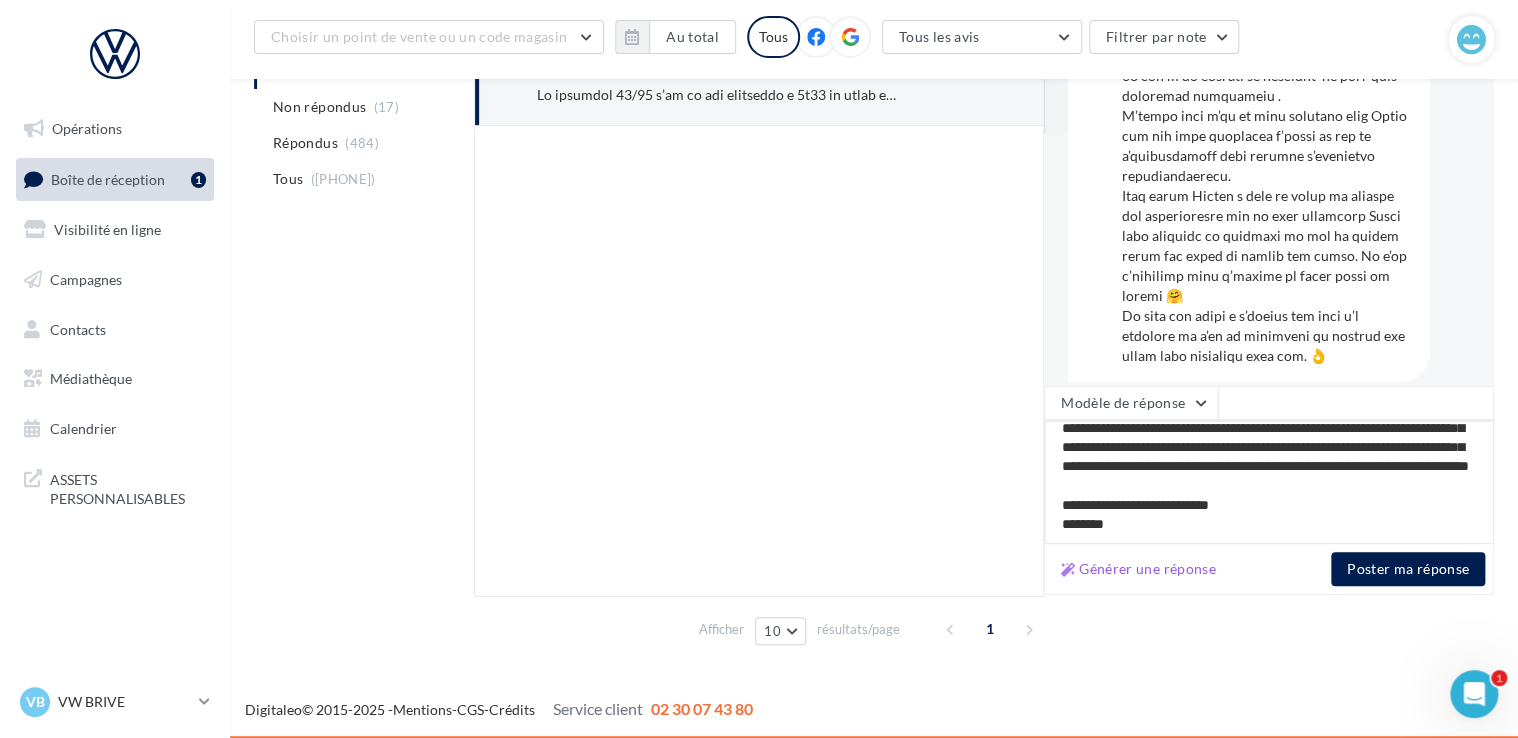 type on "**********" 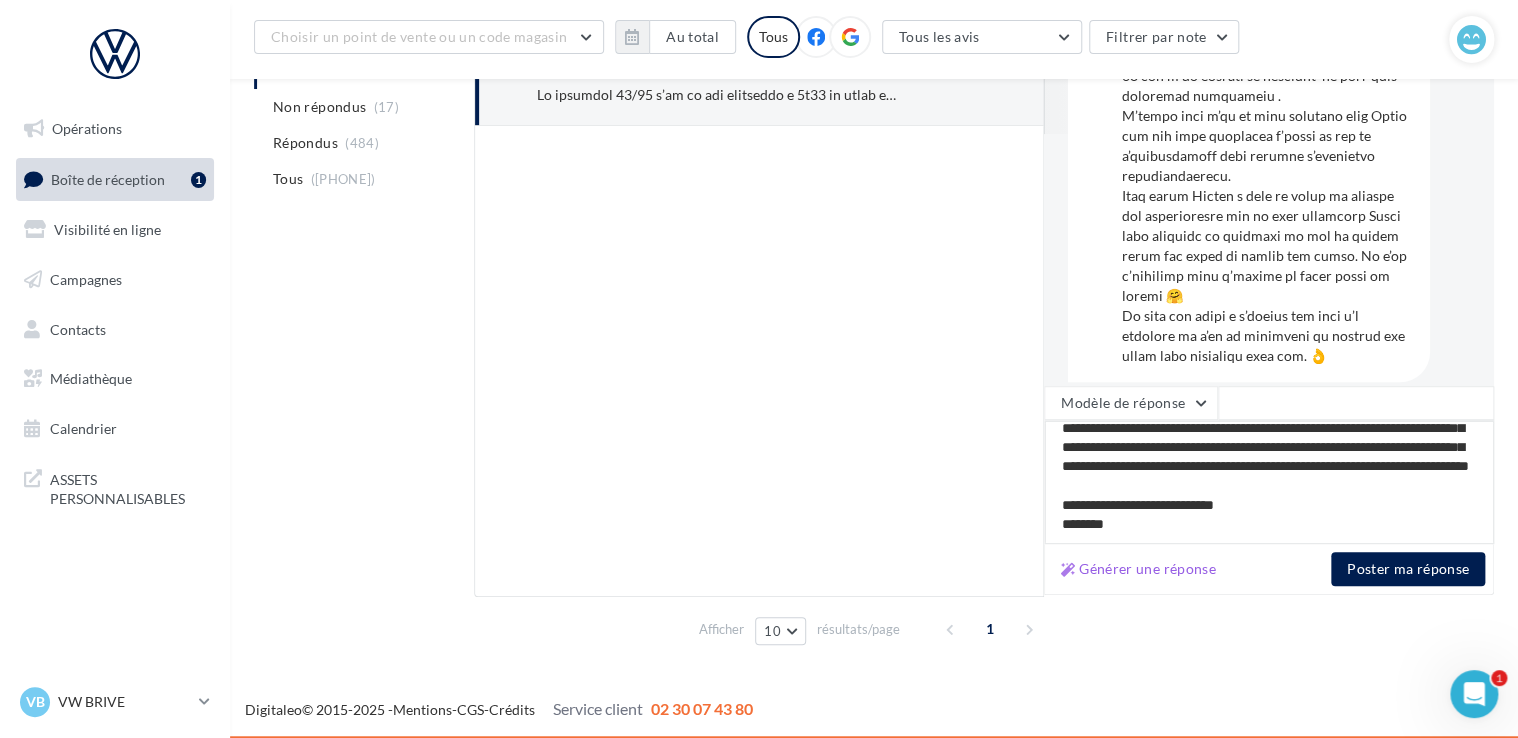 type on "**********" 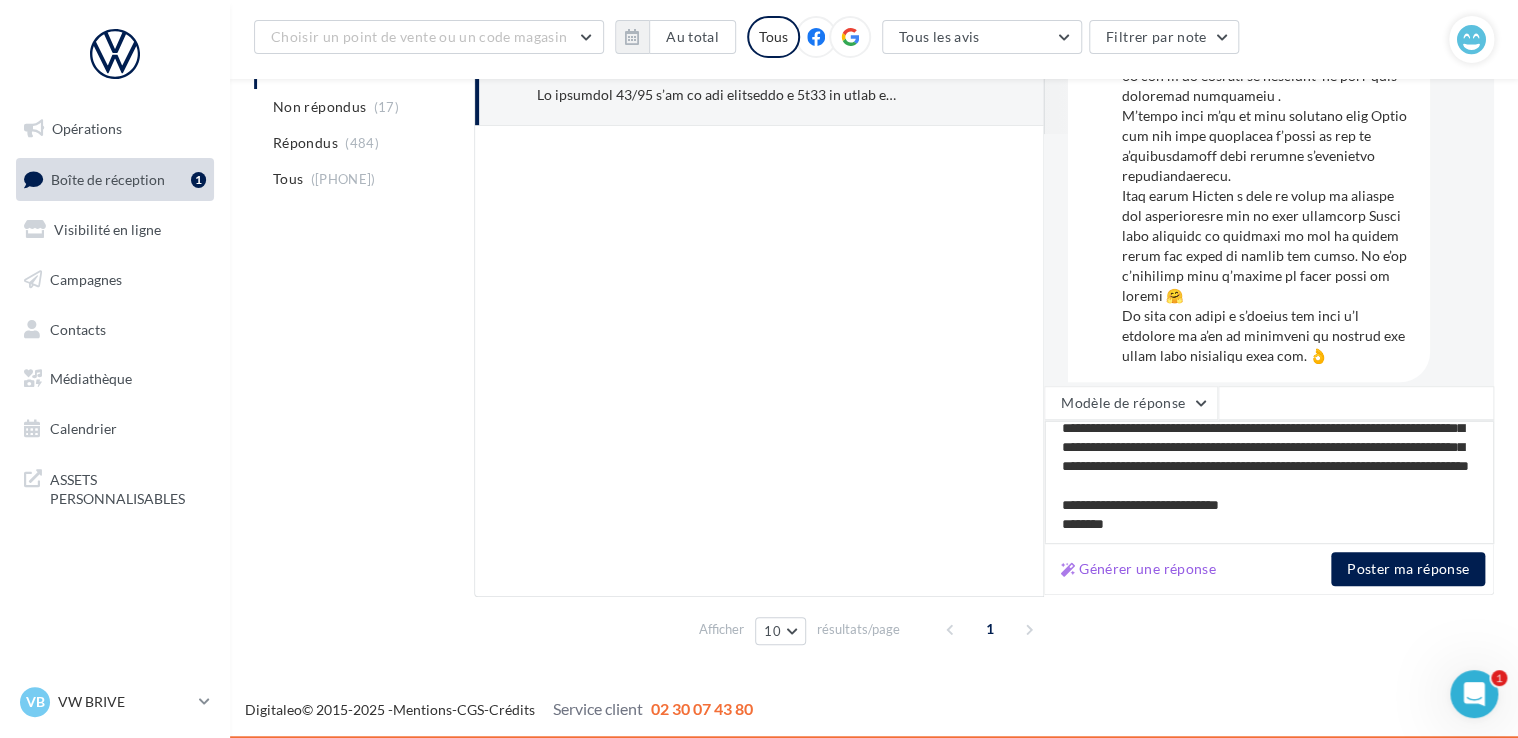 type on "**********" 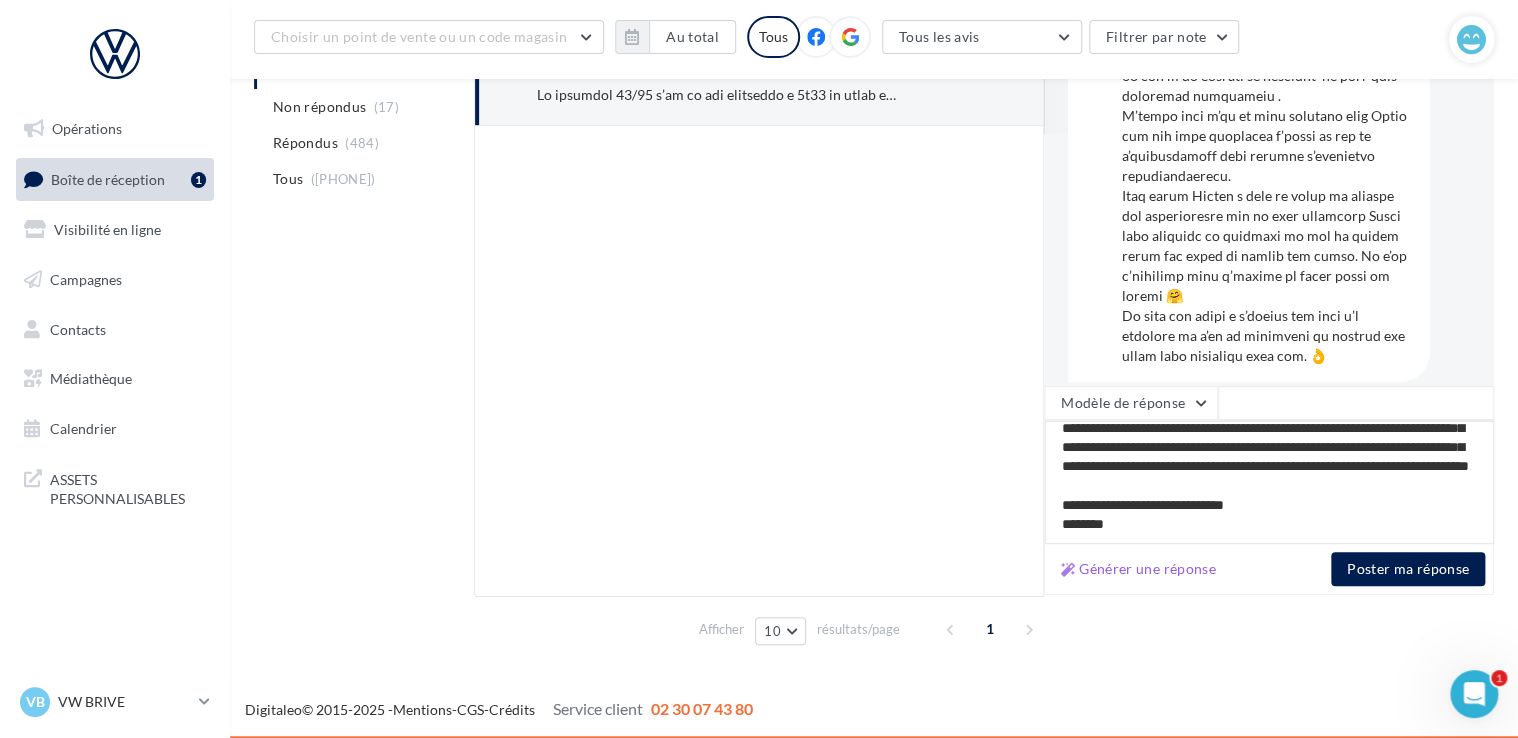 type on "**********" 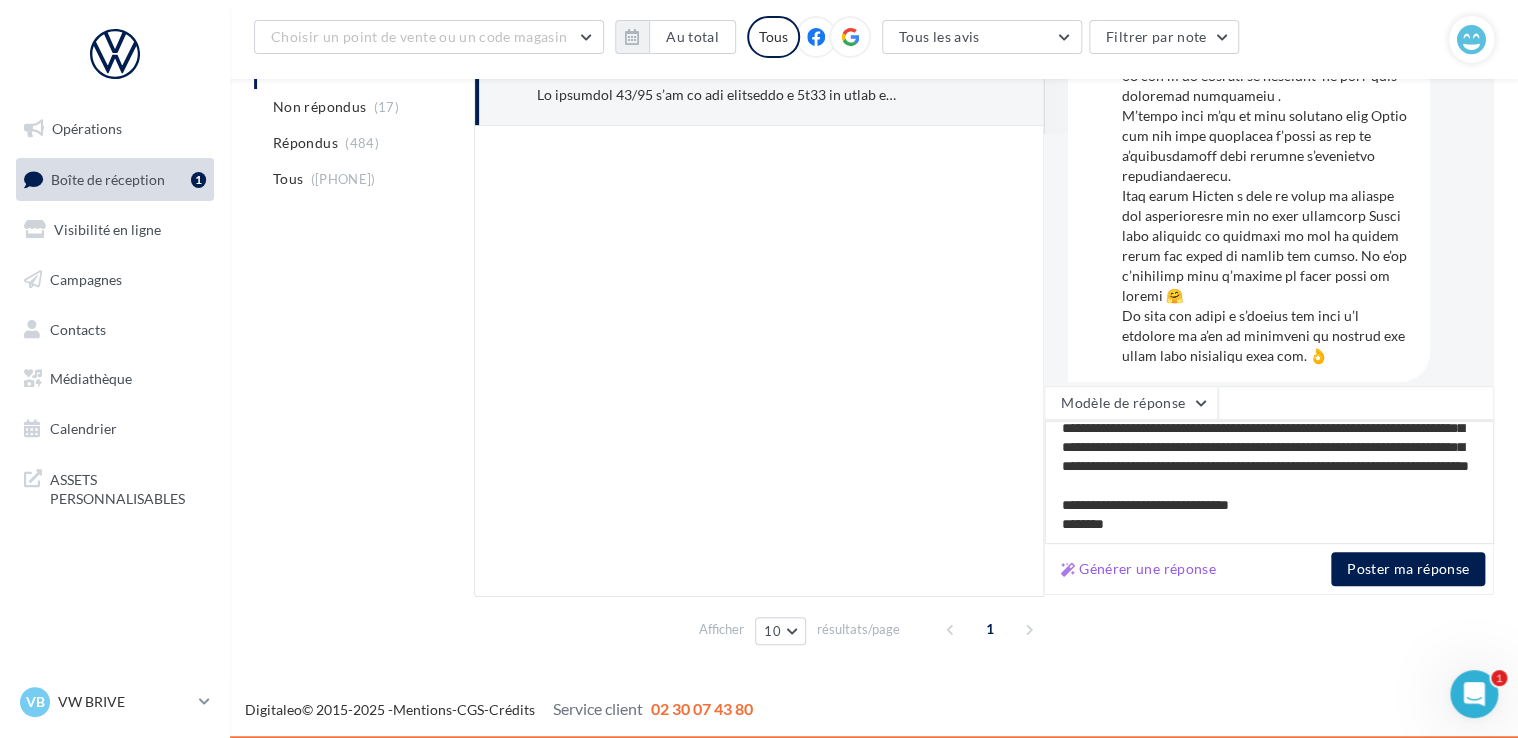 type on "**********" 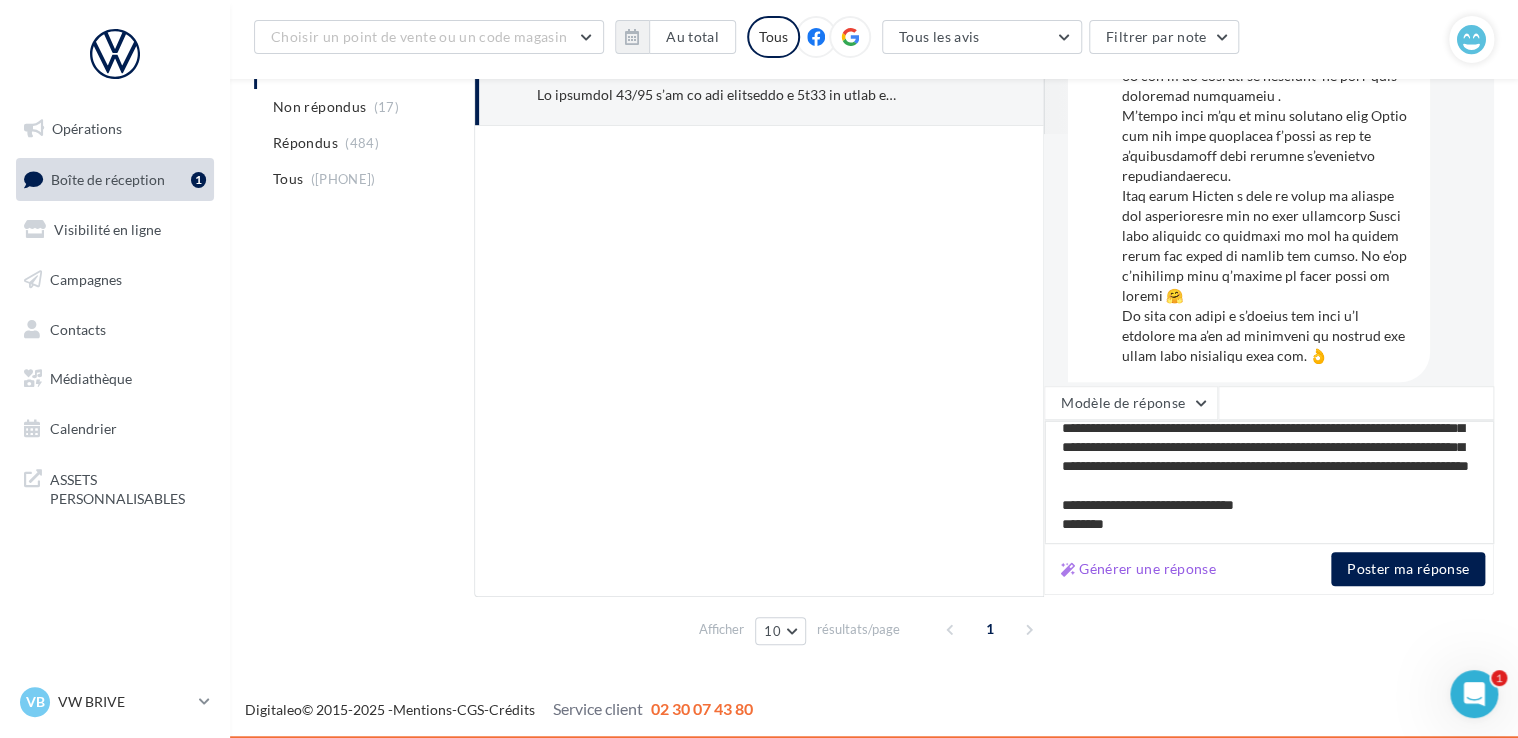type on "**********" 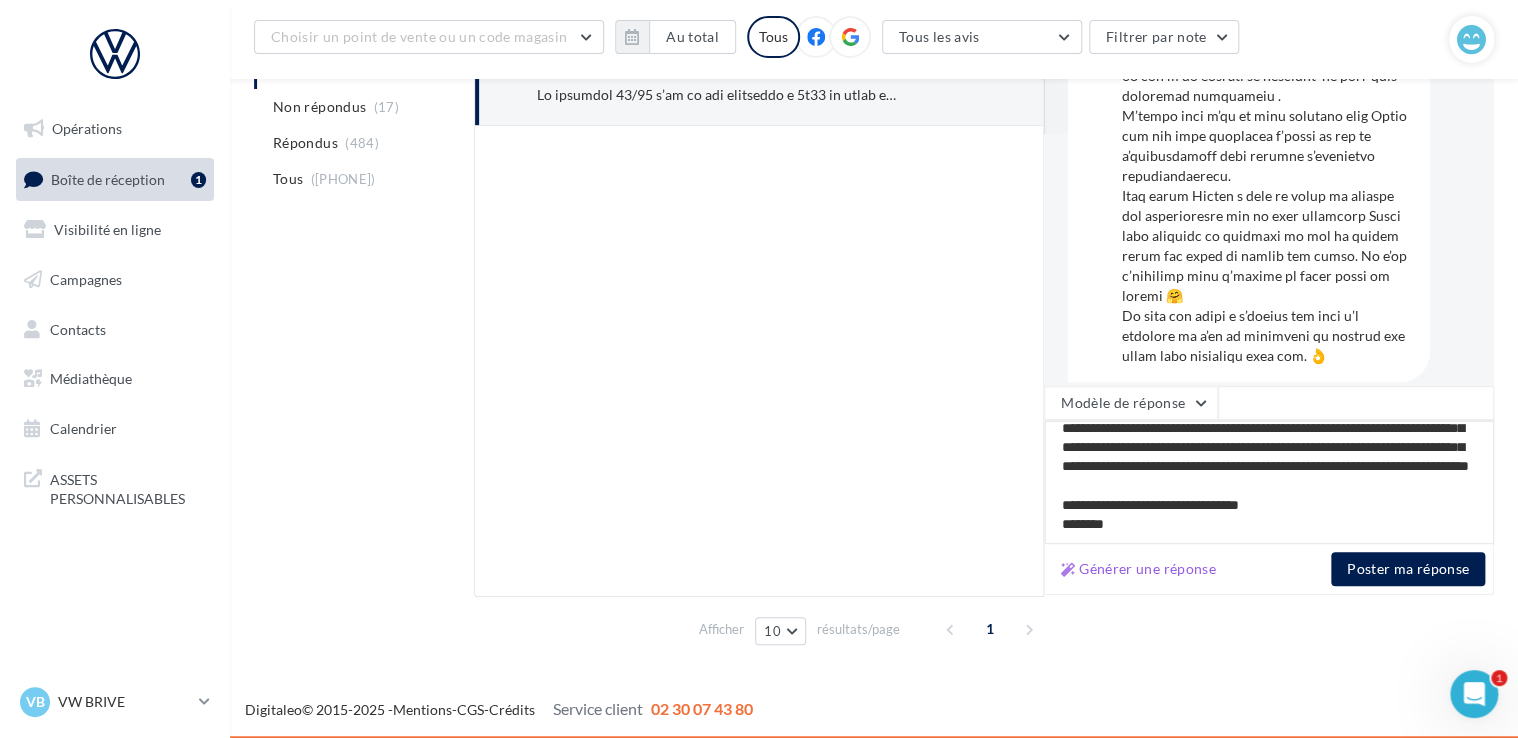 type on "**********" 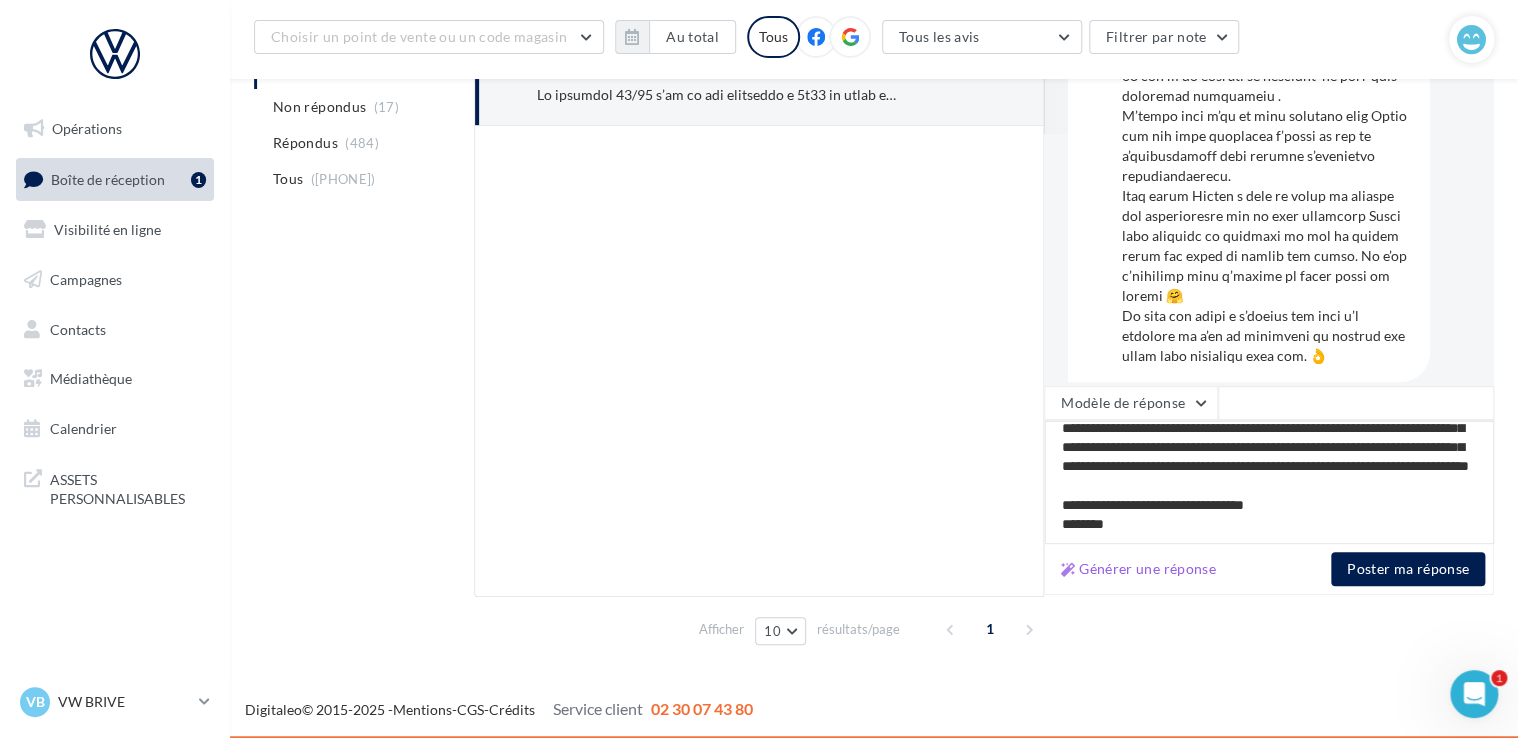 type on "**********" 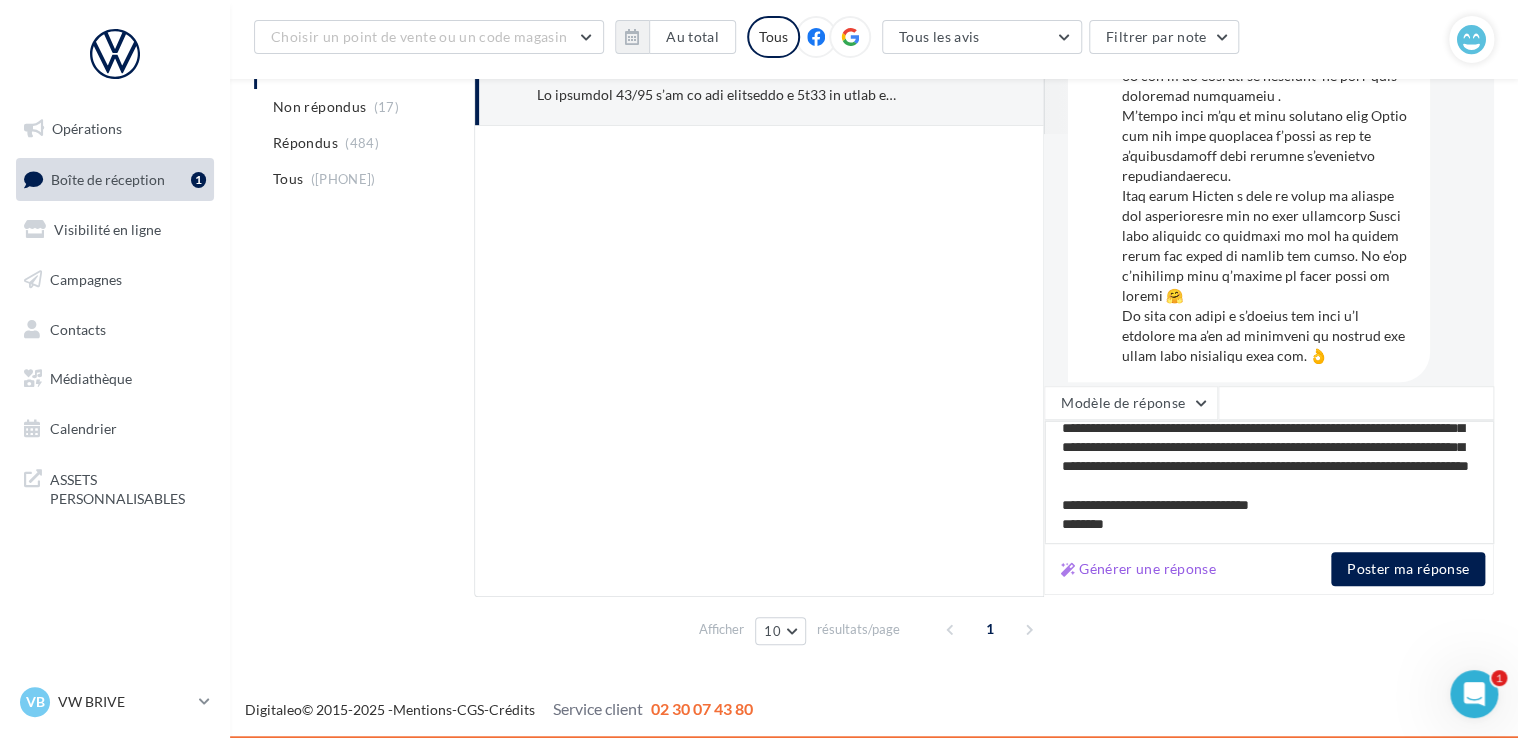 type on "**********" 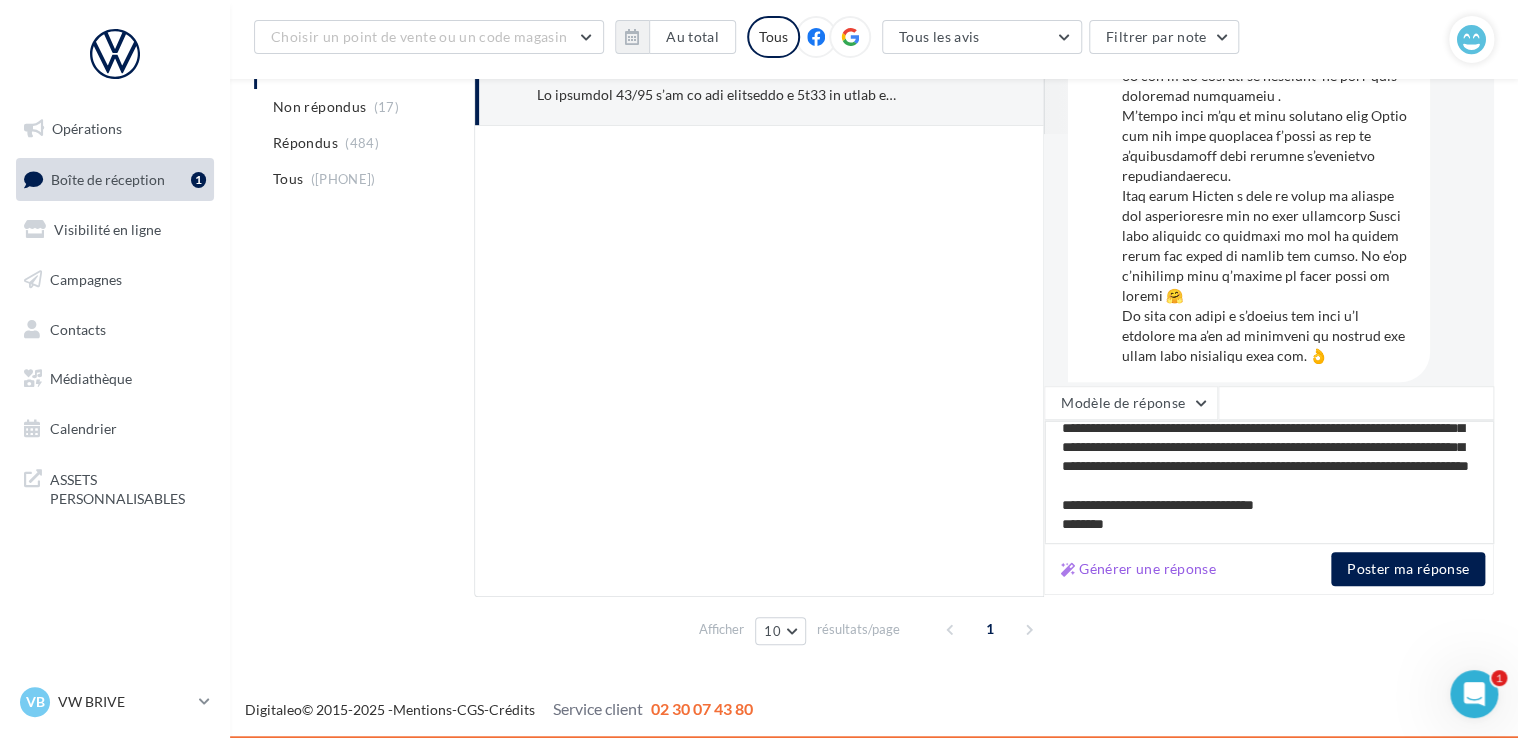 type on "**********" 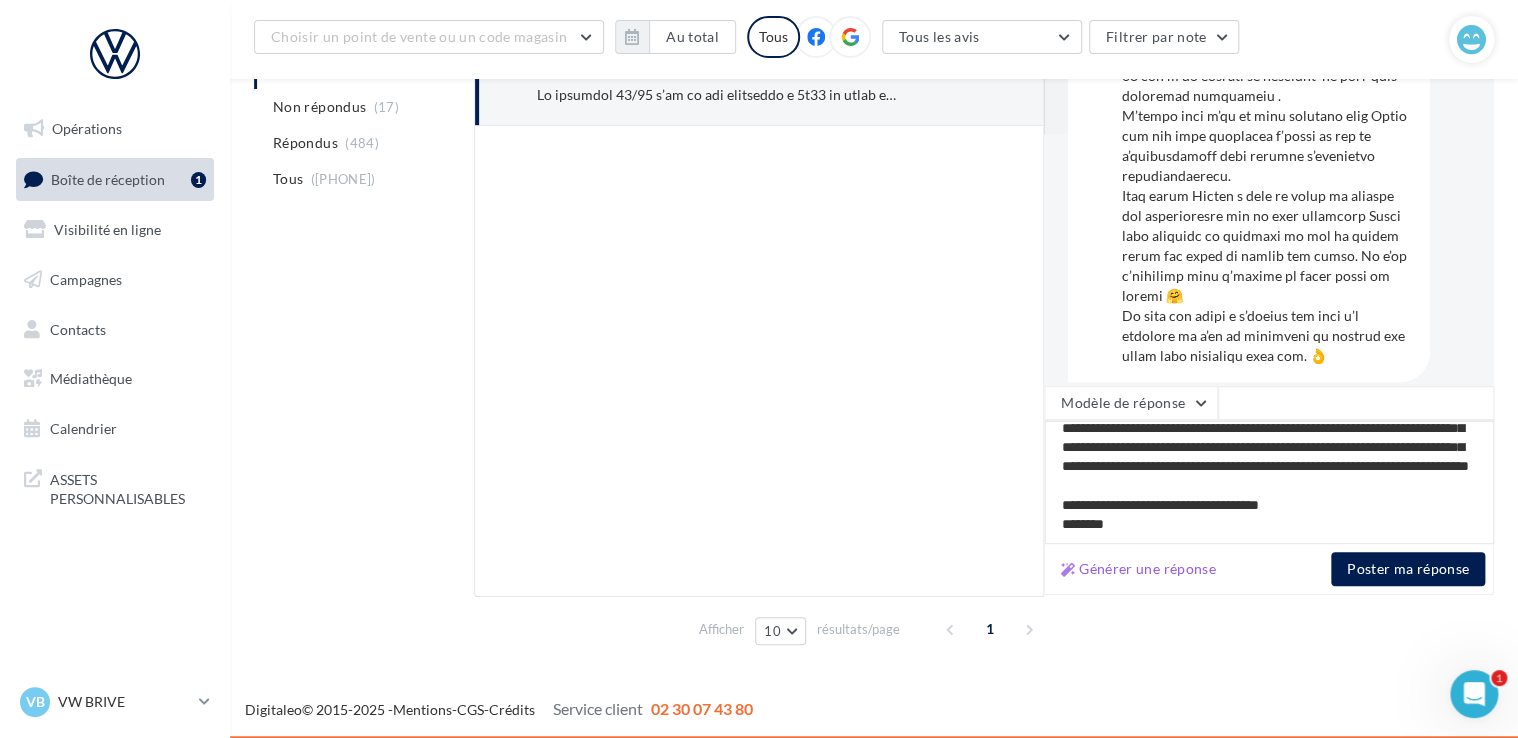 type on "**********" 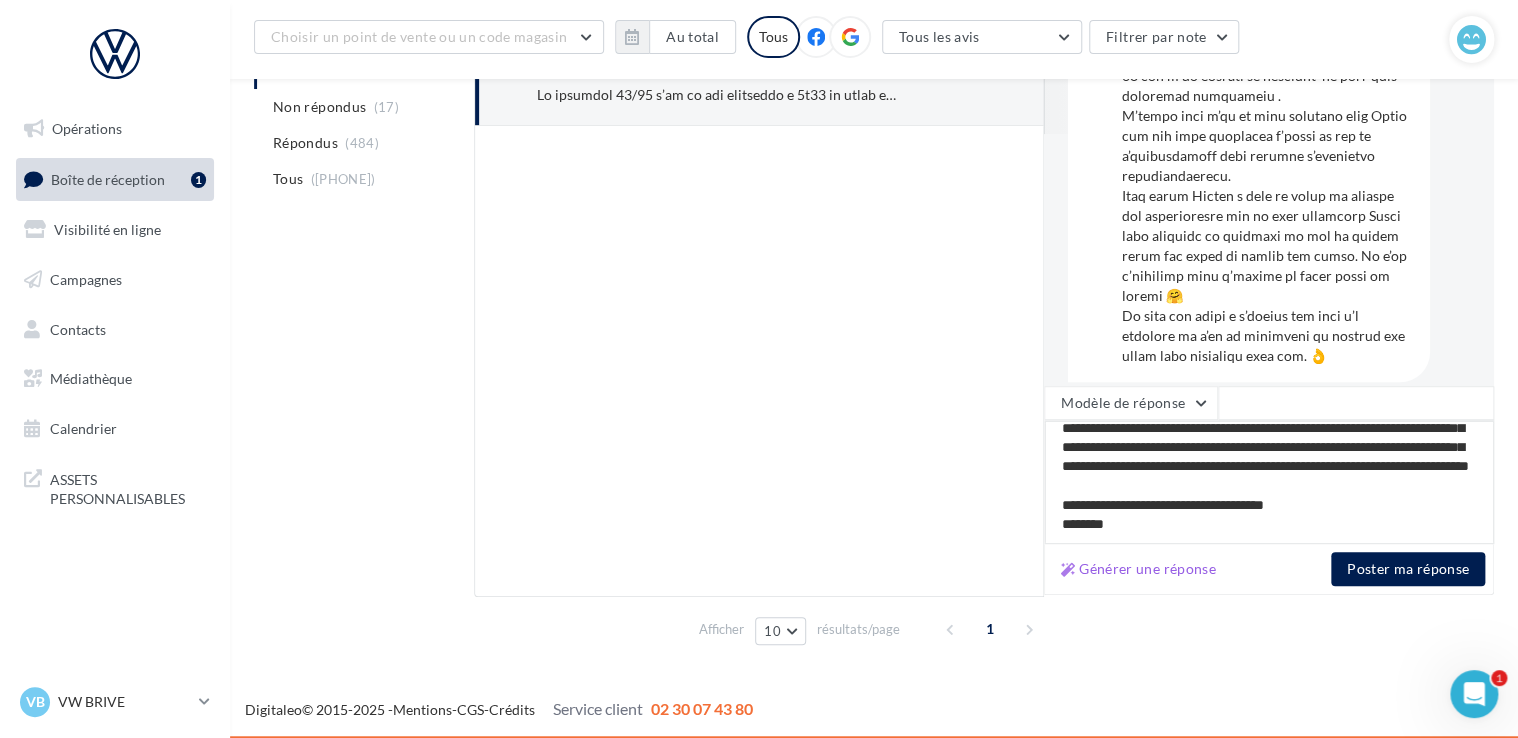 type on "**********" 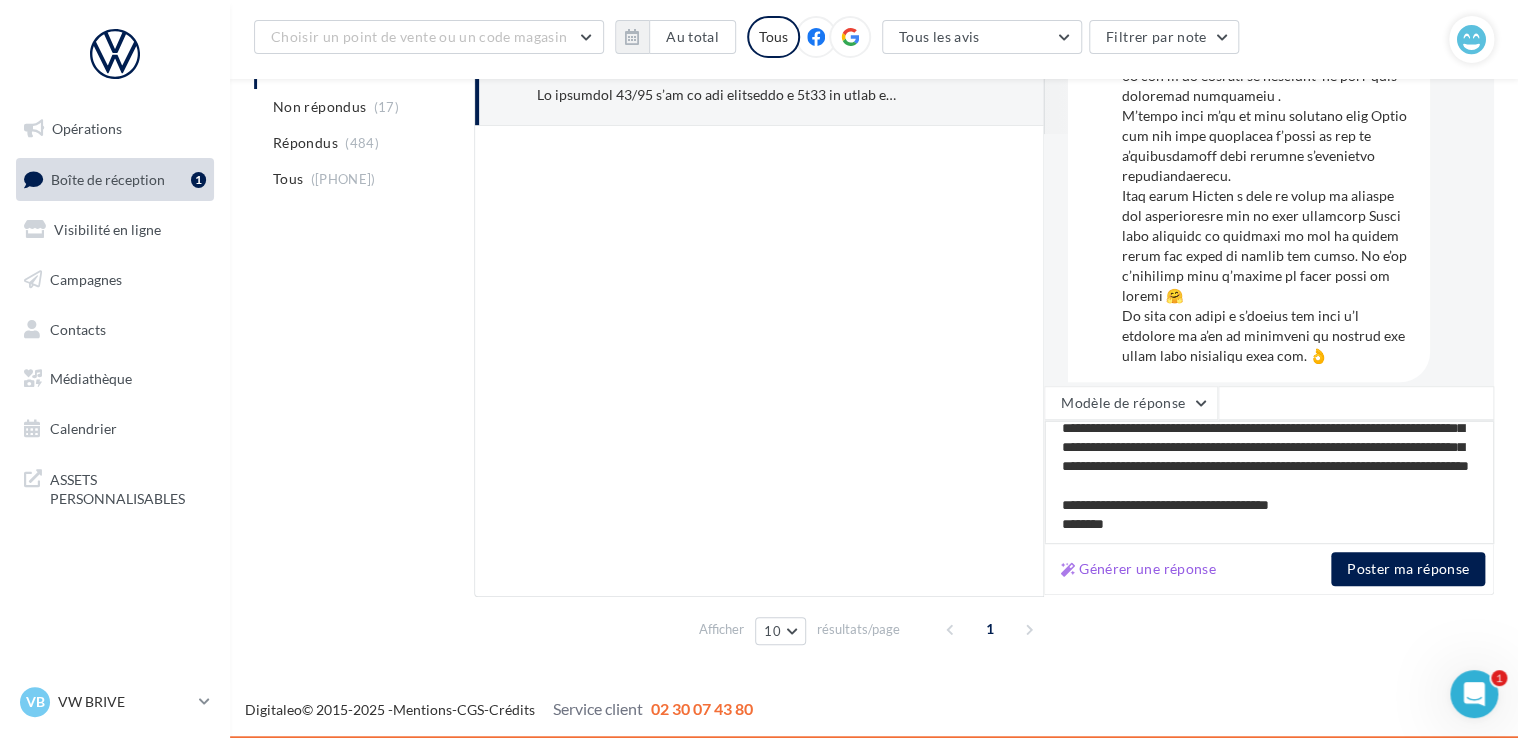 type on "**********" 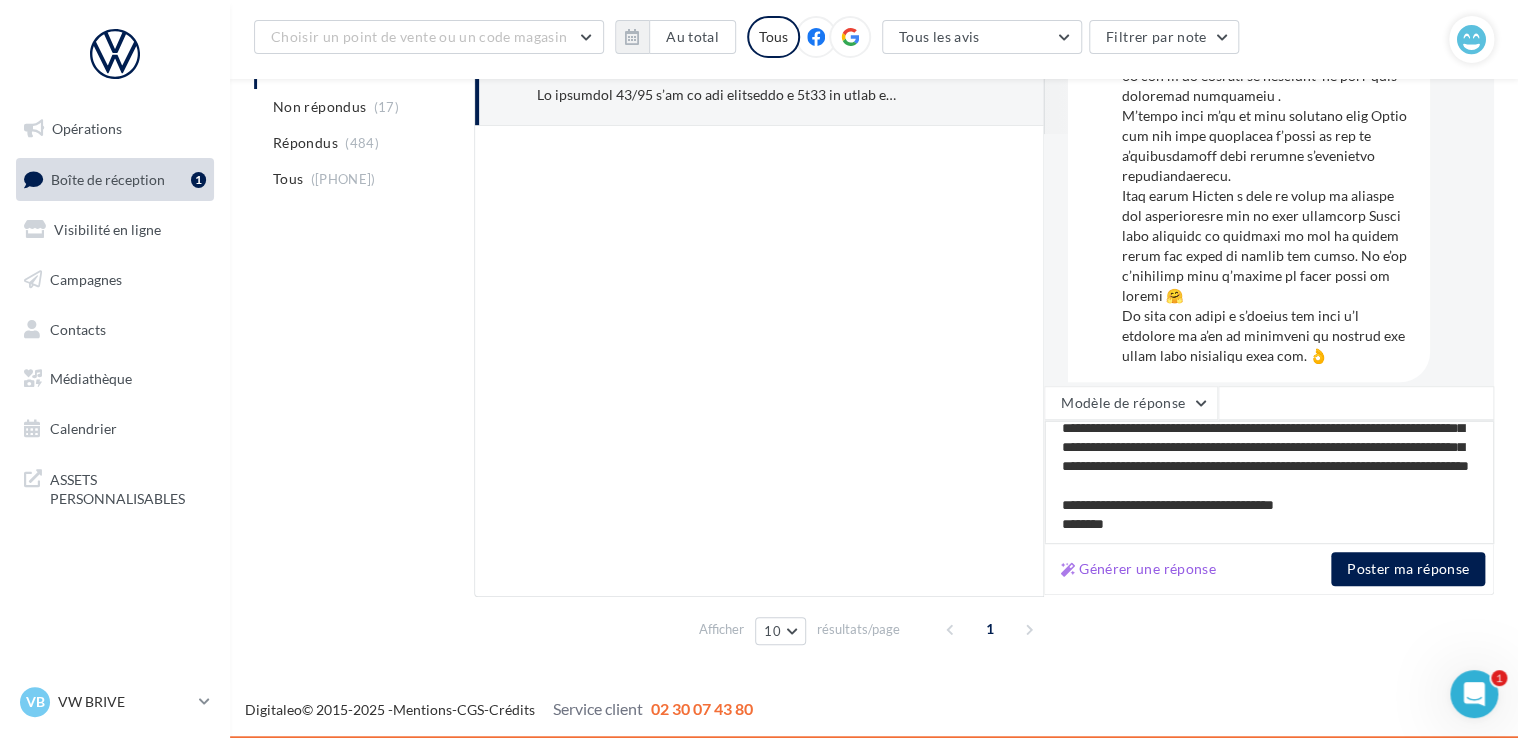 type on "**********" 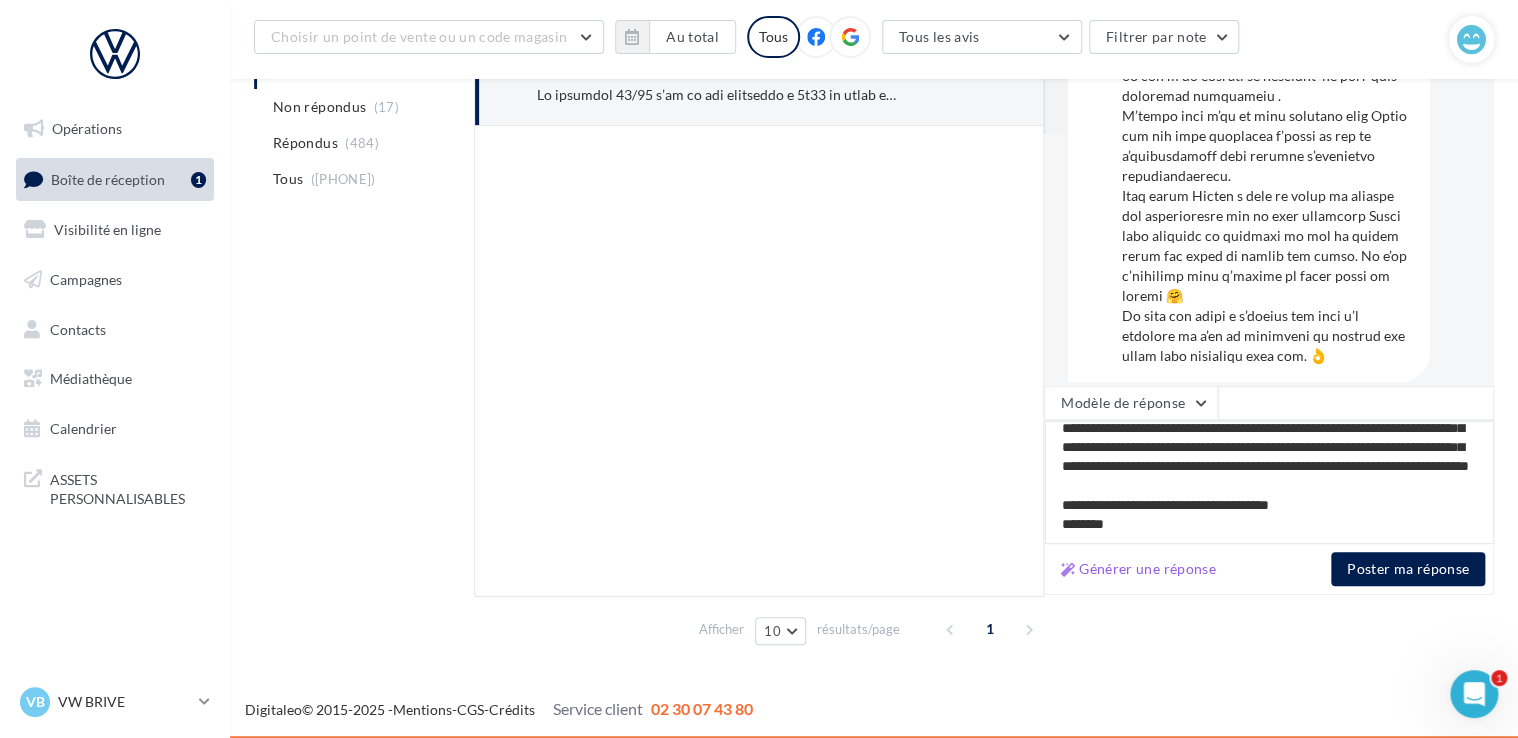 type on "**********" 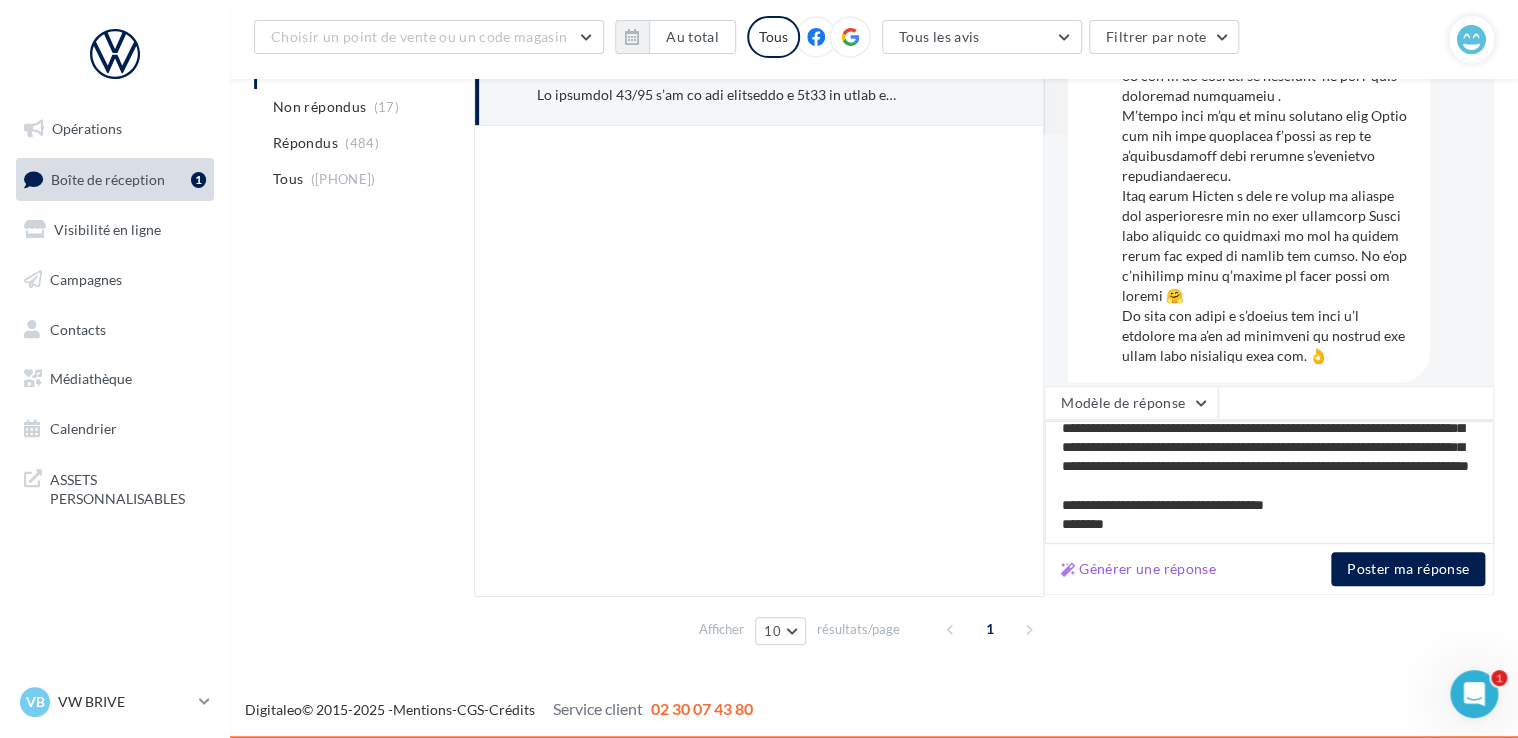 type on "**********" 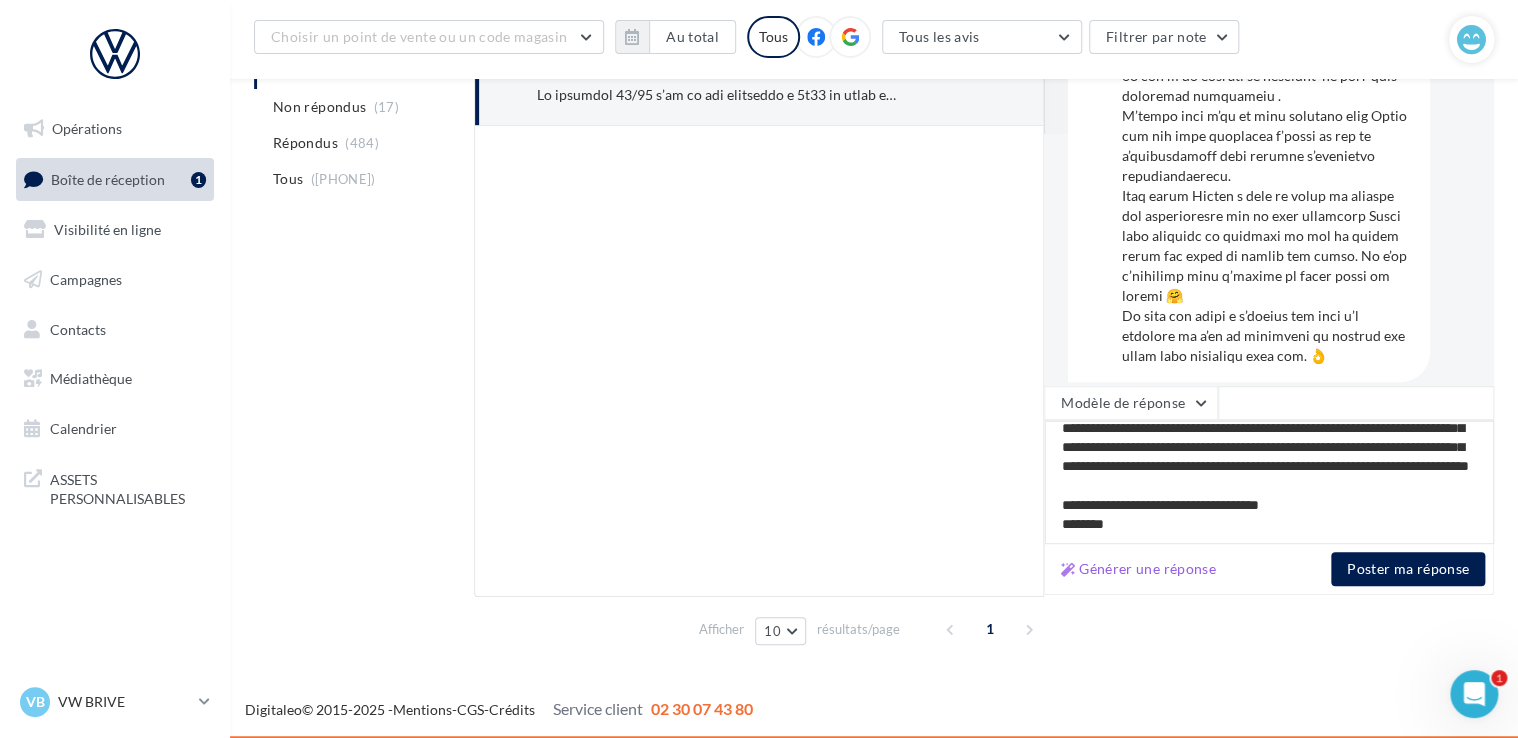 type on "**********" 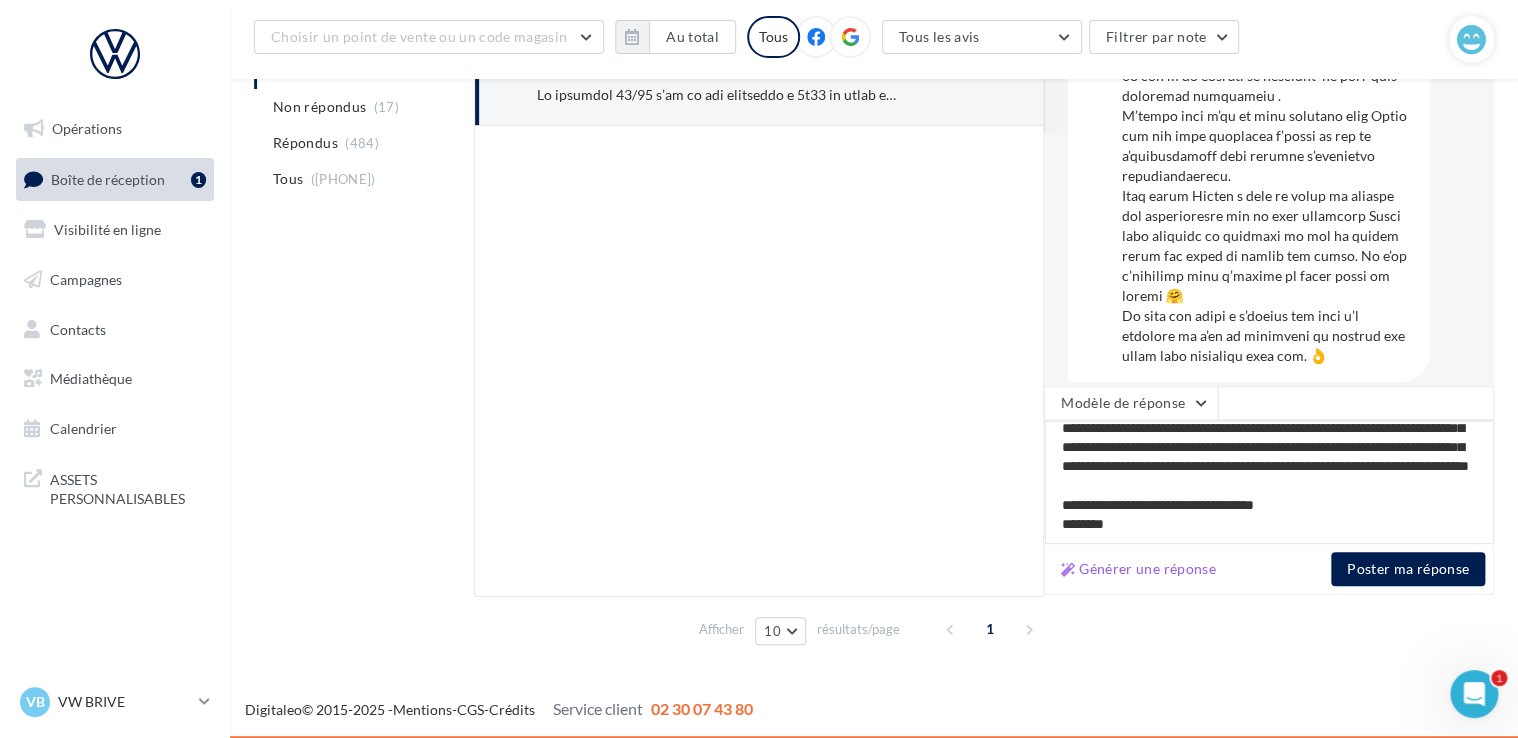 type on "**********" 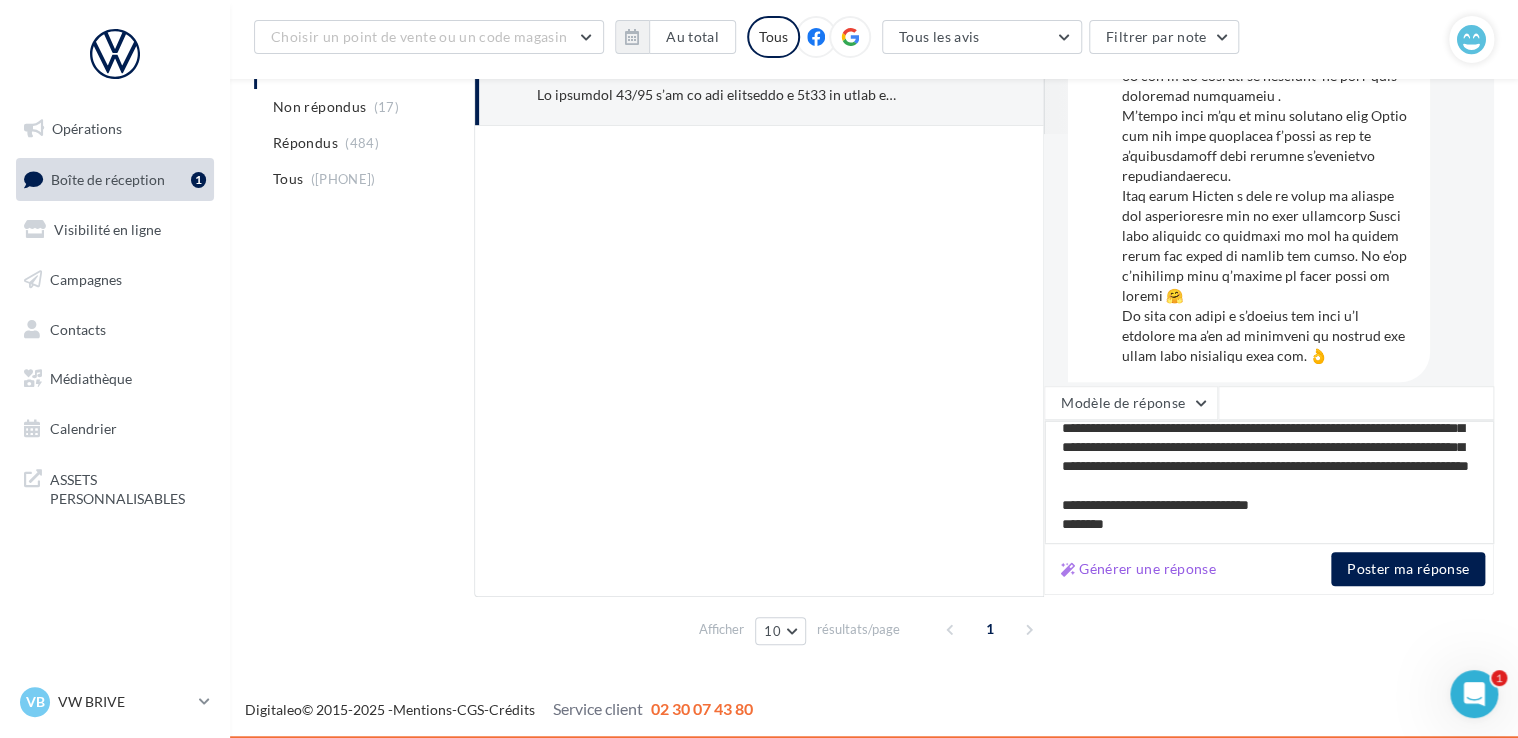 type on "**********" 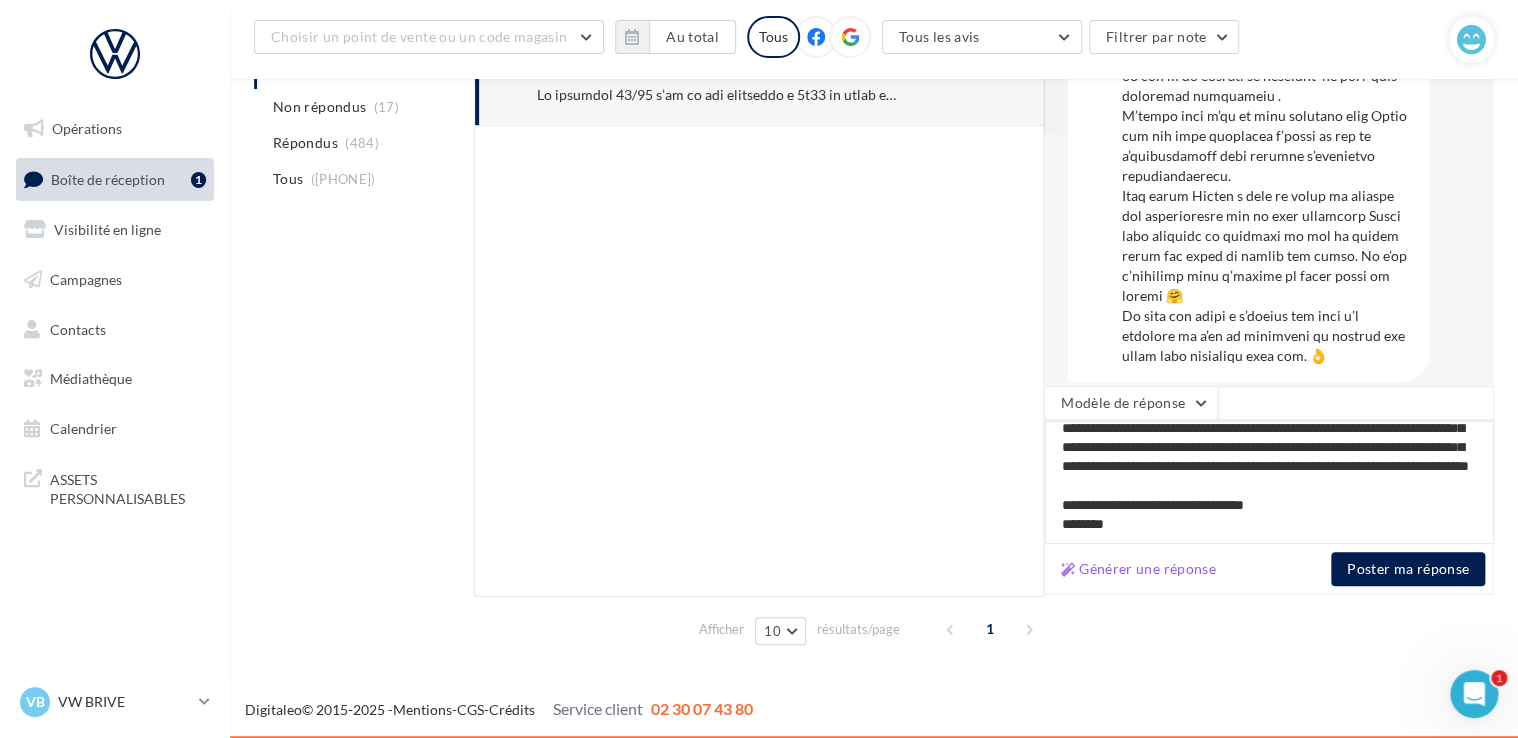 type on "**********" 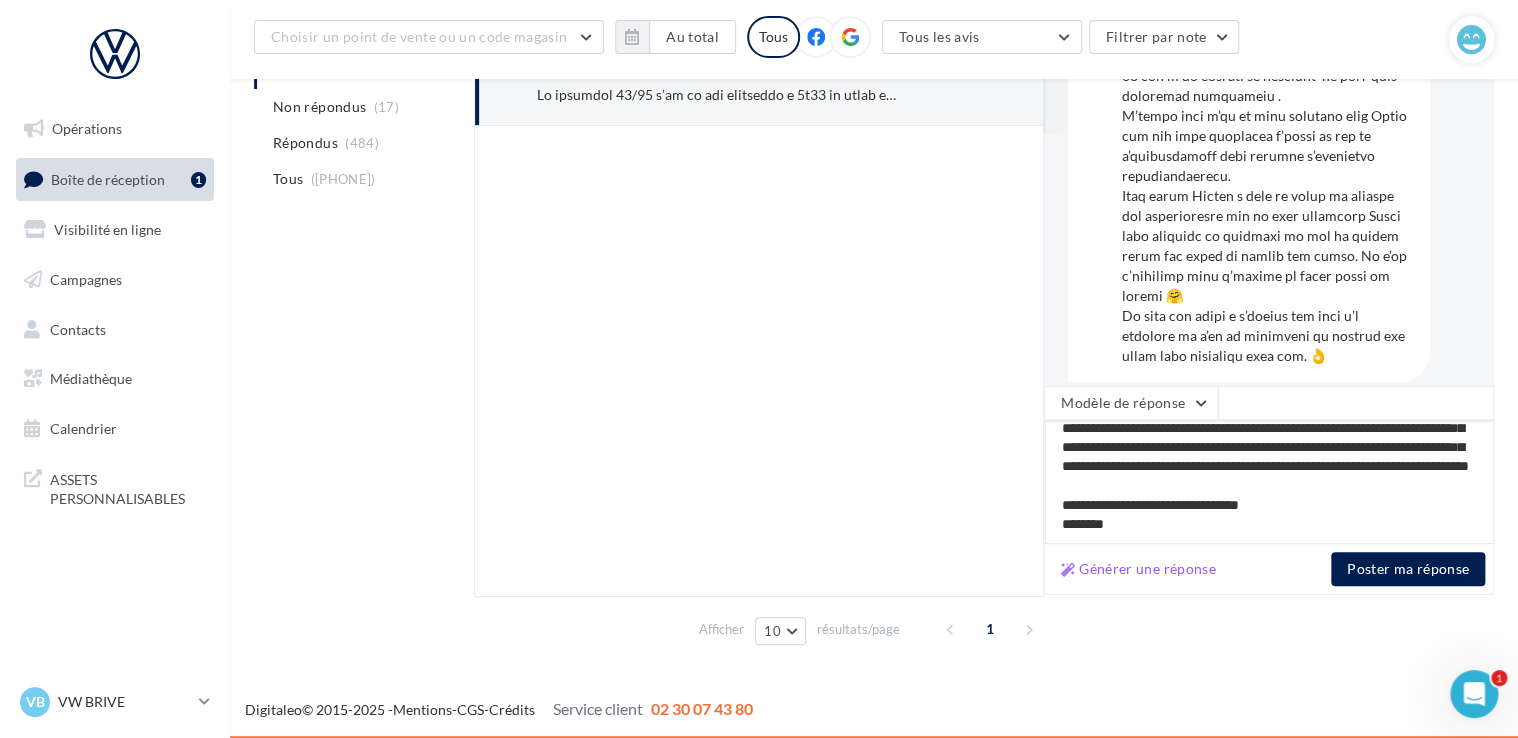 type on "**********" 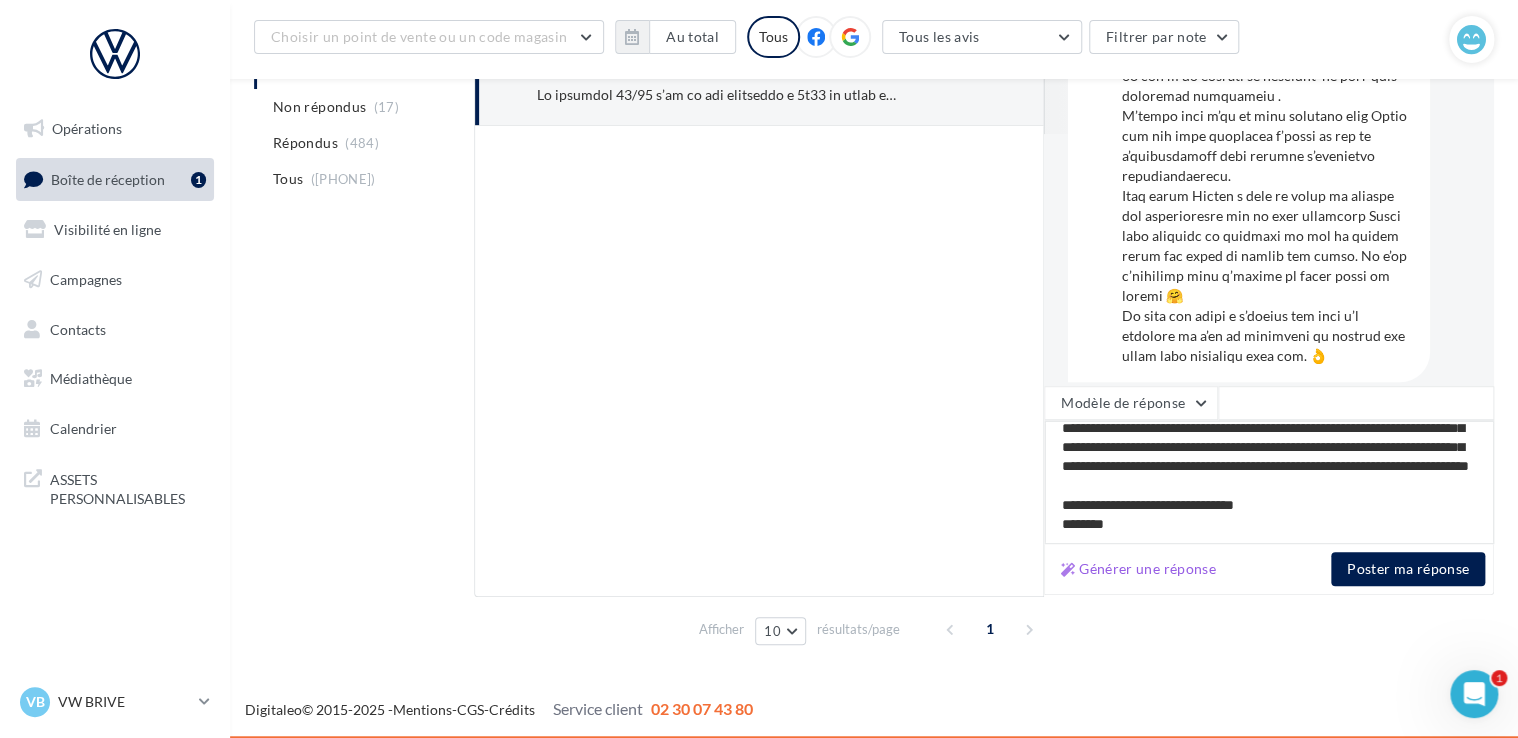 type on "**********" 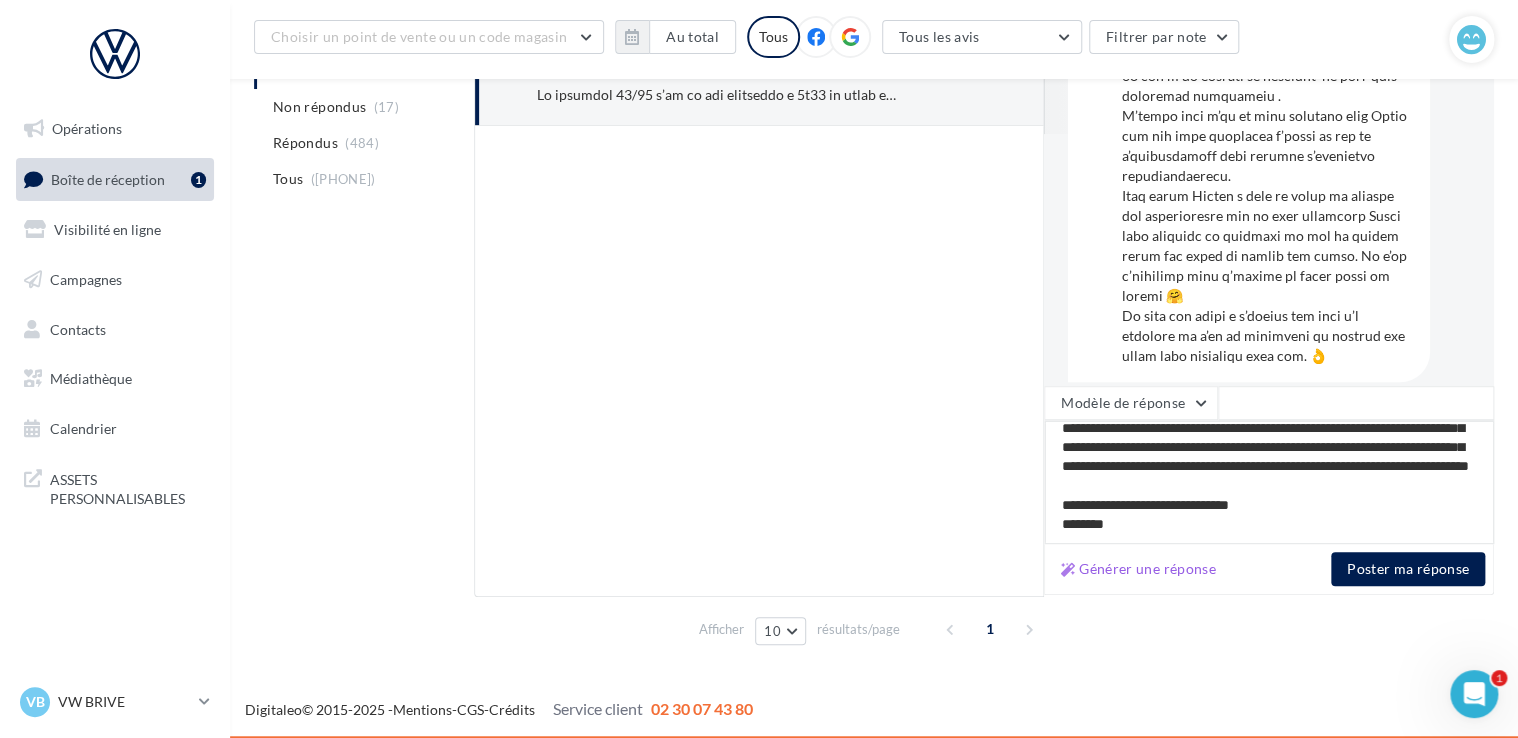 type on "**********" 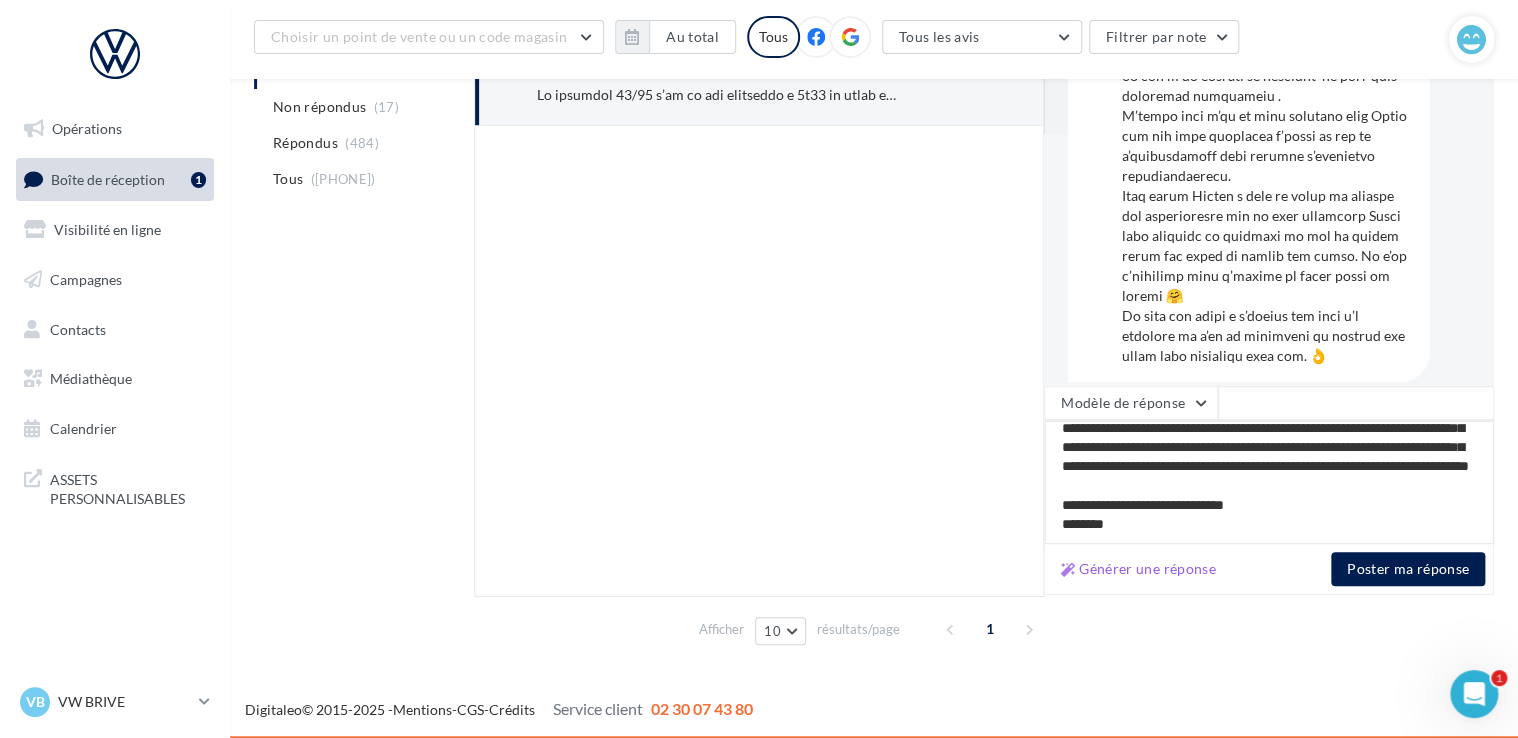 type on "**********" 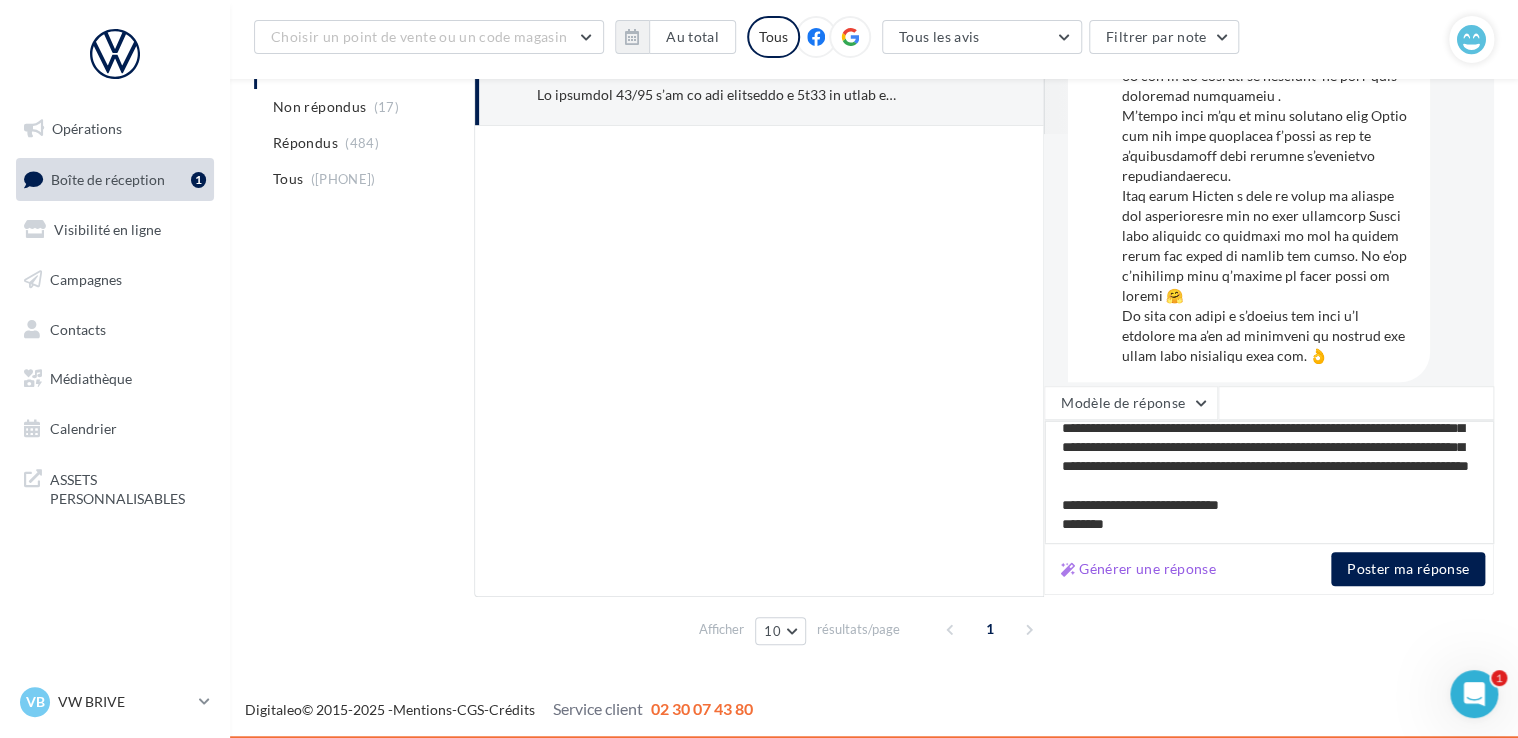 type on "**********" 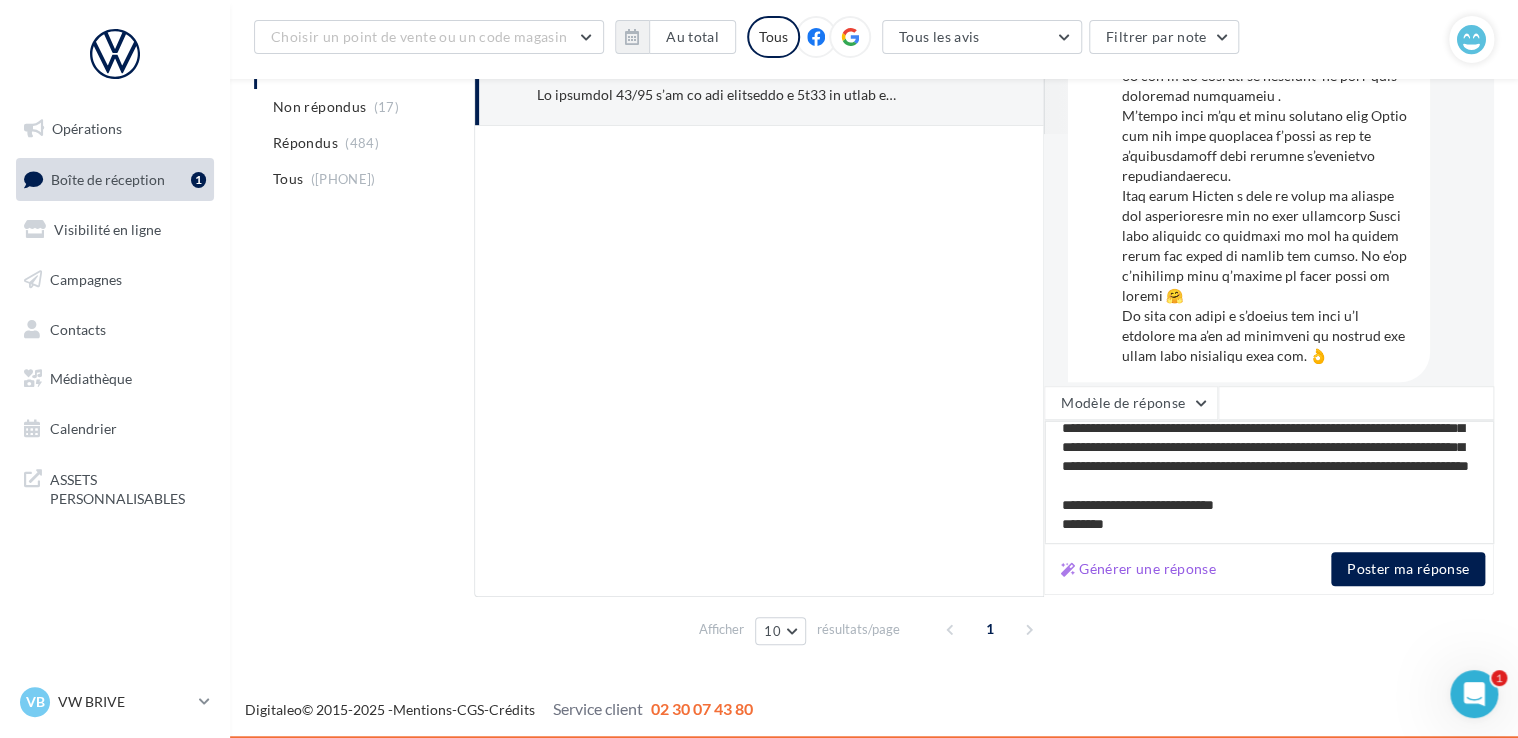 type on "**********" 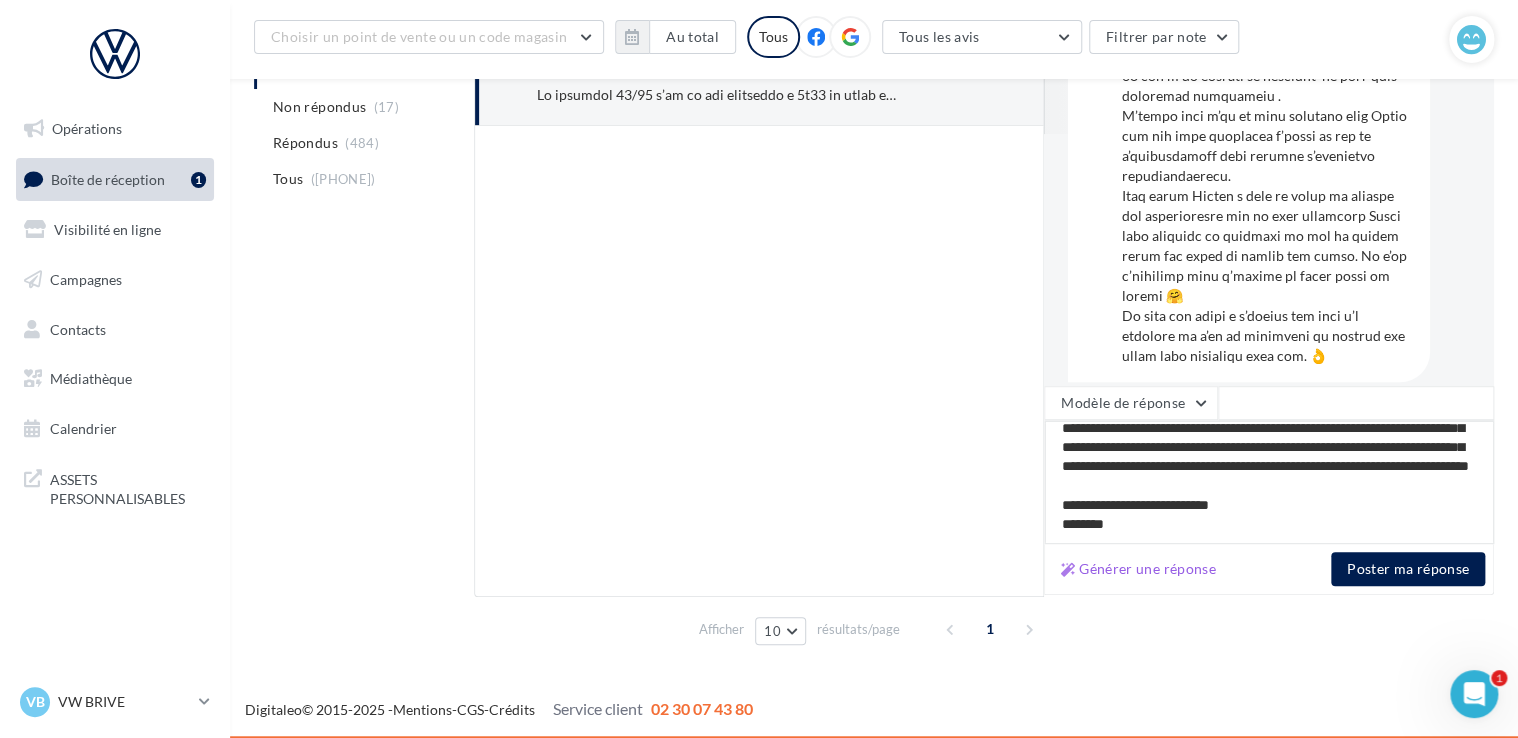 type on "**********" 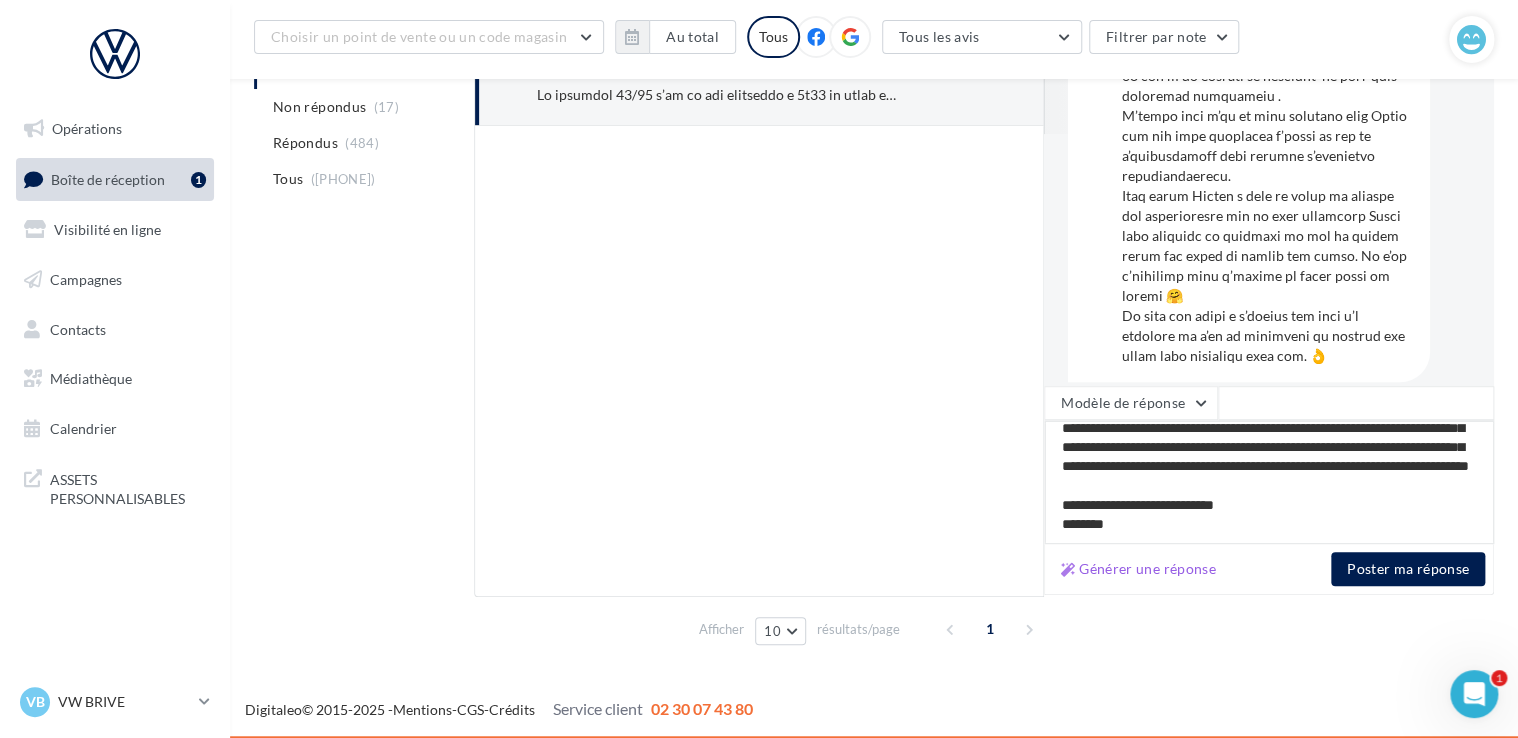 type on "**********" 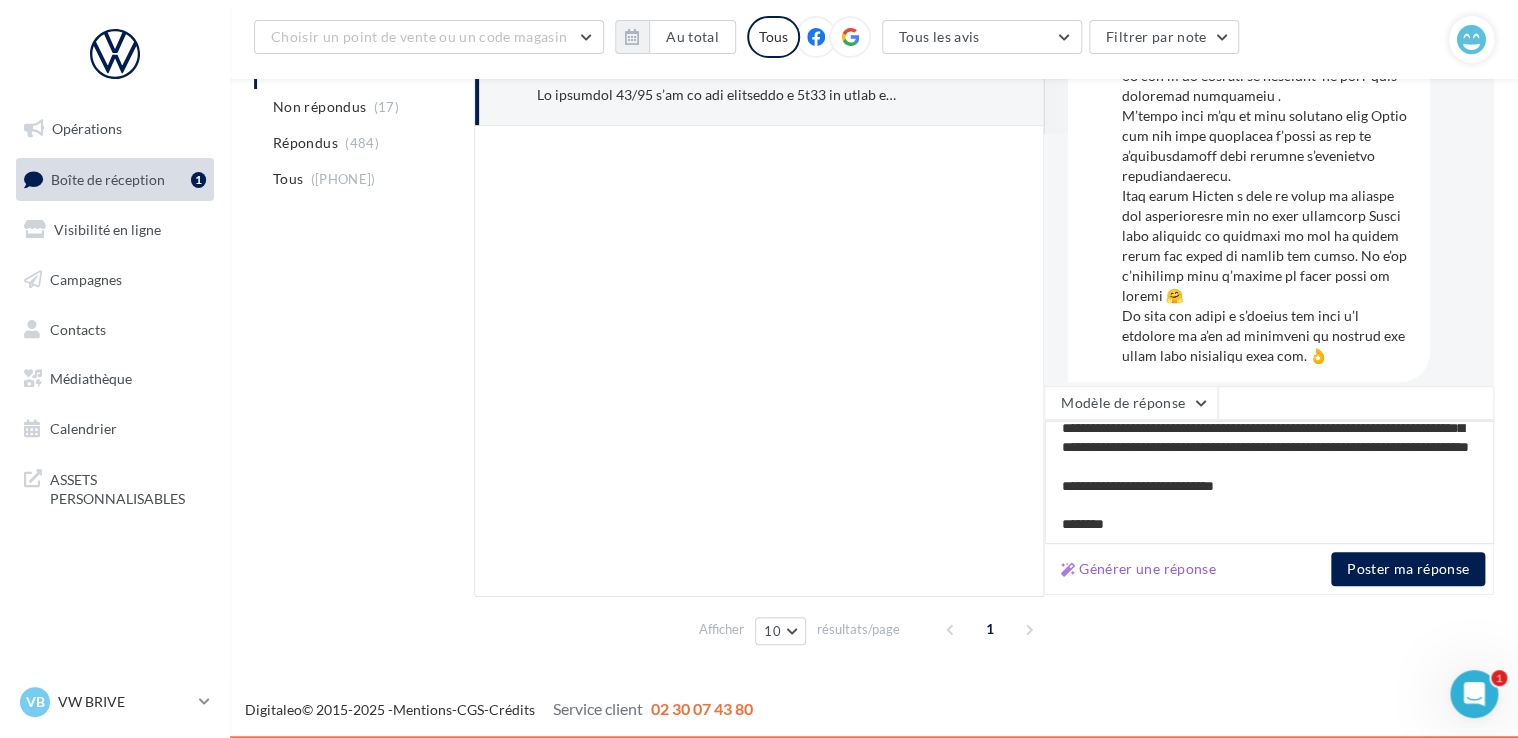 scroll, scrollTop: 145, scrollLeft: 0, axis: vertical 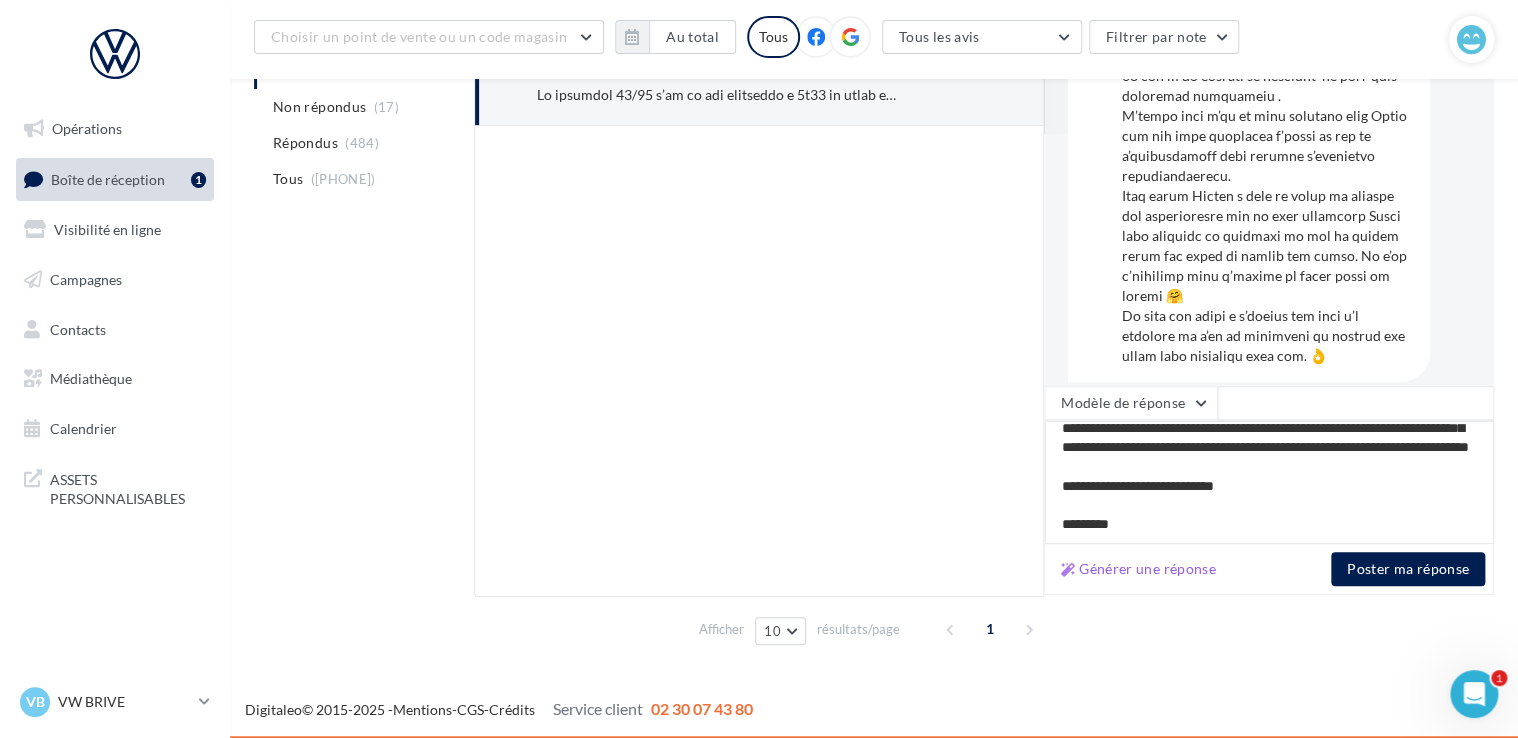 type on "**********" 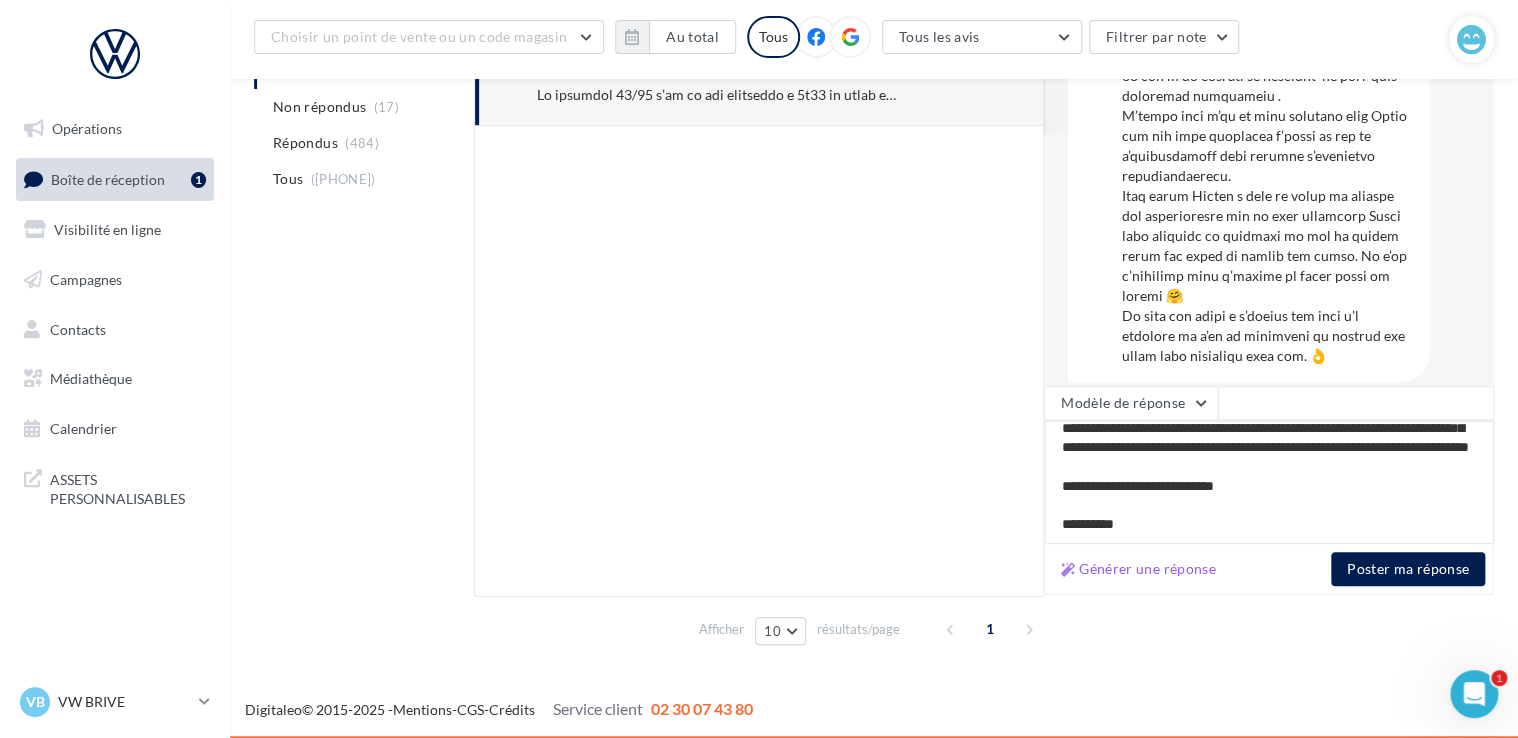 type on "**********" 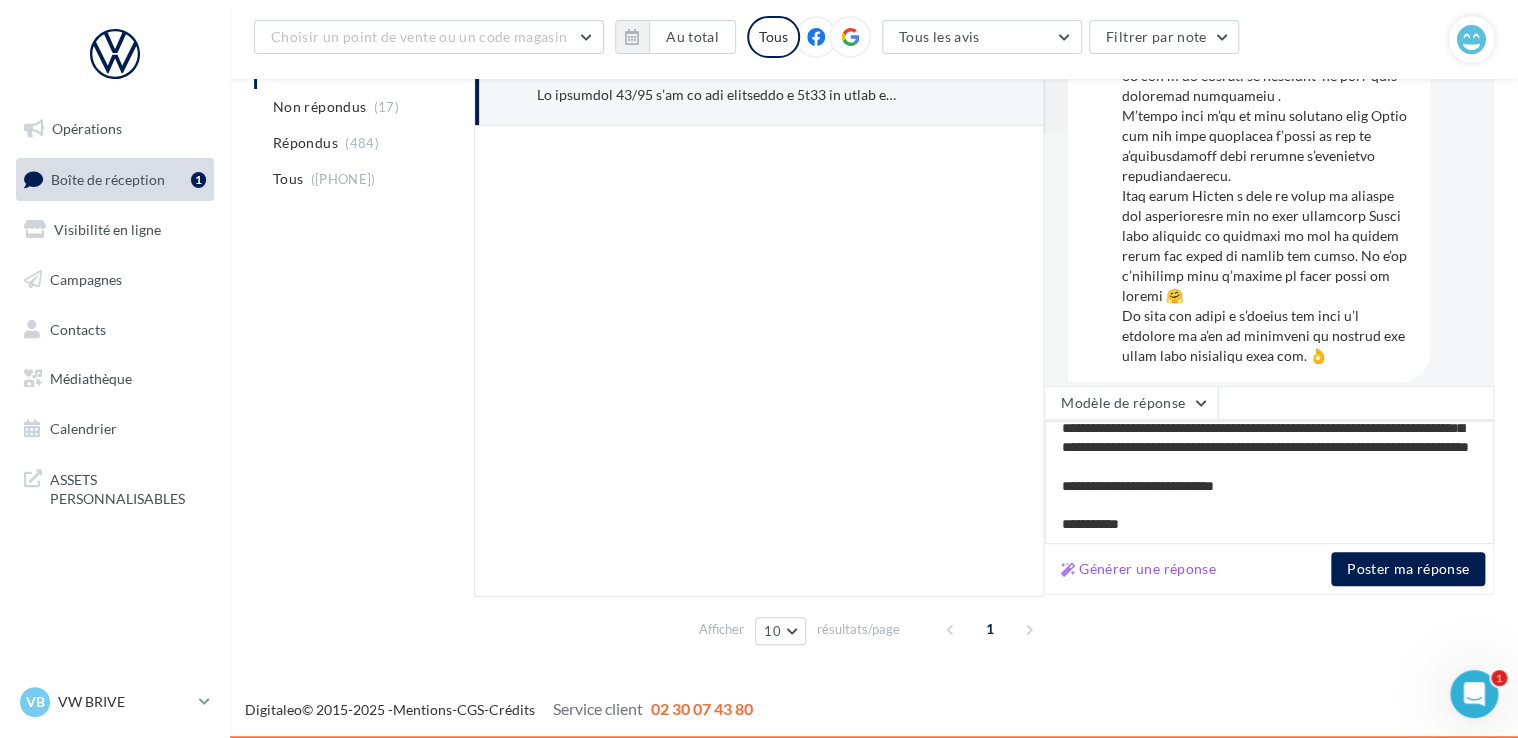 type on "**********" 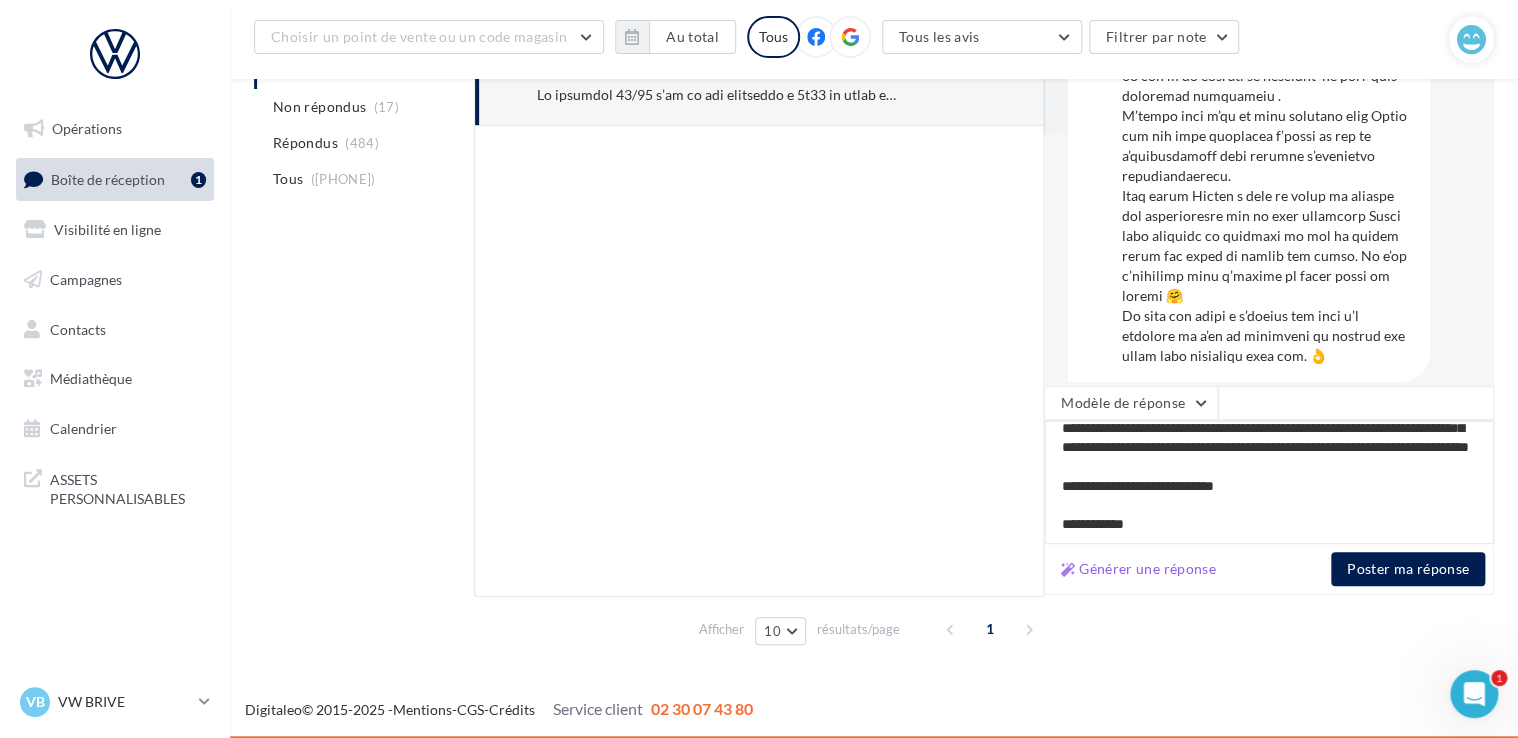 type on "**********" 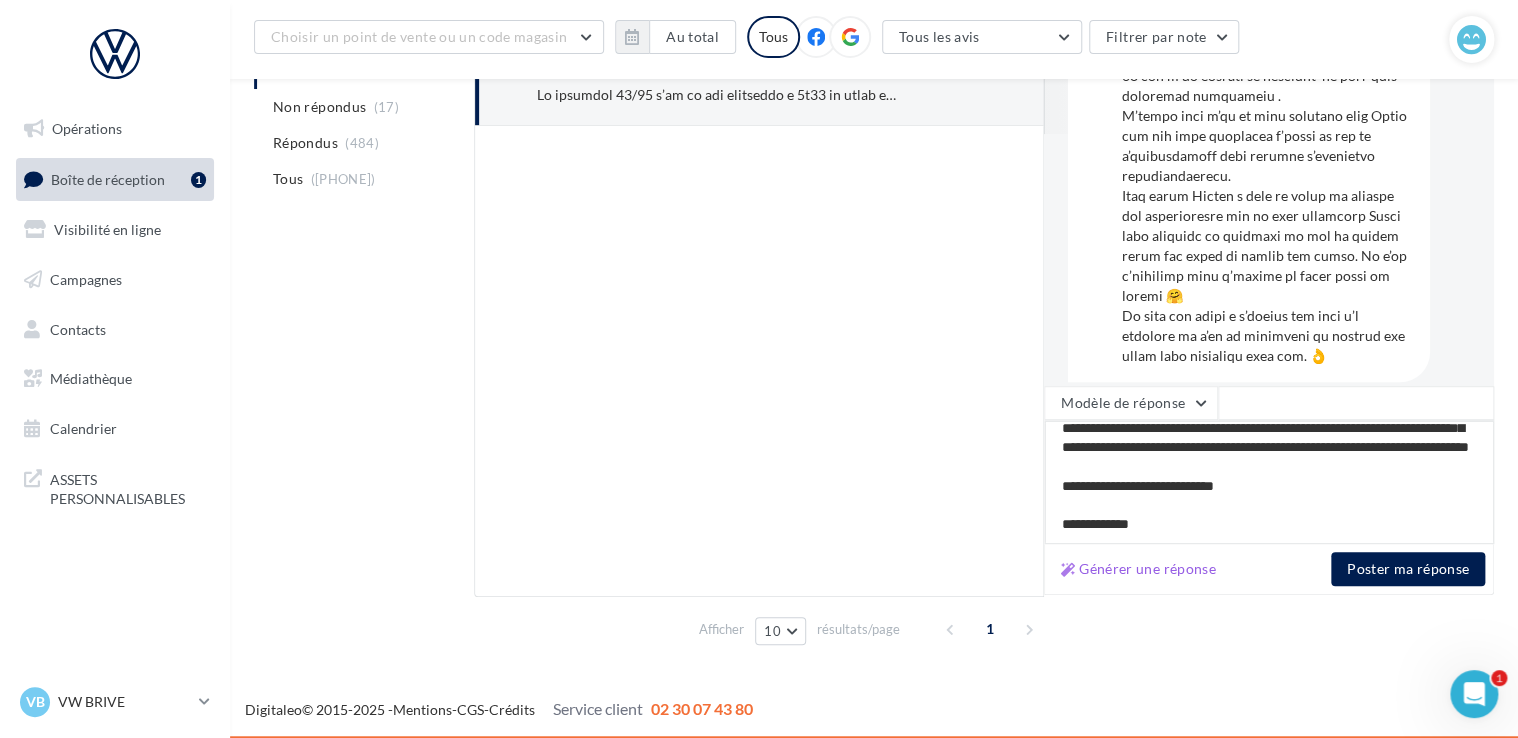 type on "**********" 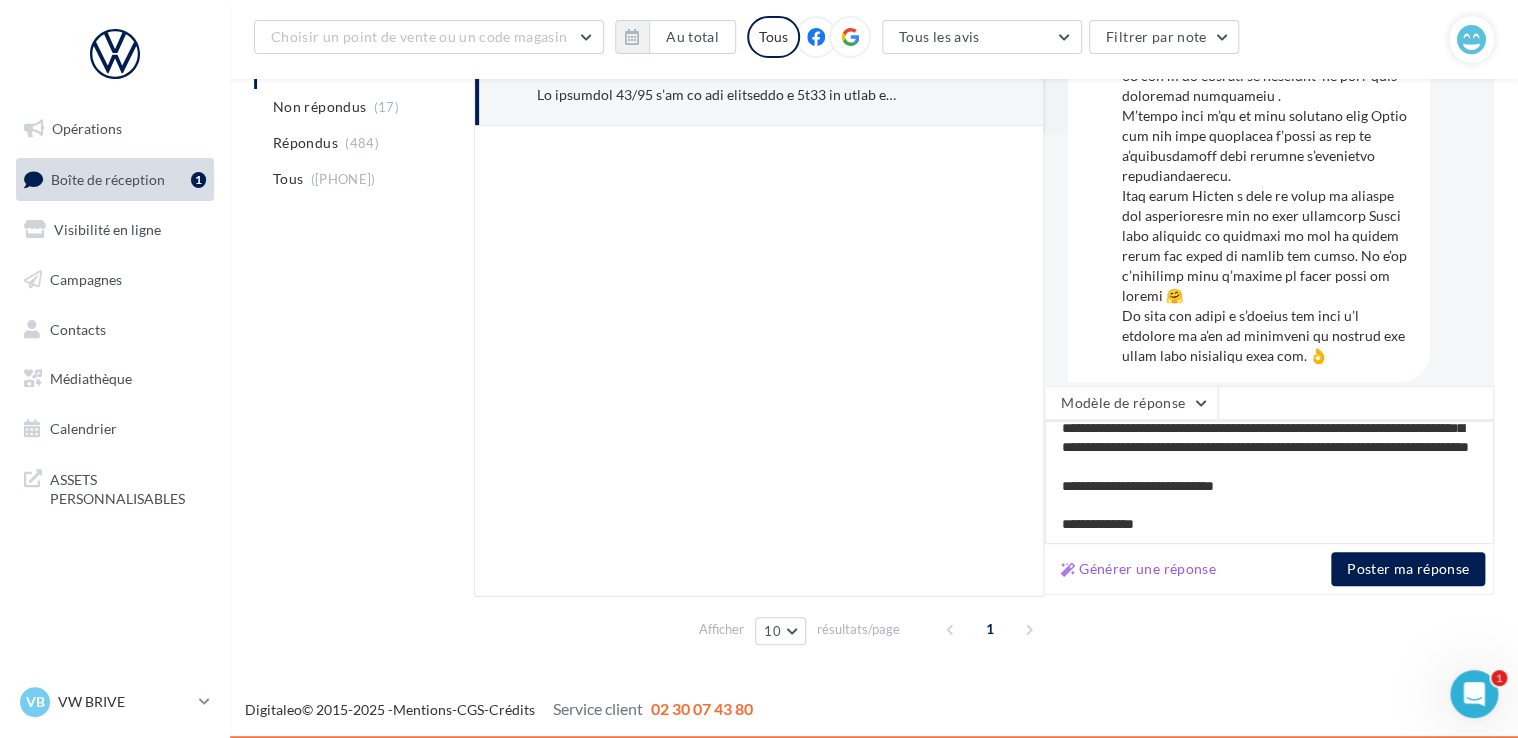 type on "**********" 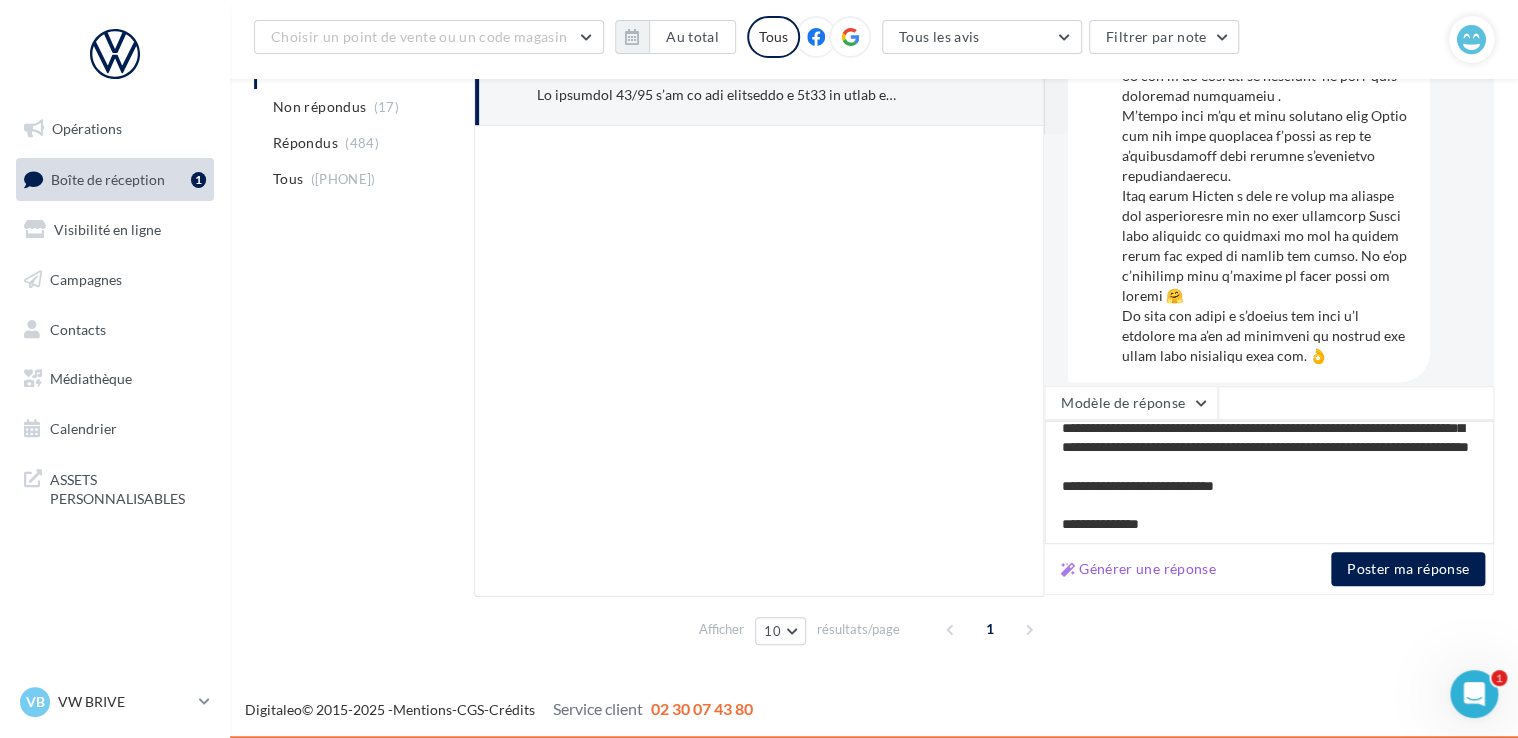 type on "**********" 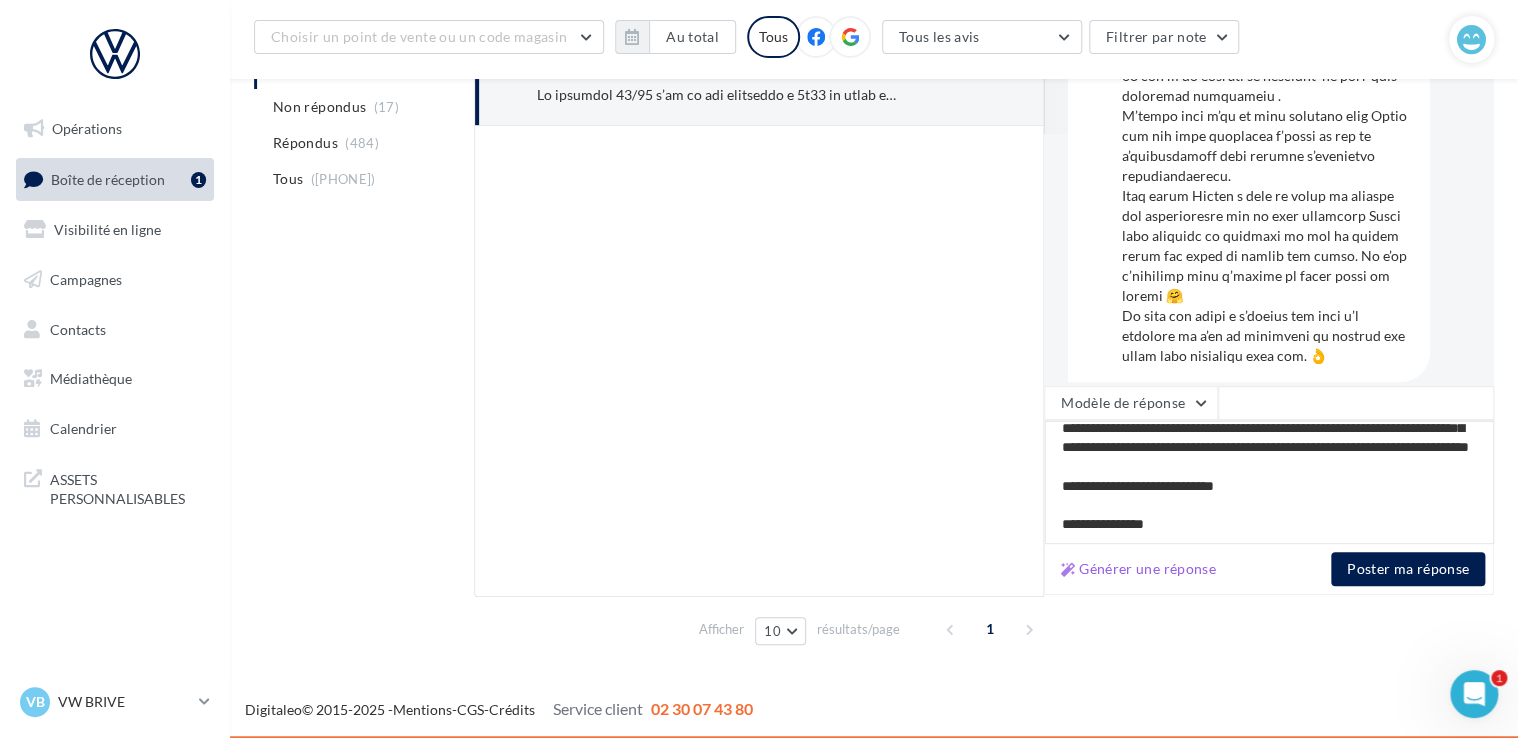 type on "**********" 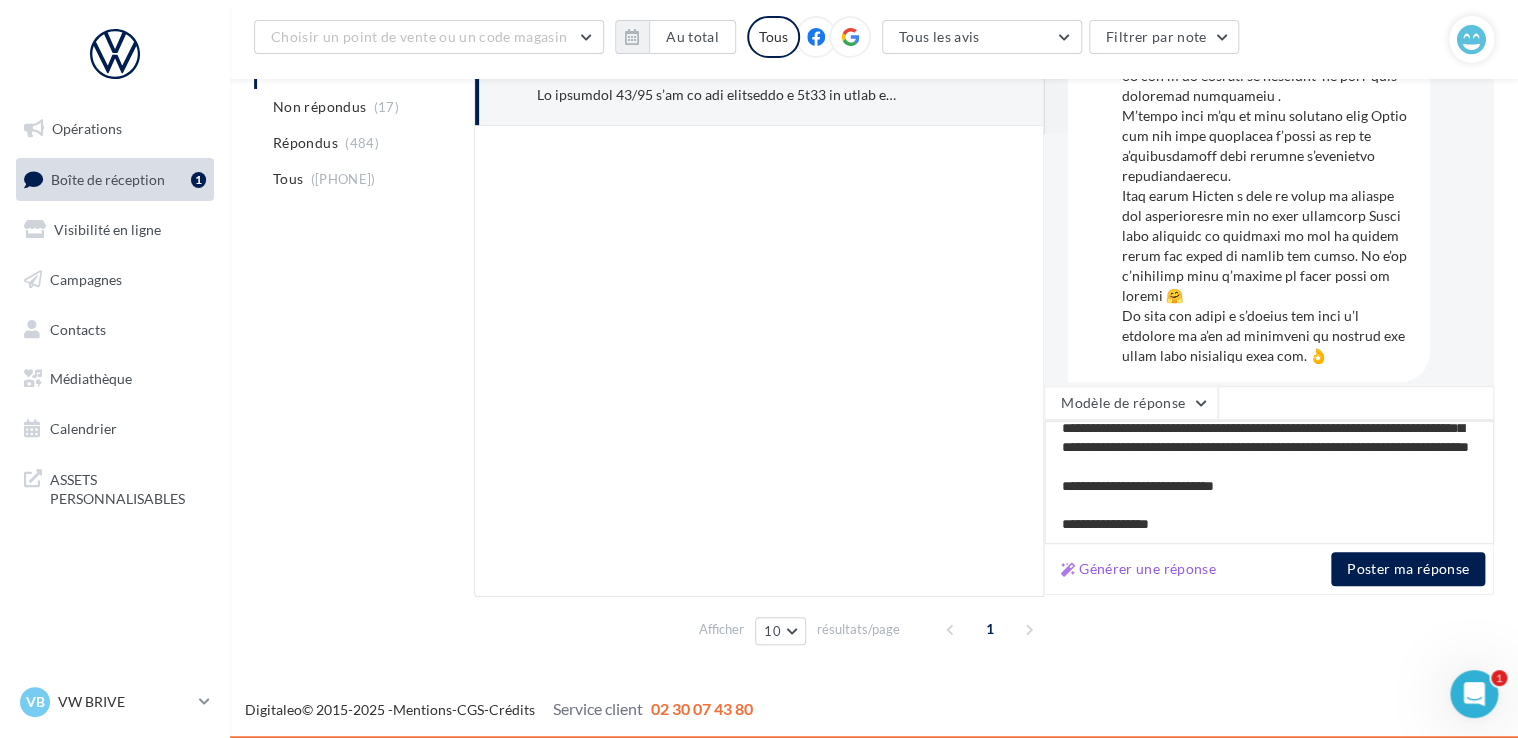 type on "**********" 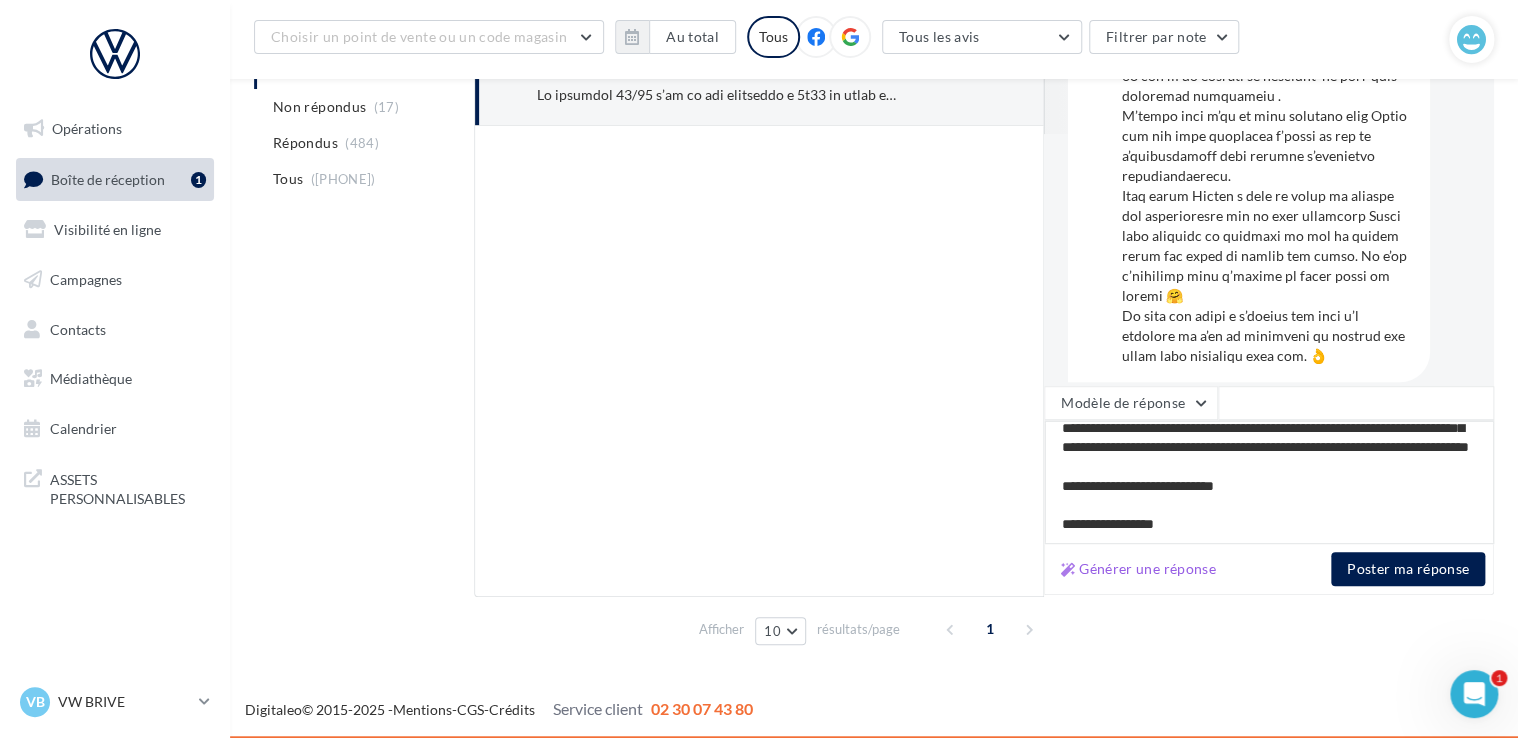 type on "**********" 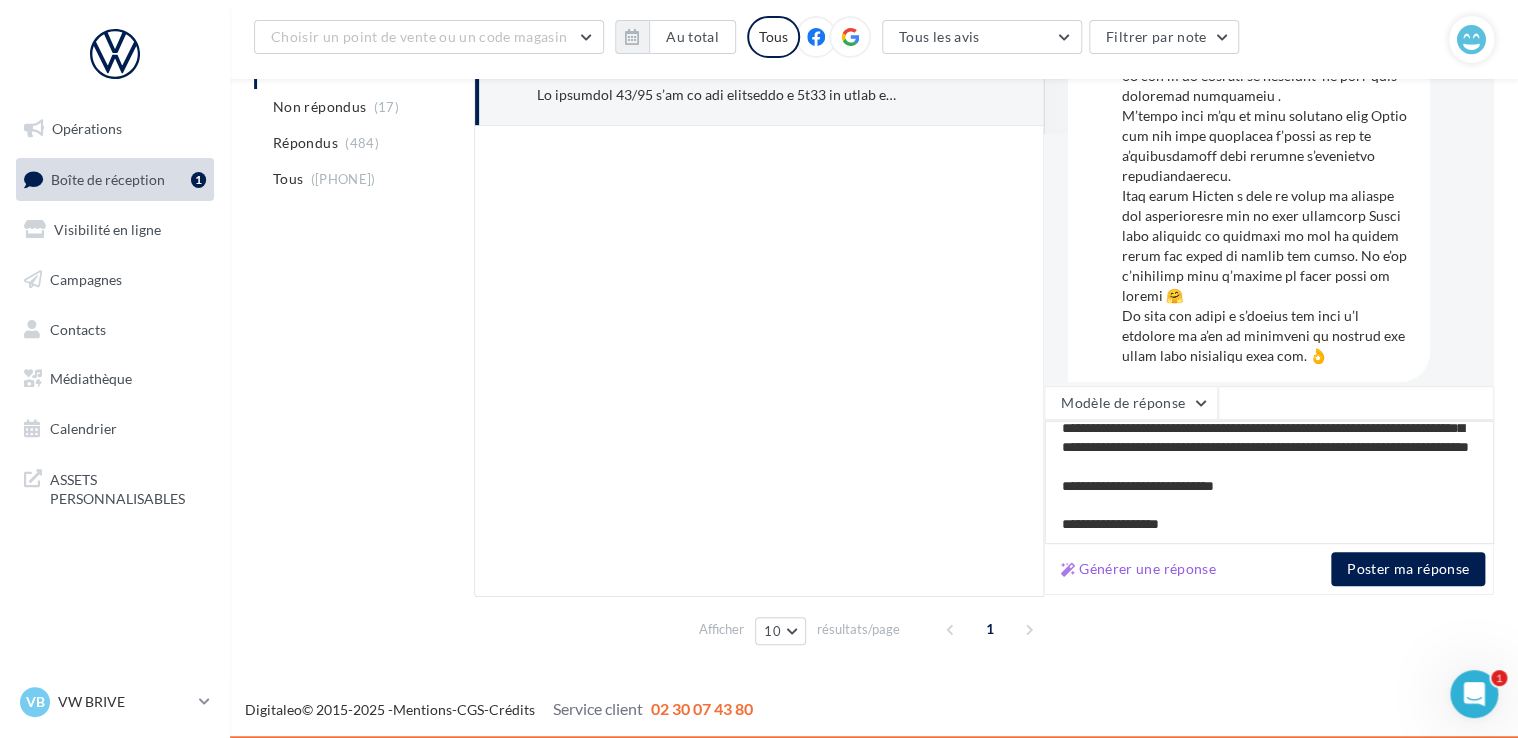 type on "**********" 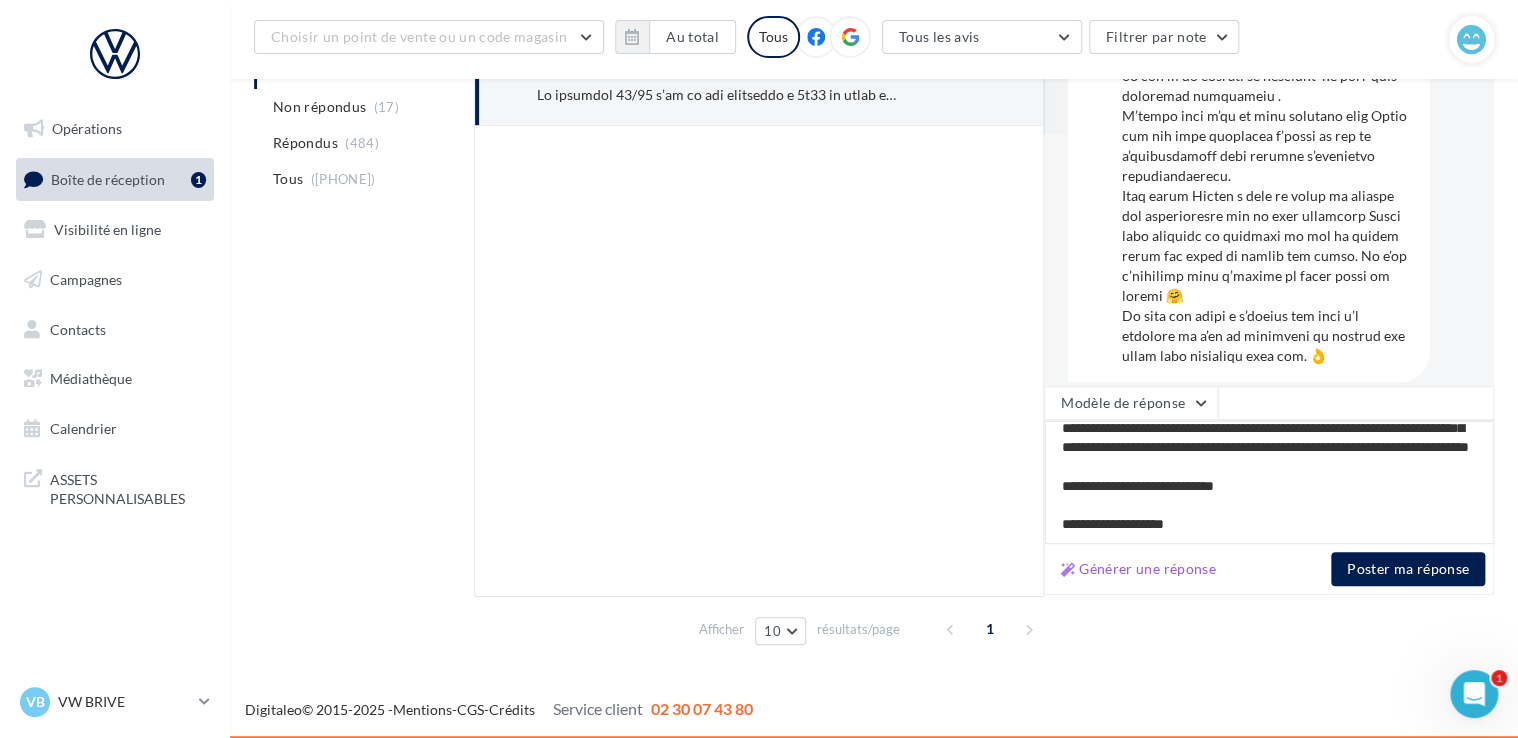 type on "**********" 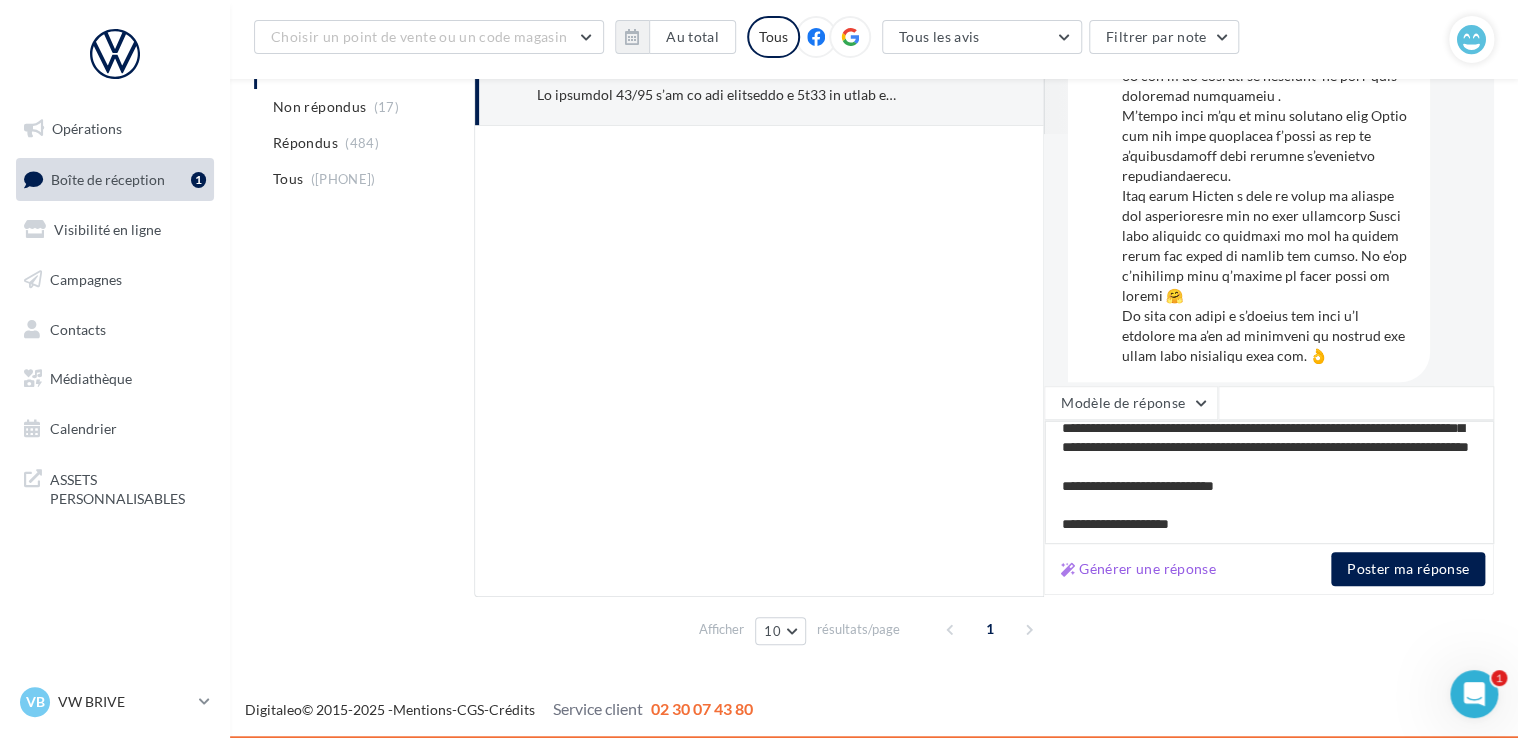 type on "**********" 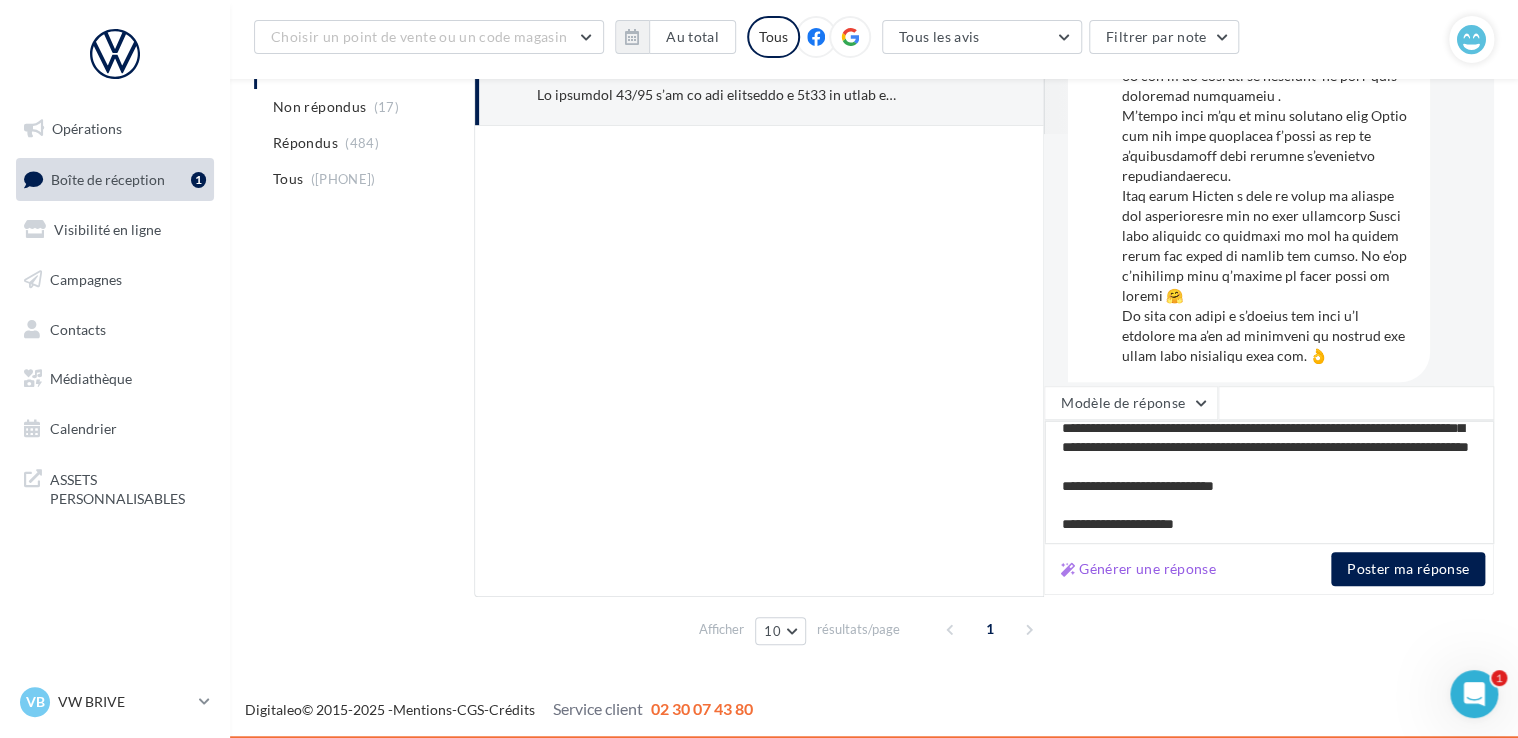 type on "**********" 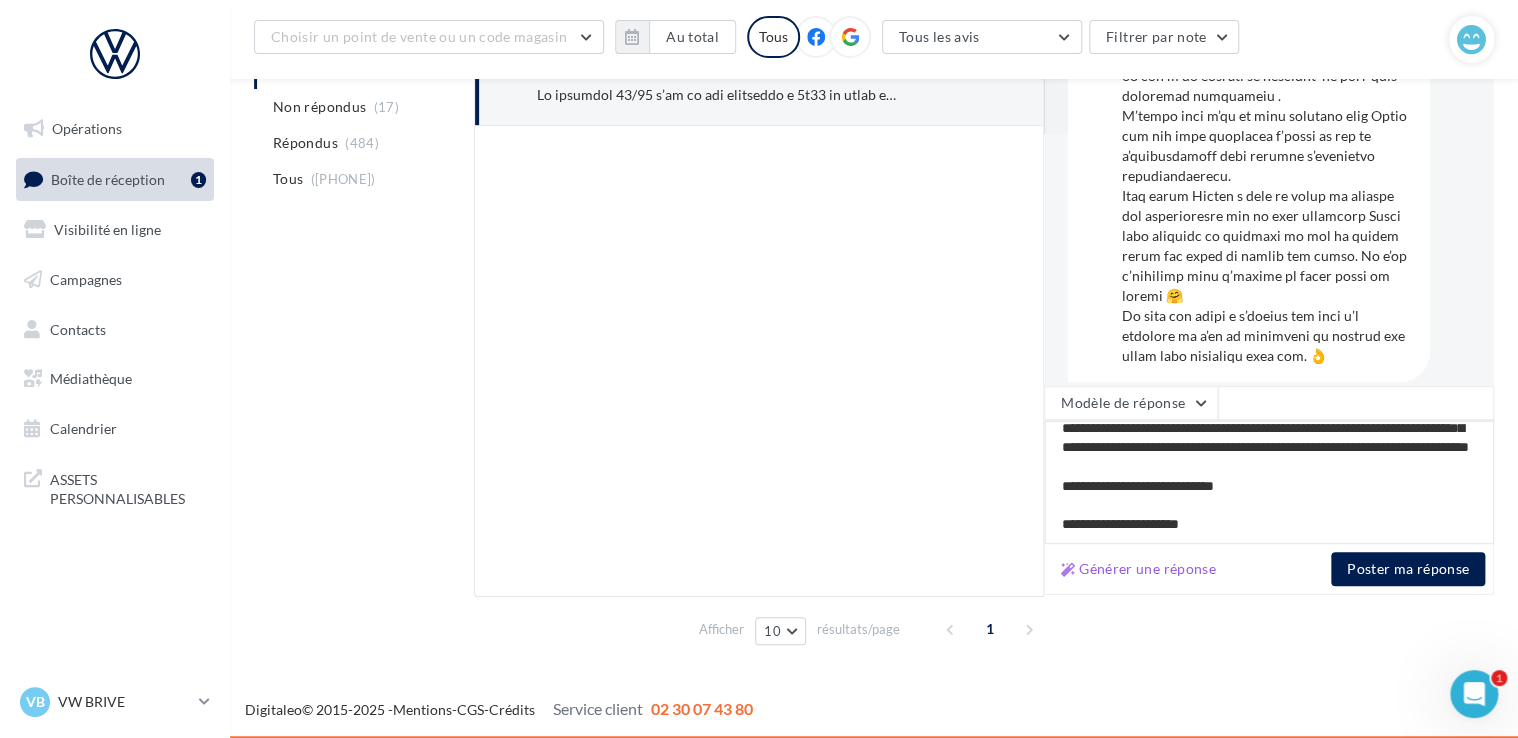 type on "**********" 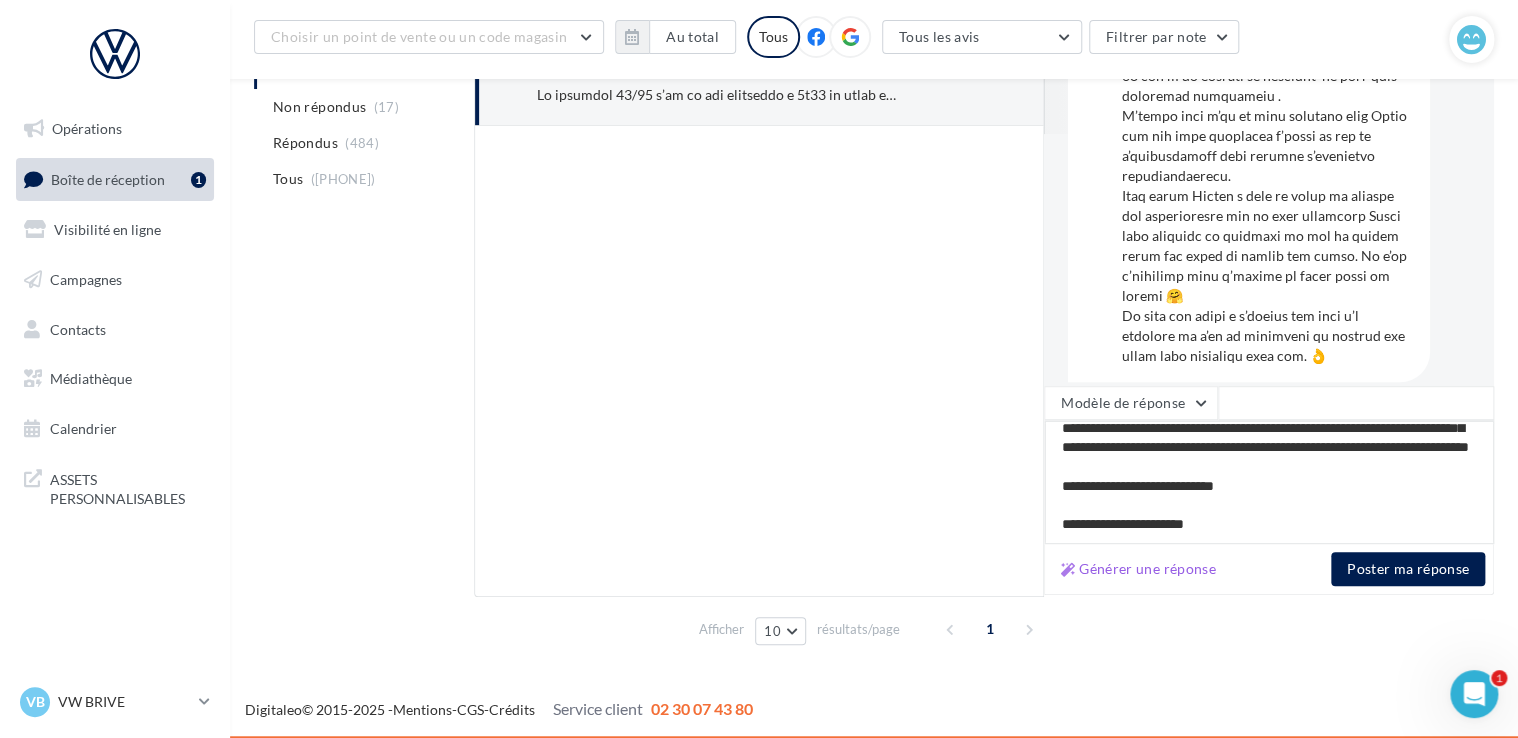 type on "**********" 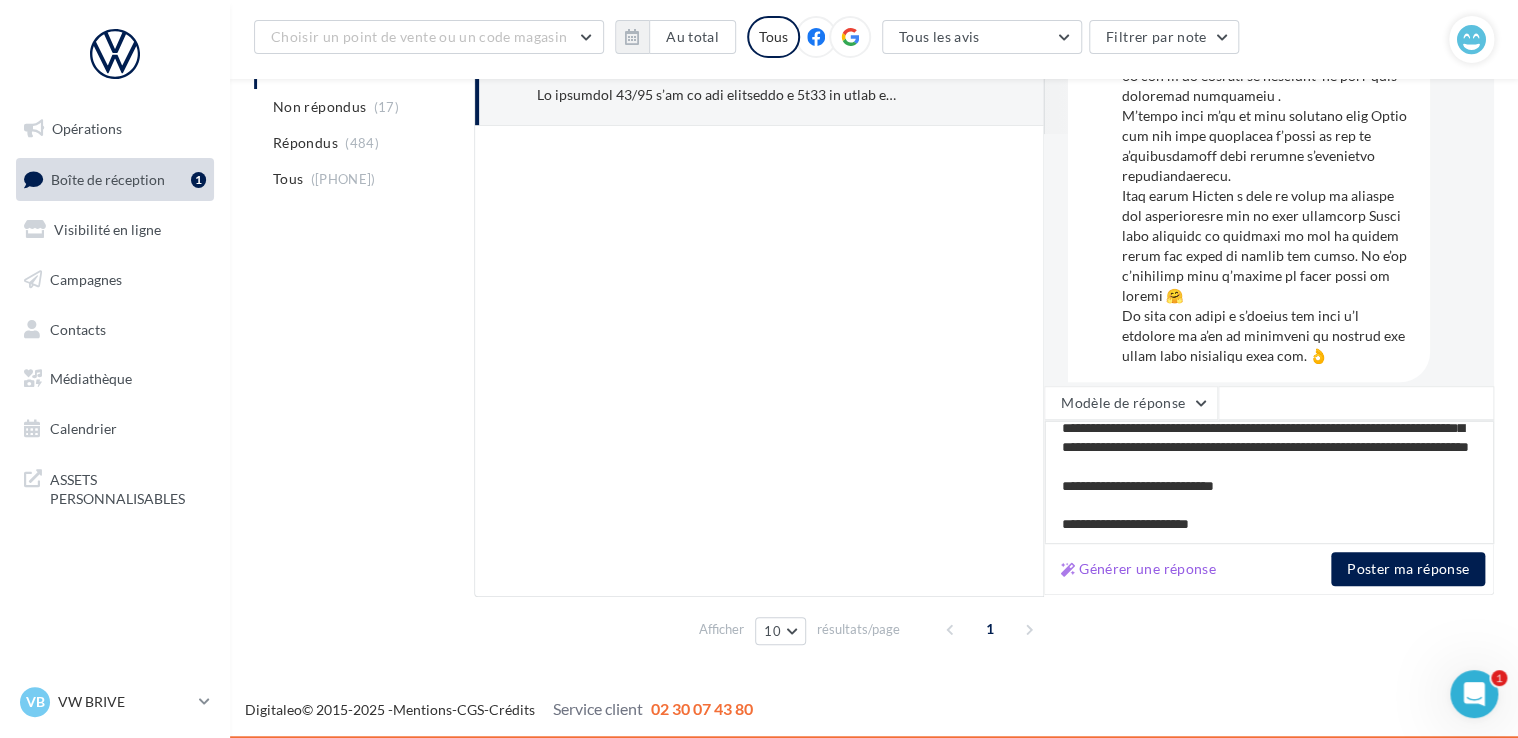 type on "**********" 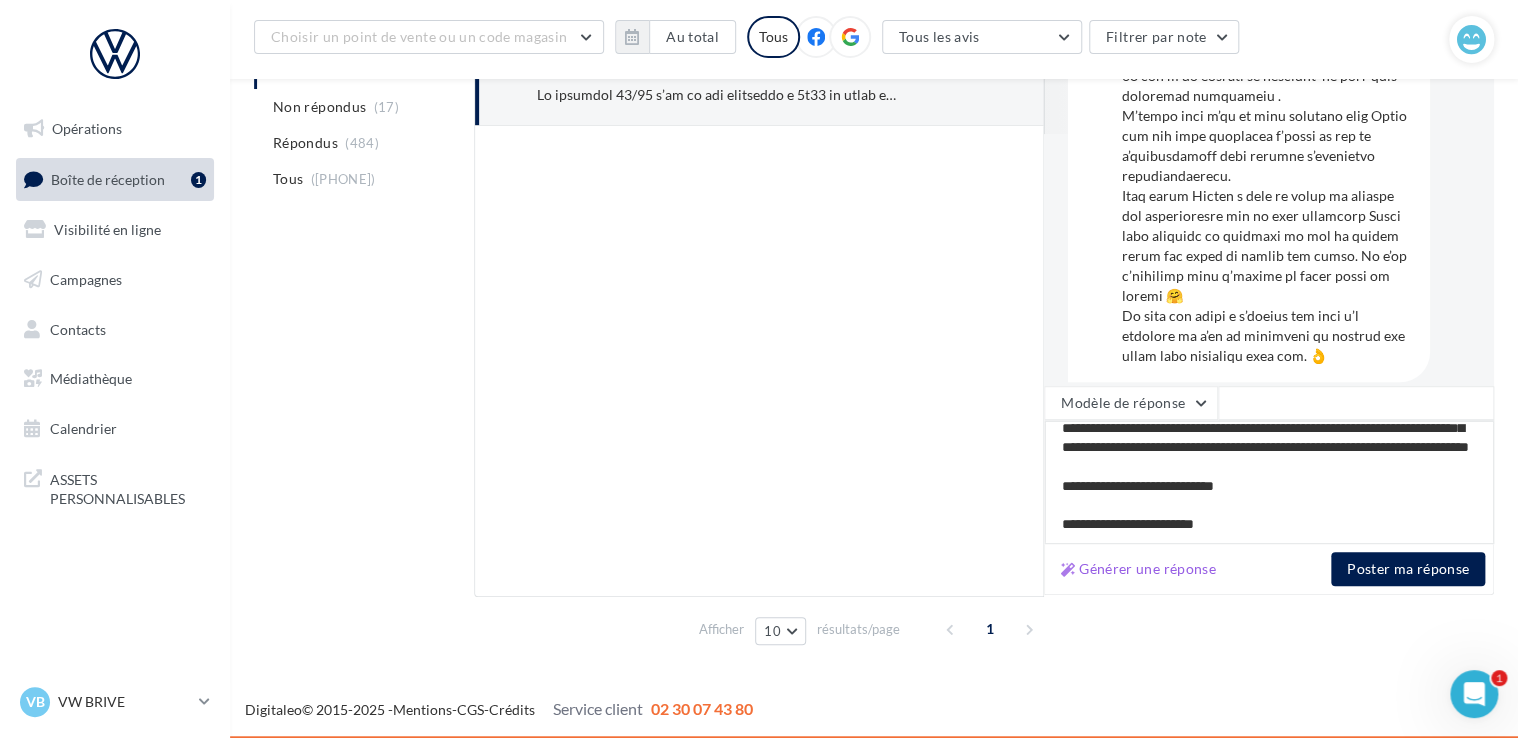 type on "**********" 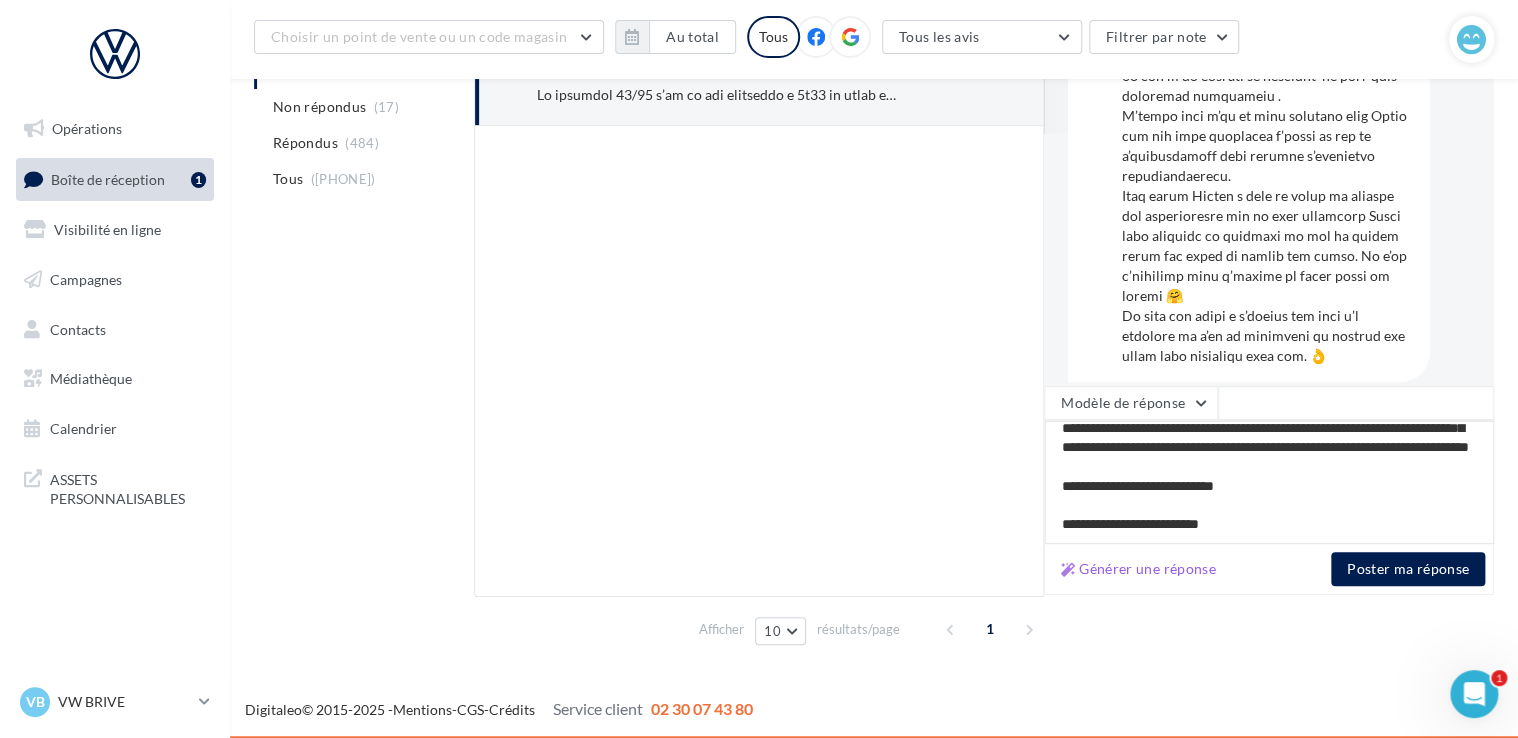 type on "**********" 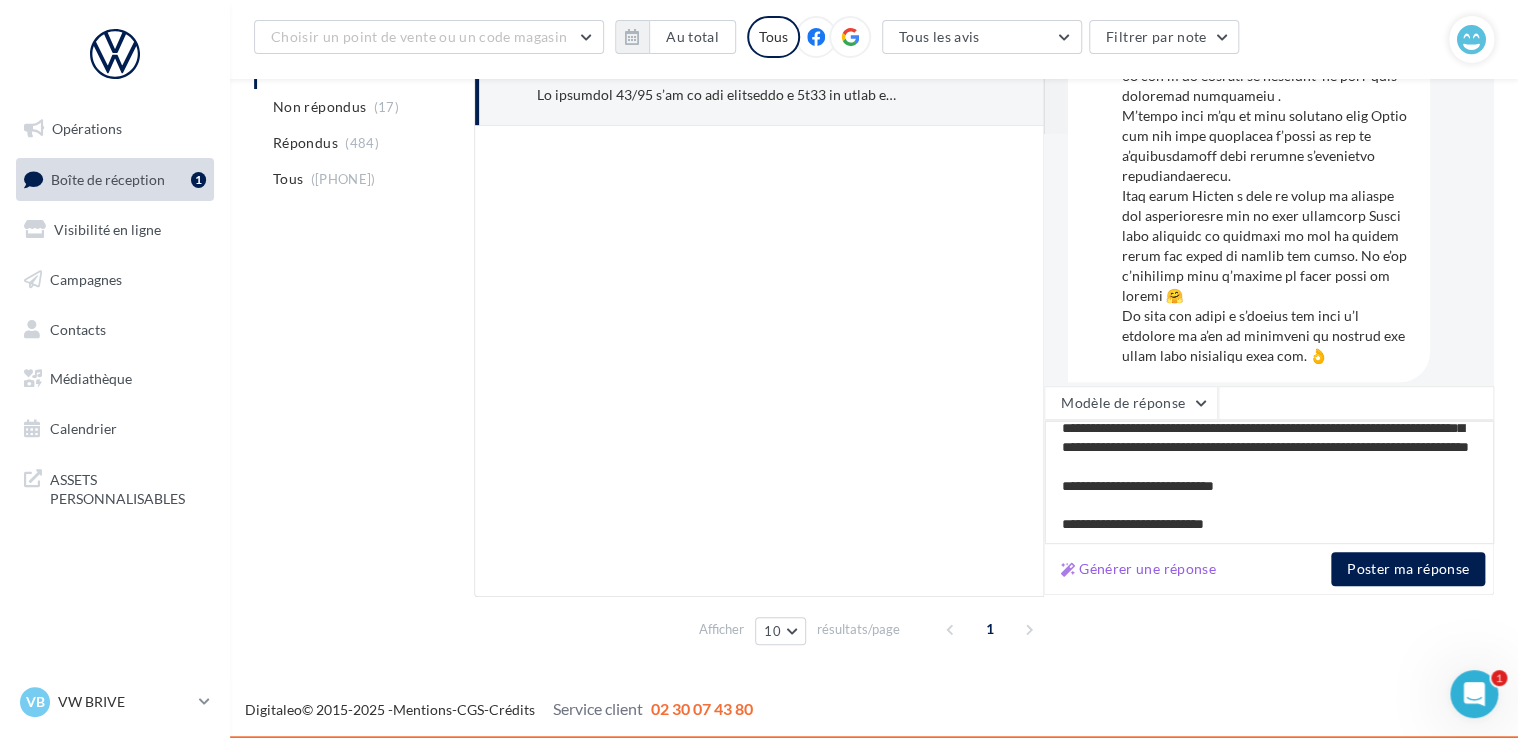 type on "**********" 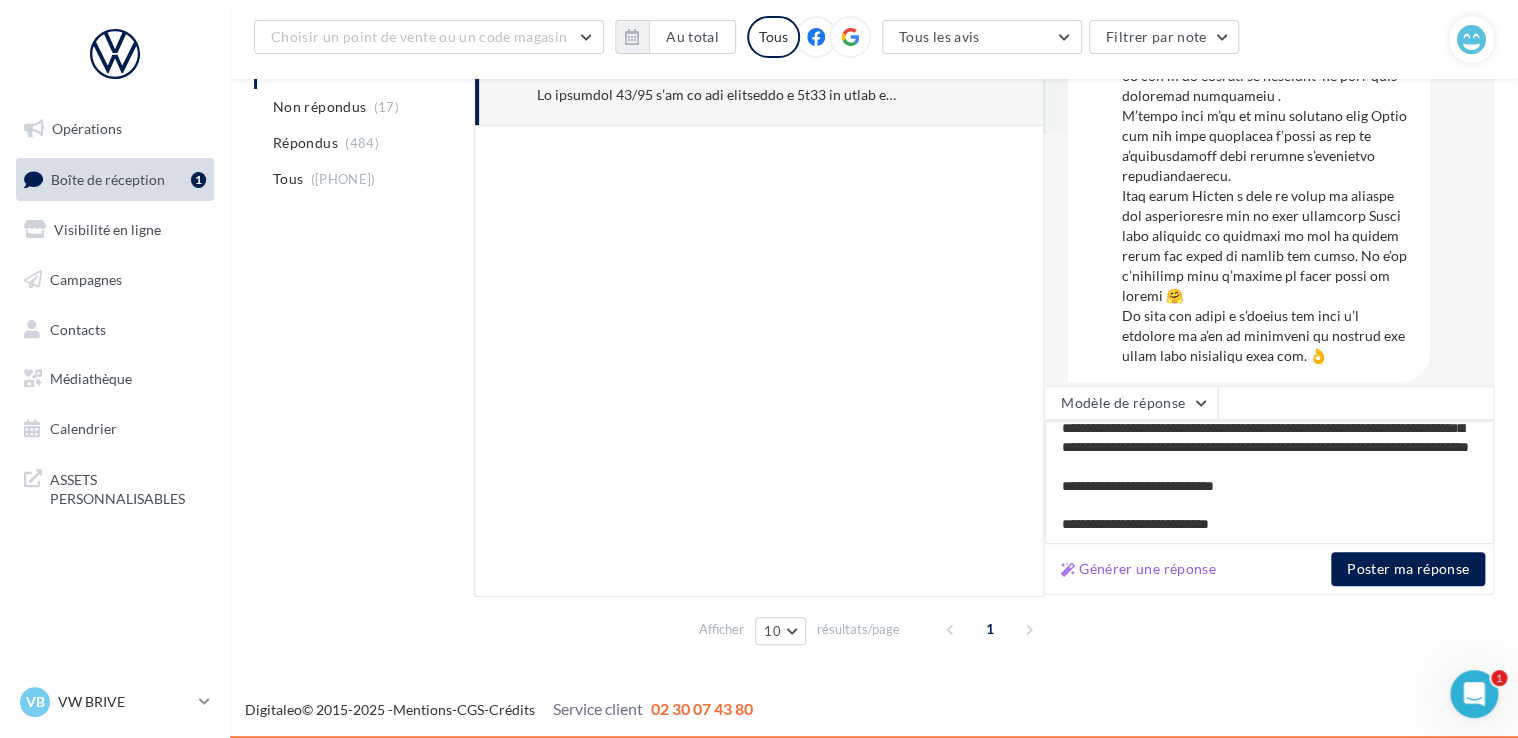 type on "**********" 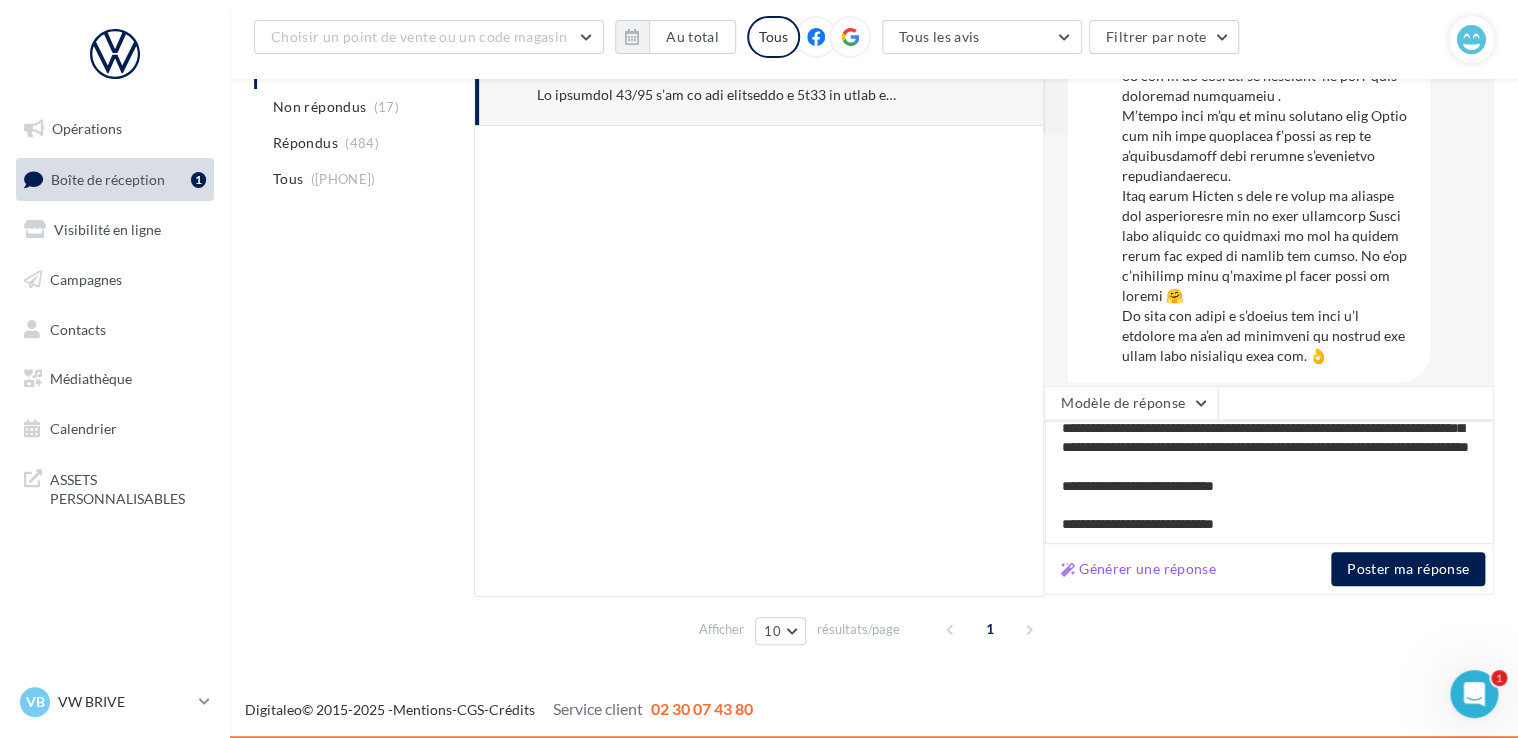 type on "**********" 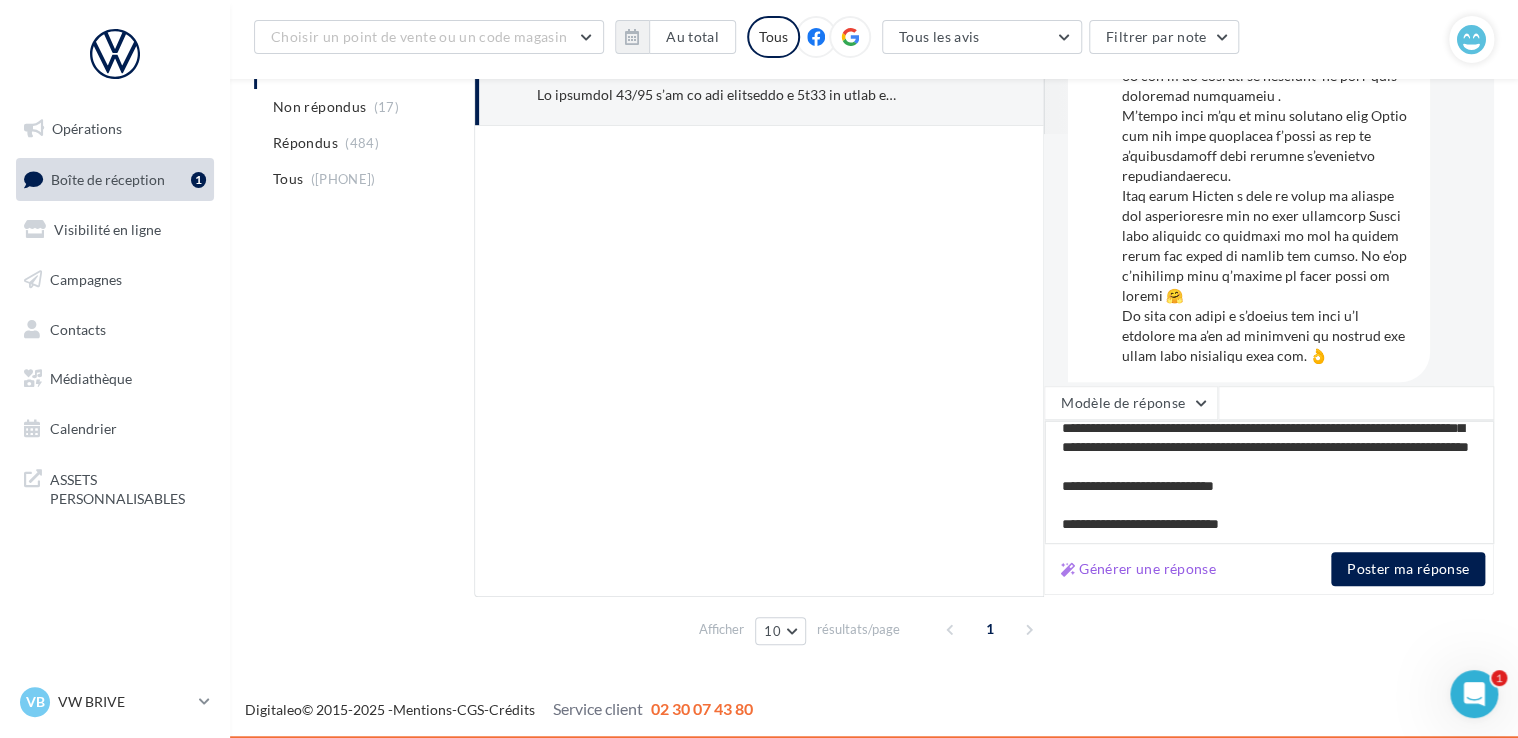 type on "**********" 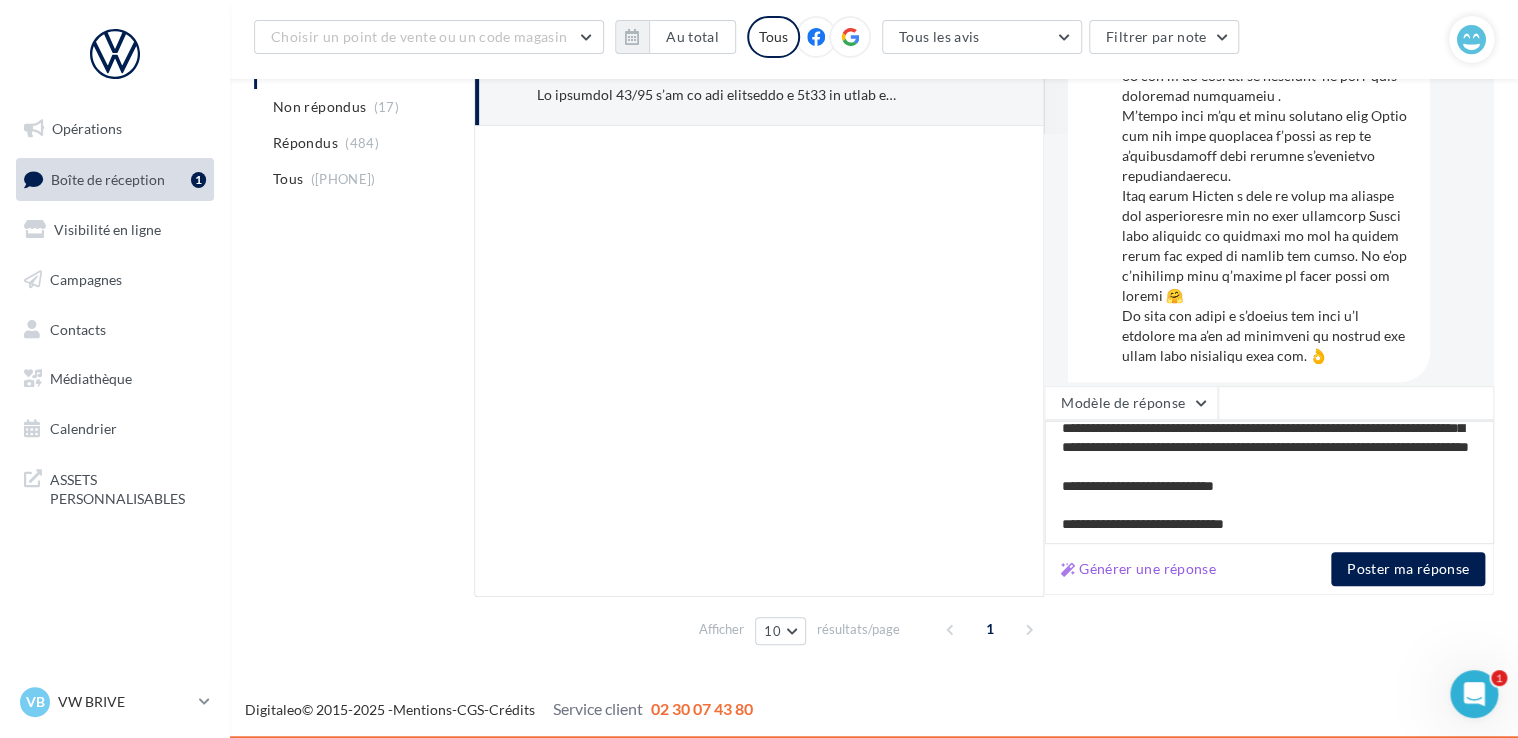 click on "**********" at bounding box center (1269, 482) 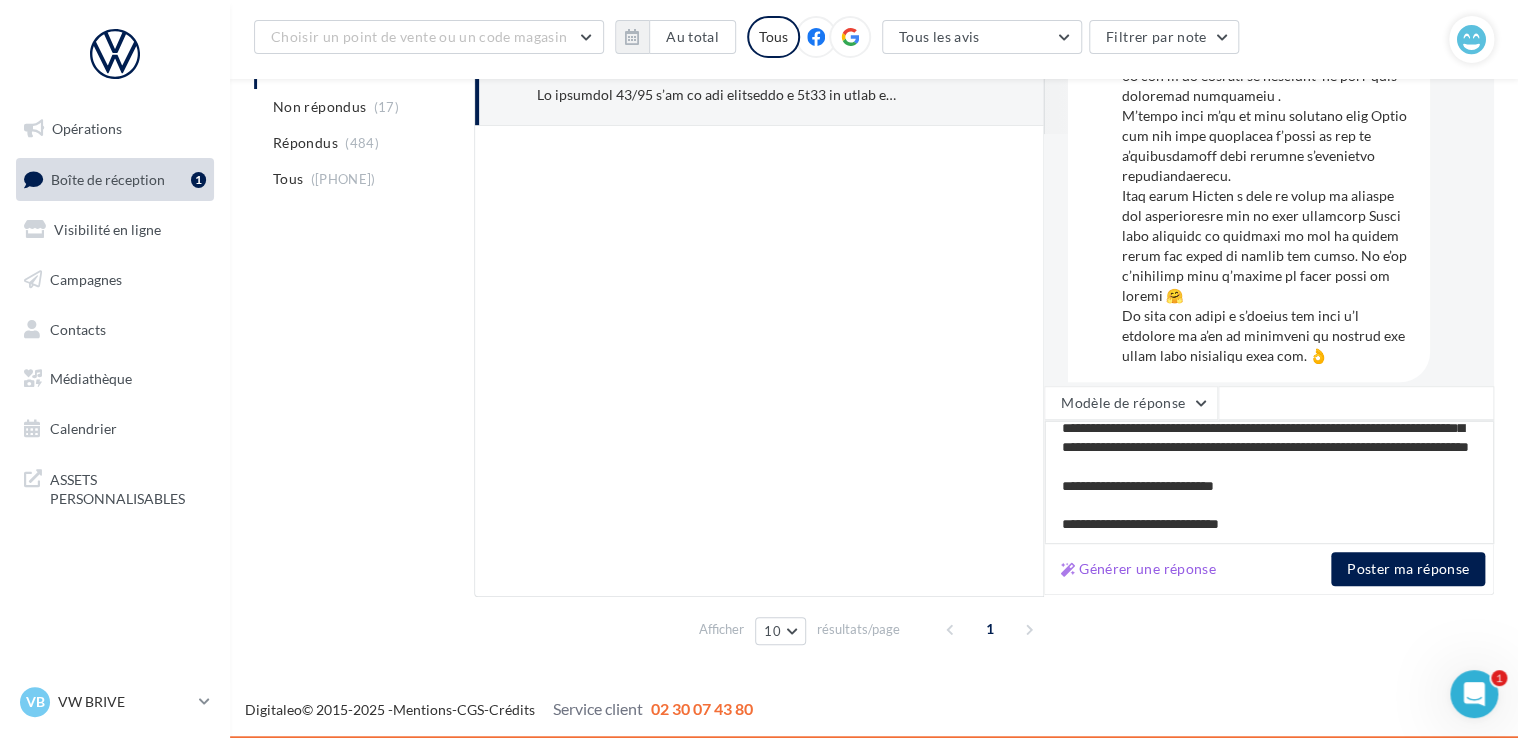 type on "**********" 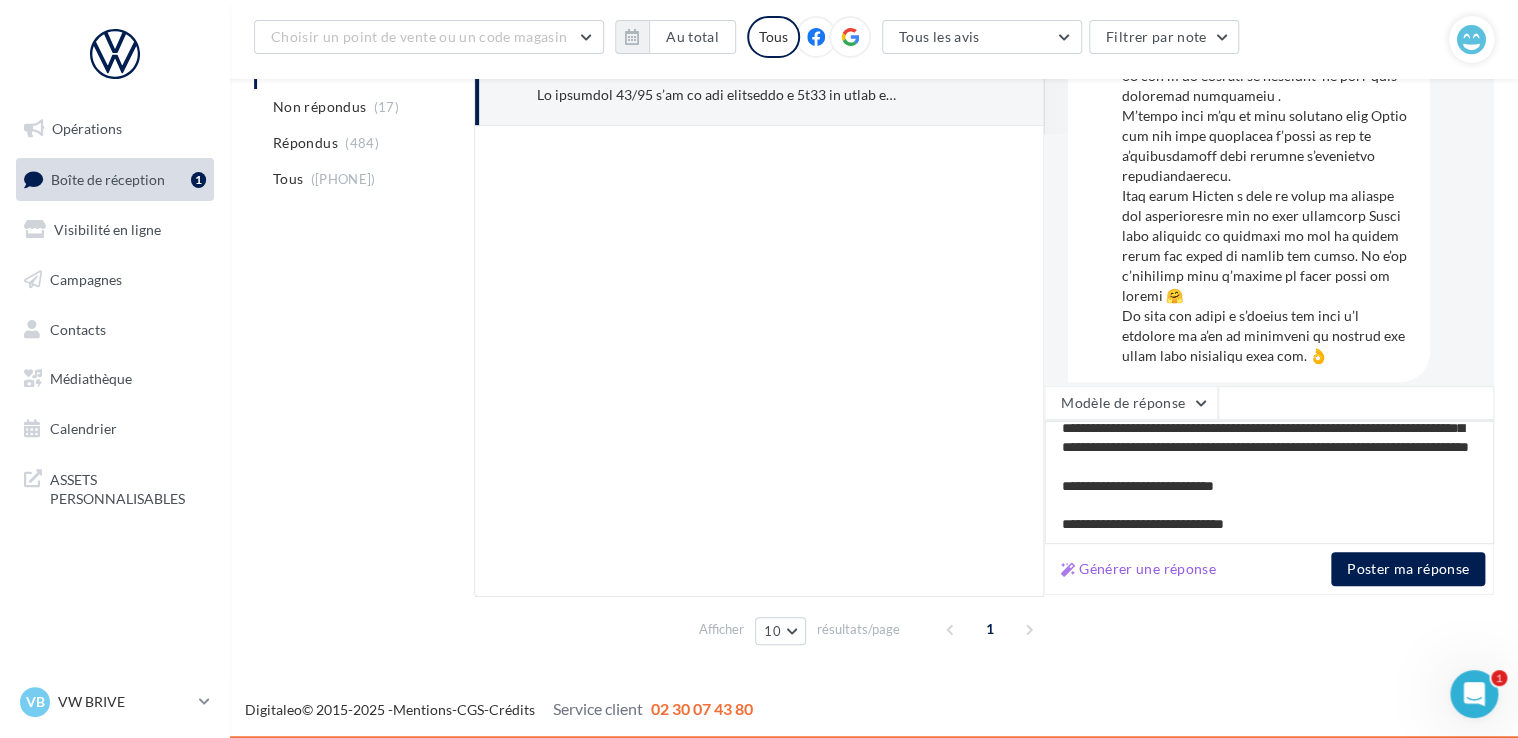 click on "**********" at bounding box center [1269, 482] 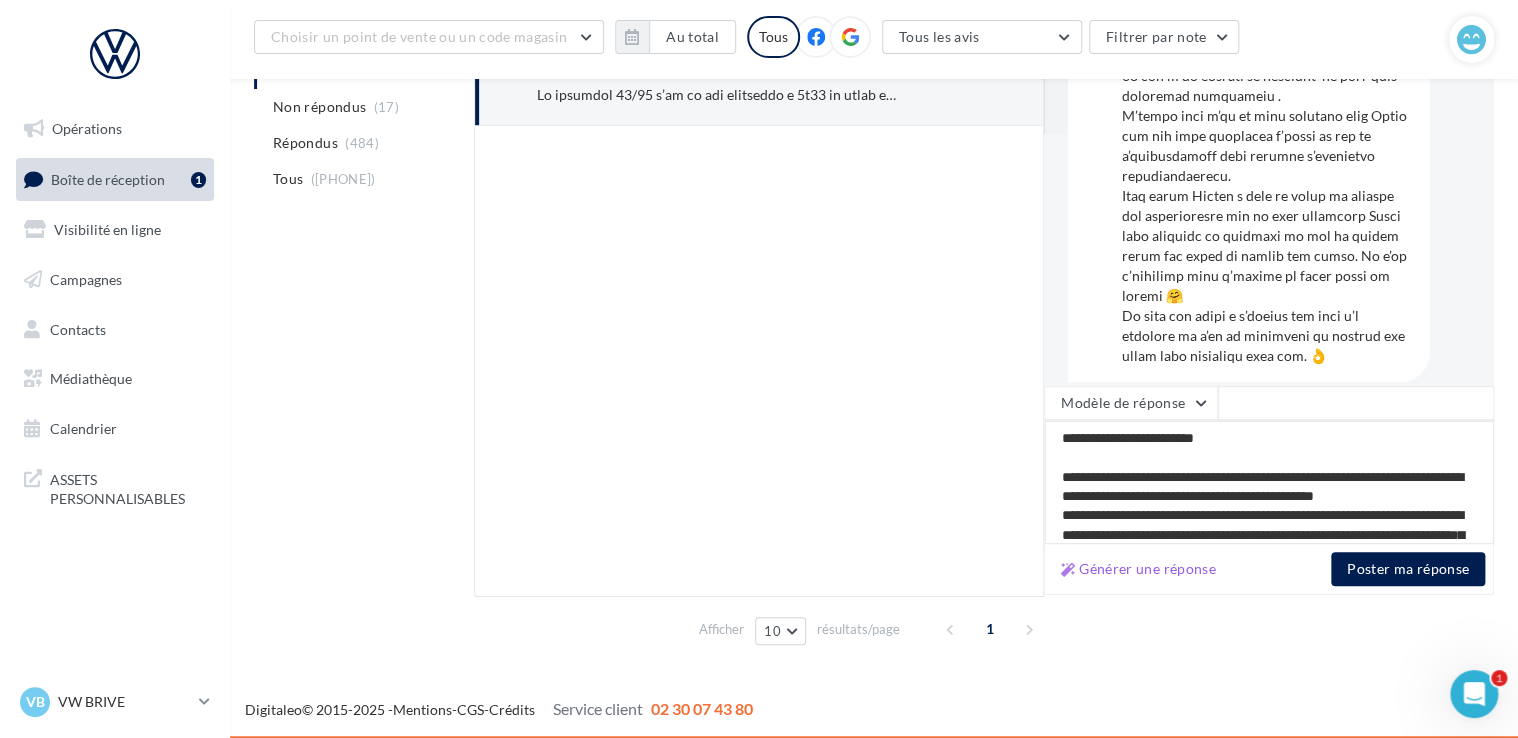 scroll, scrollTop: 0, scrollLeft: 0, axis: both 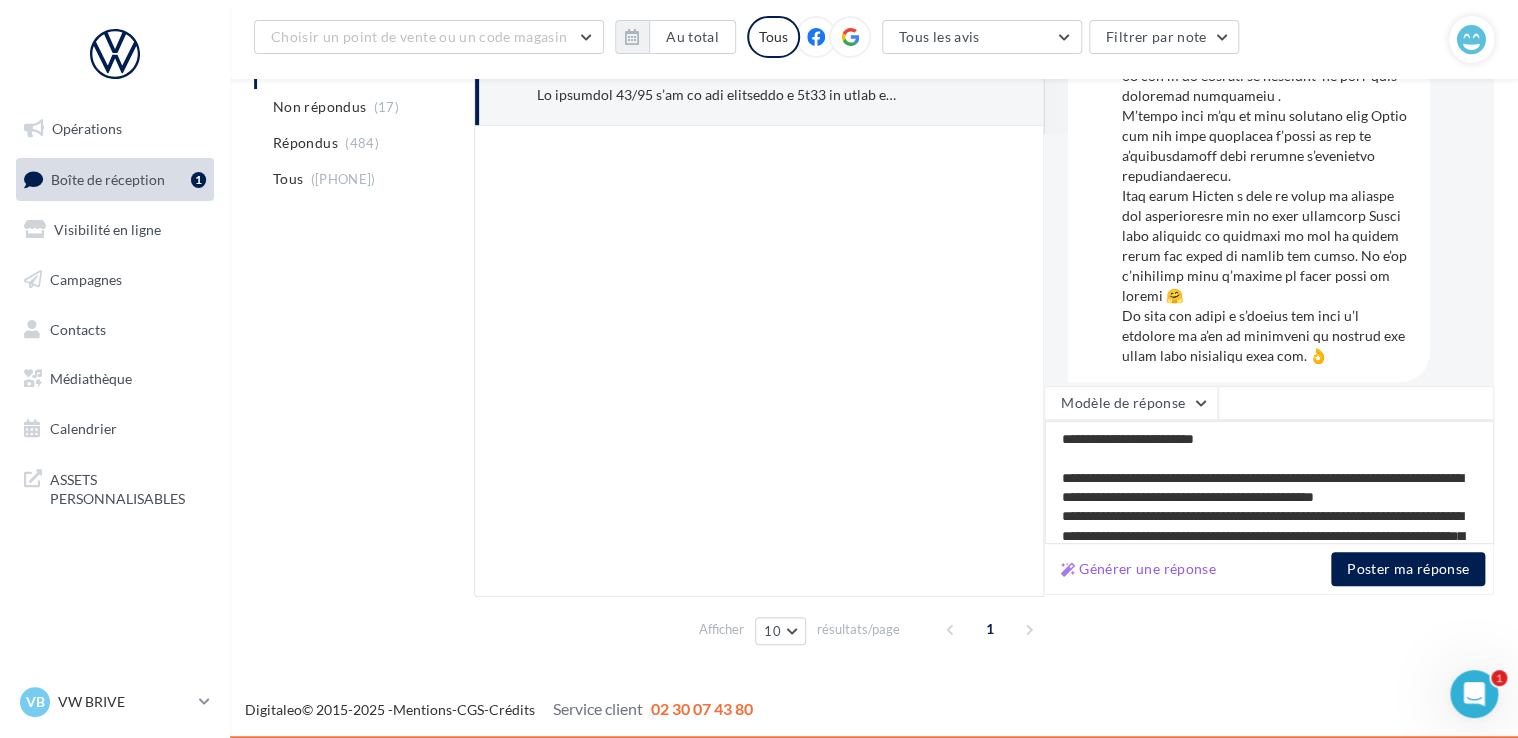click on "**********" at bounding box center [1269, 482] 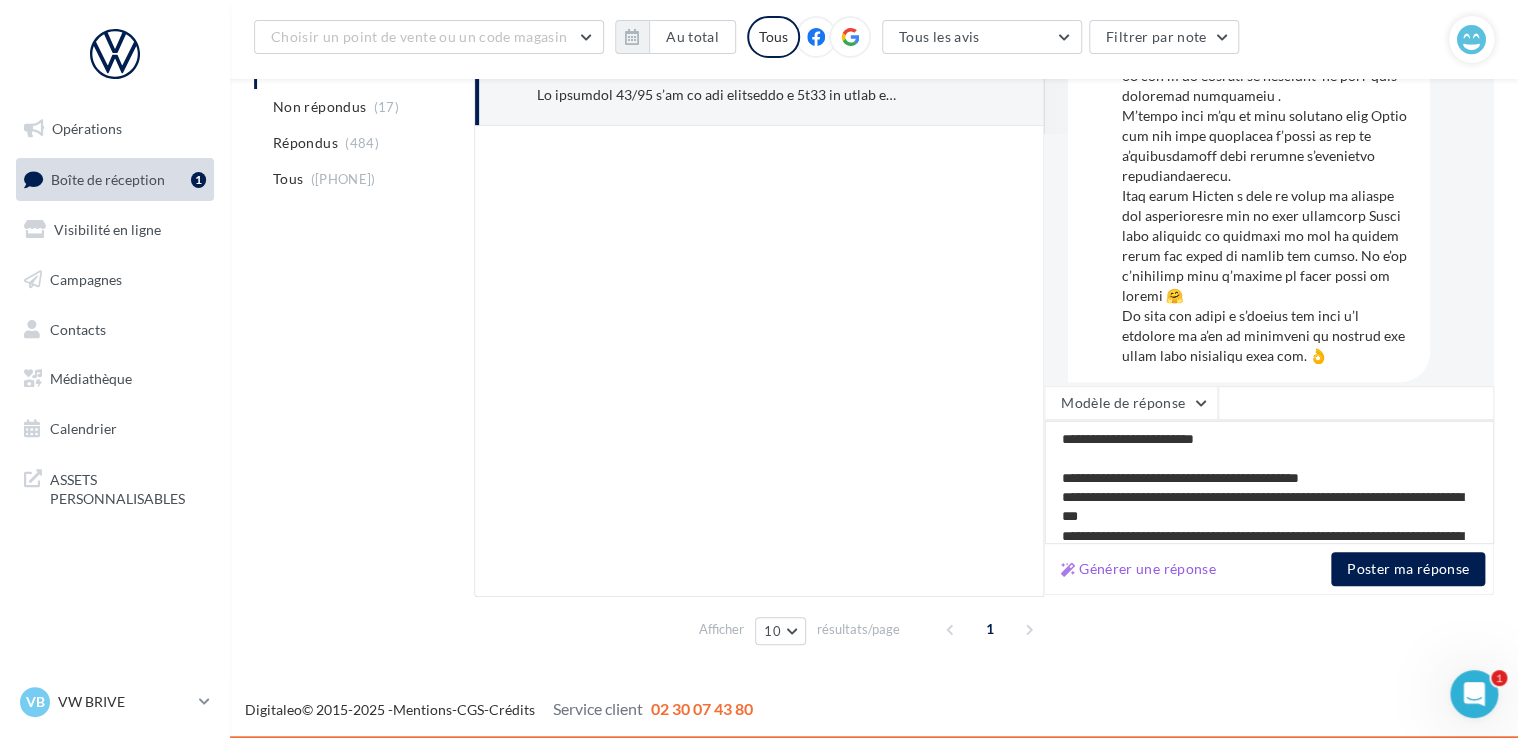 click on "**********" at bounding box center [1269, 482] 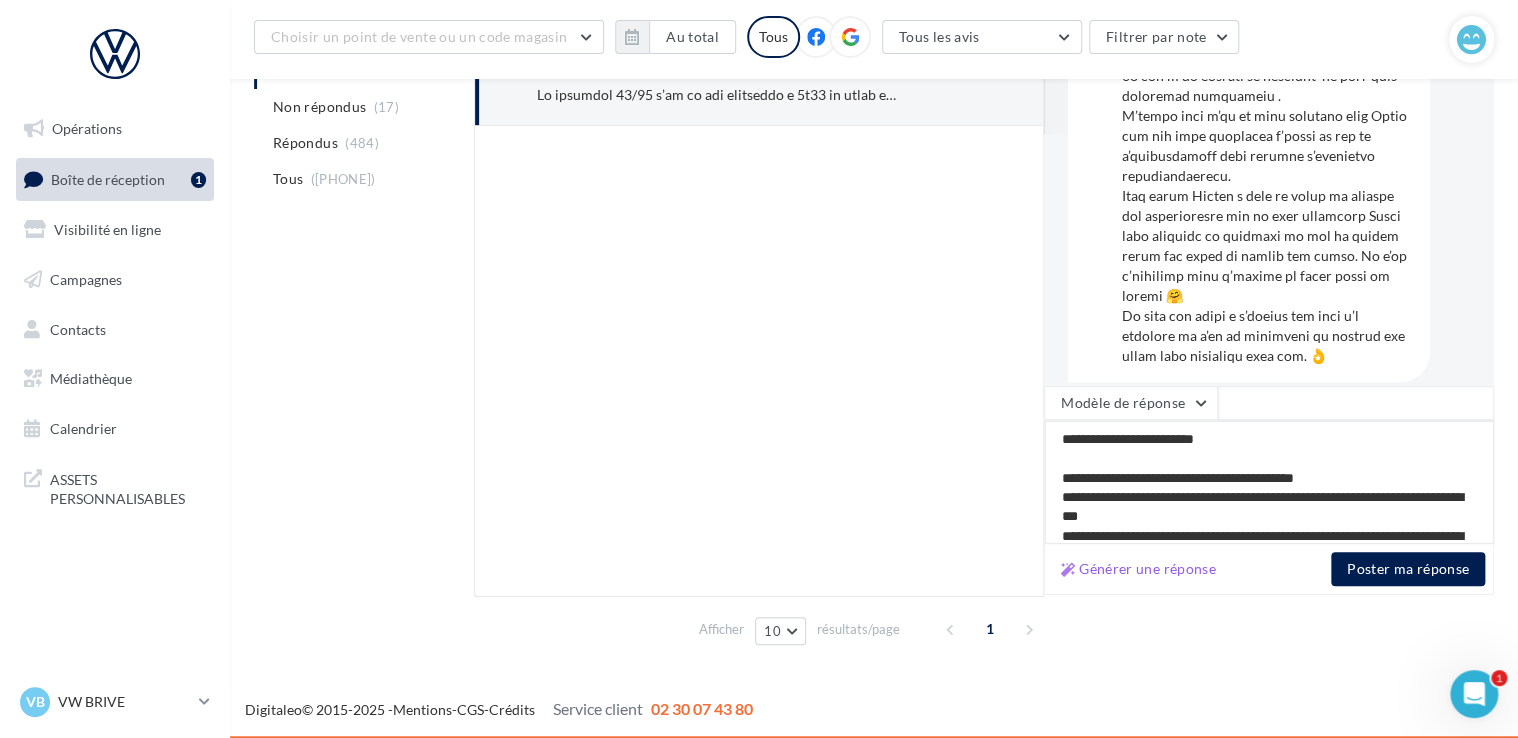 type on "**********" 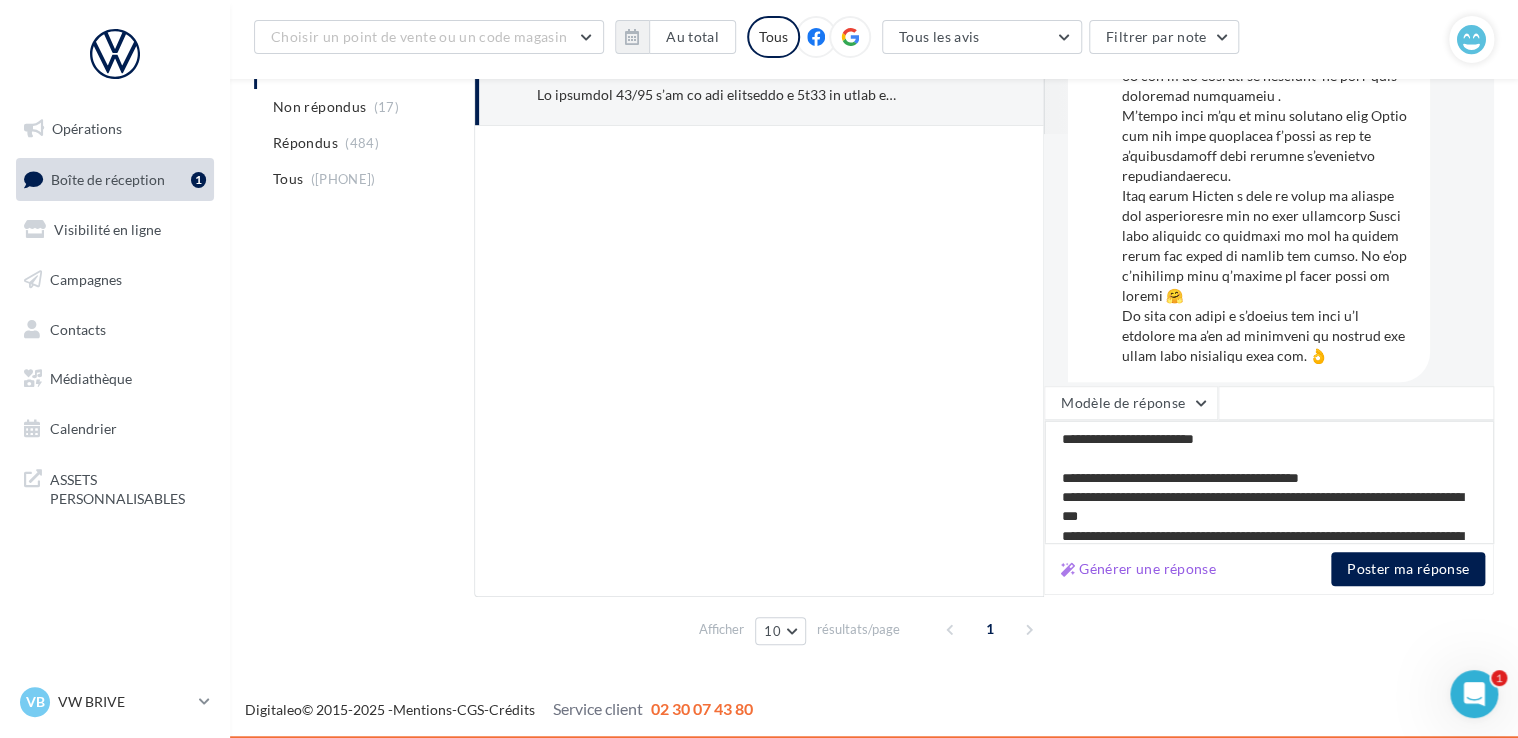 type on "**********" 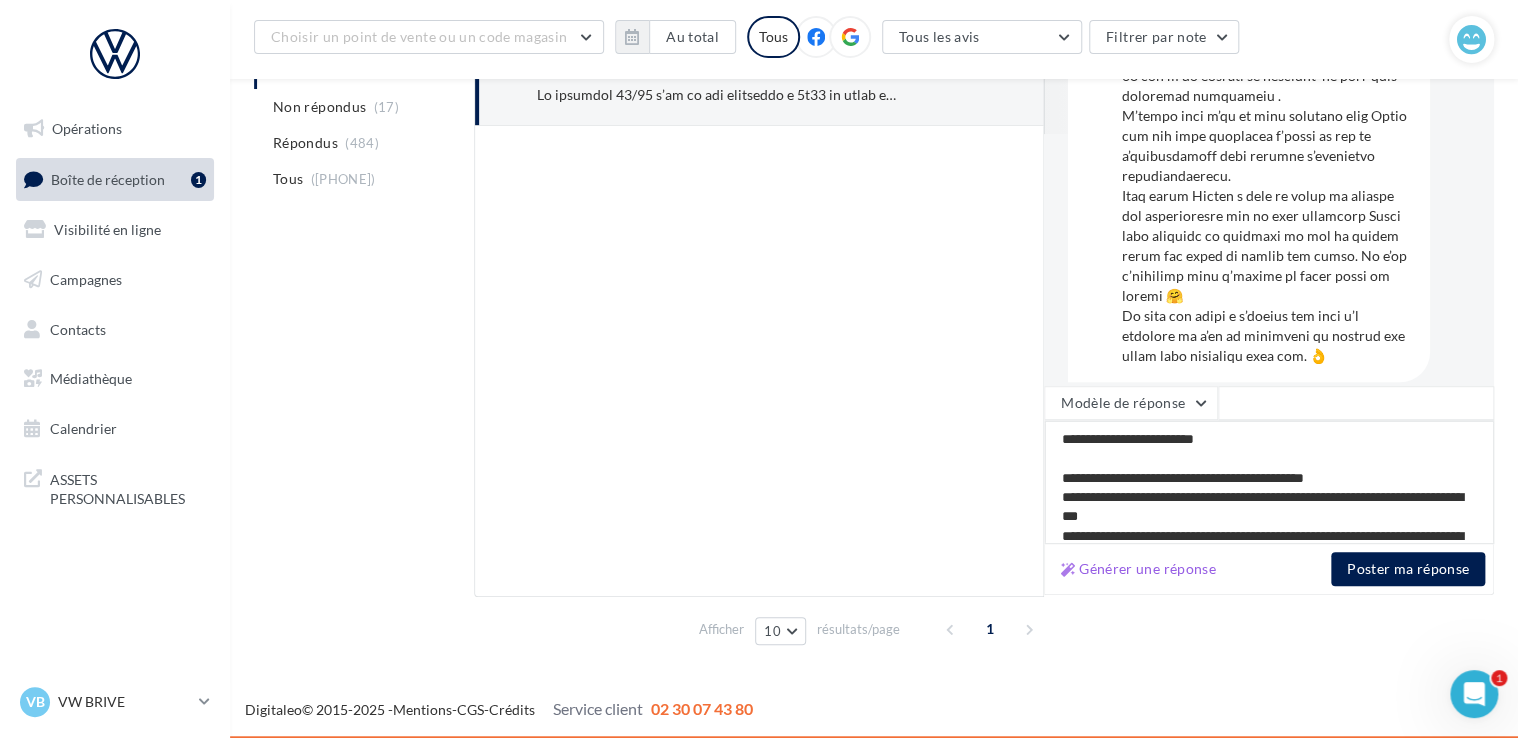 type on "**********" 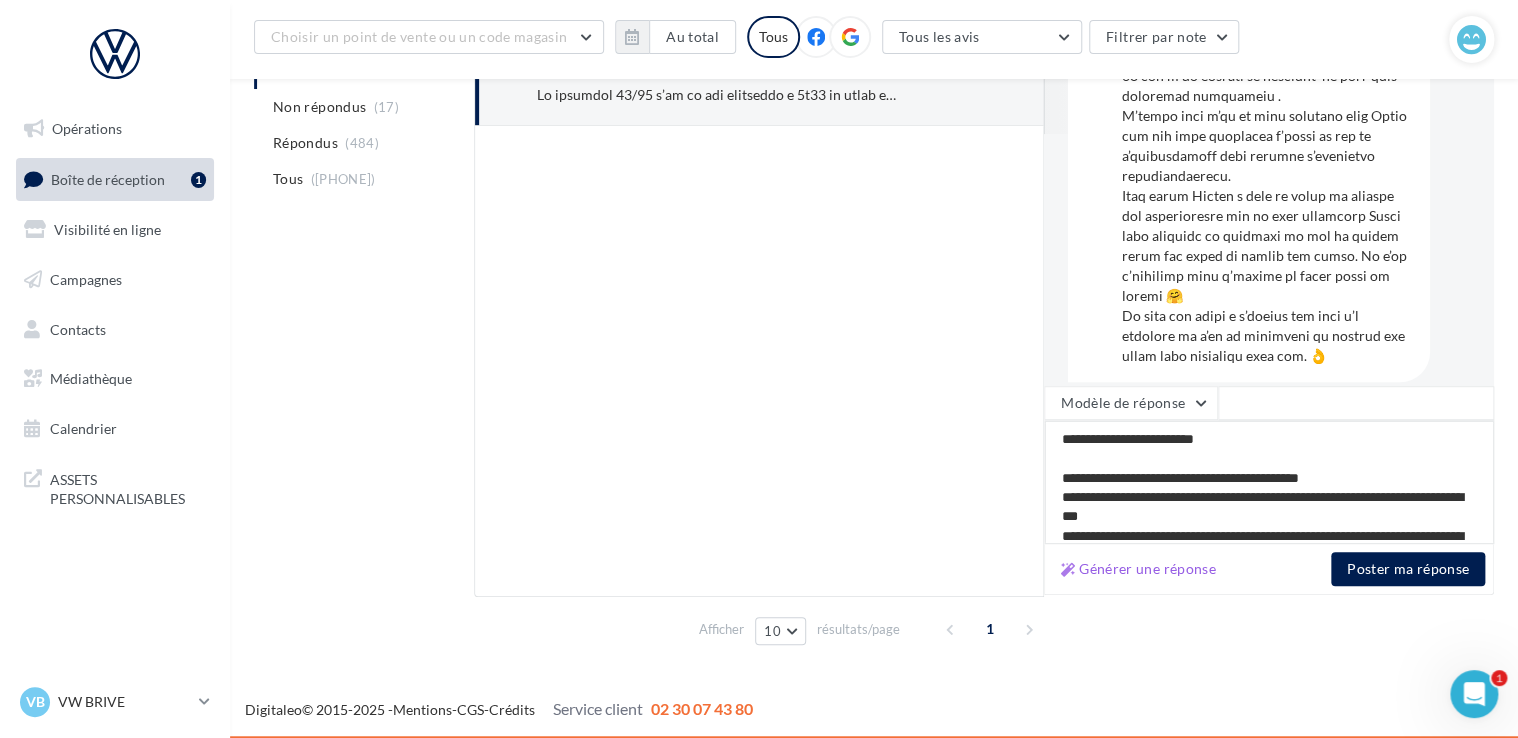 type on "**********" 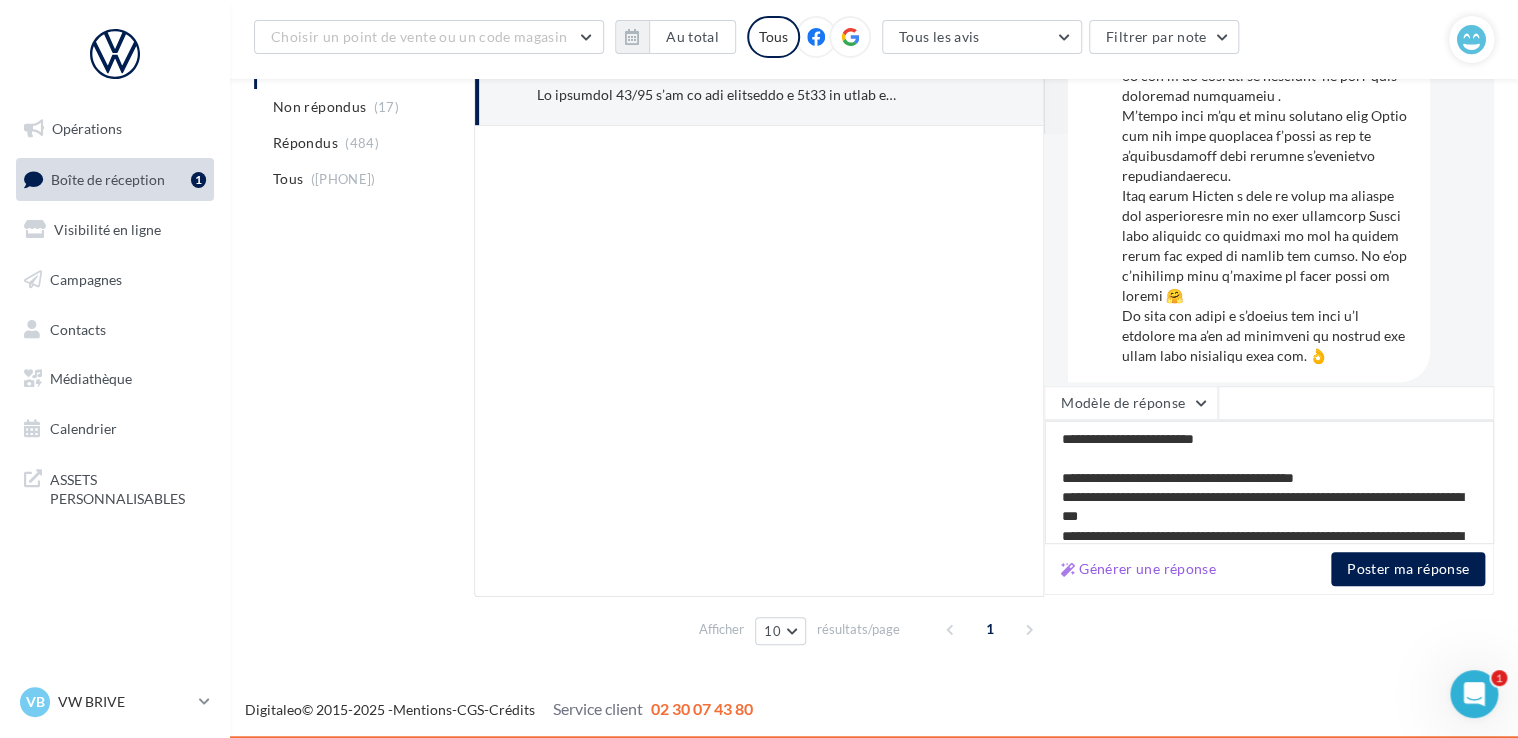 type on "**********" 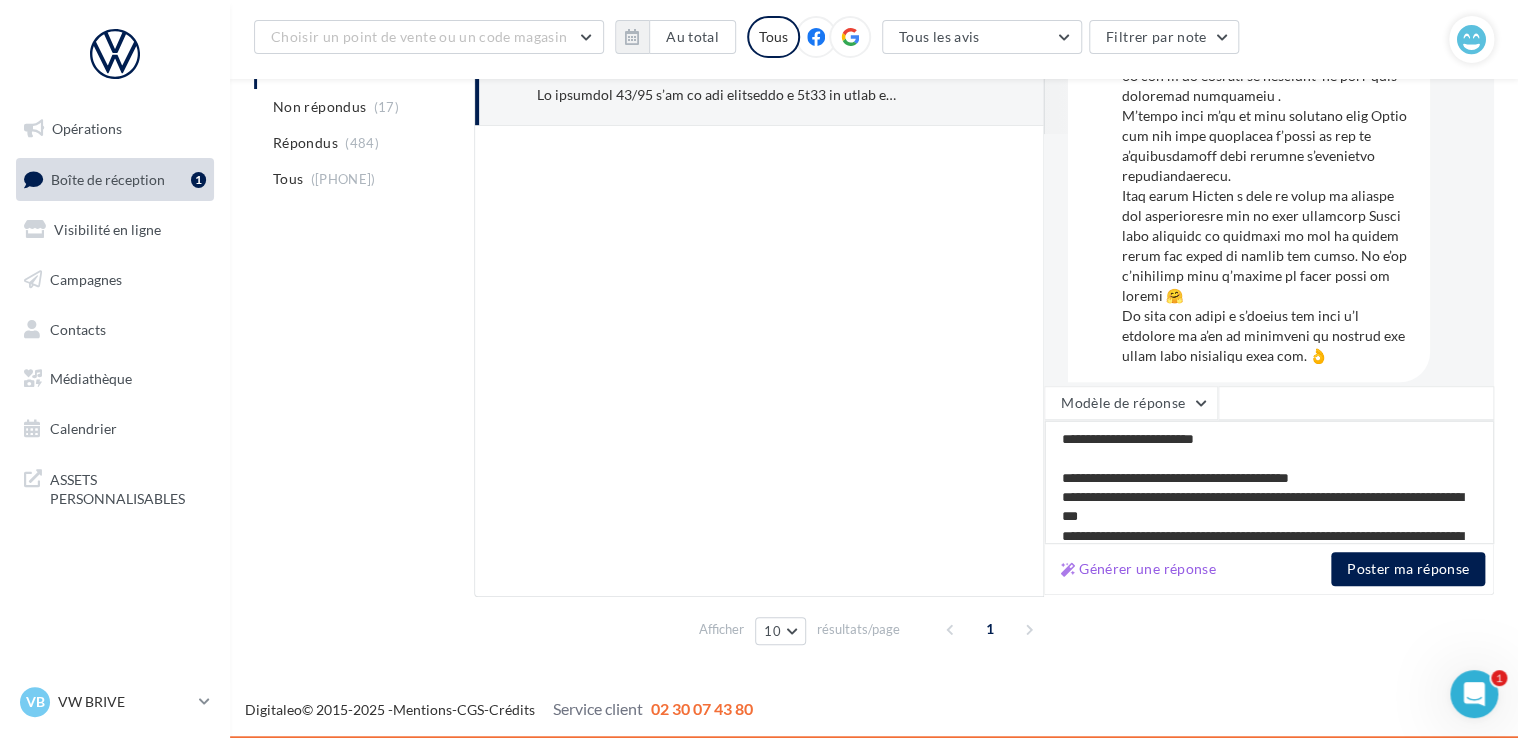 type on "**********" 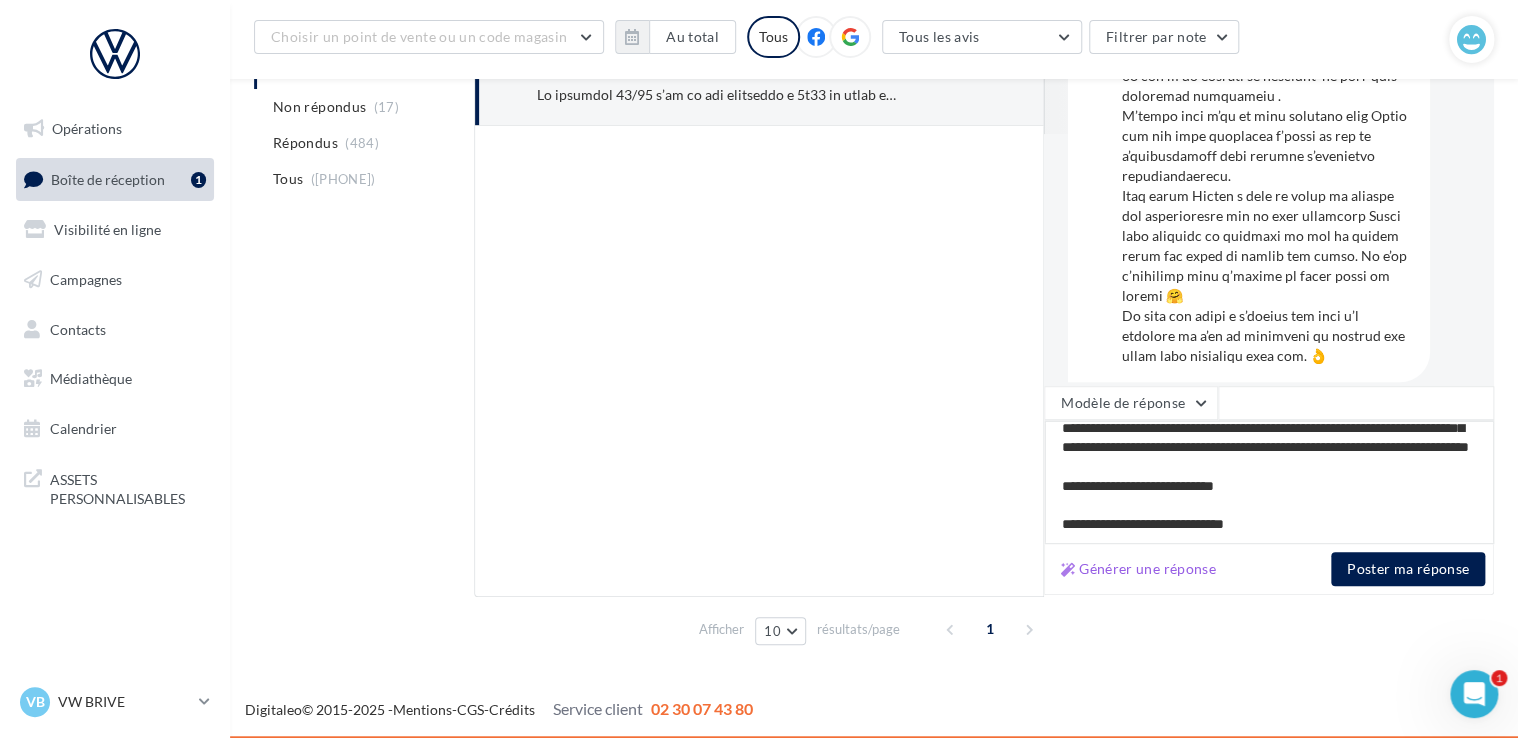 scroll, scrollTop: 0, scrollLeft: 0, axis: both 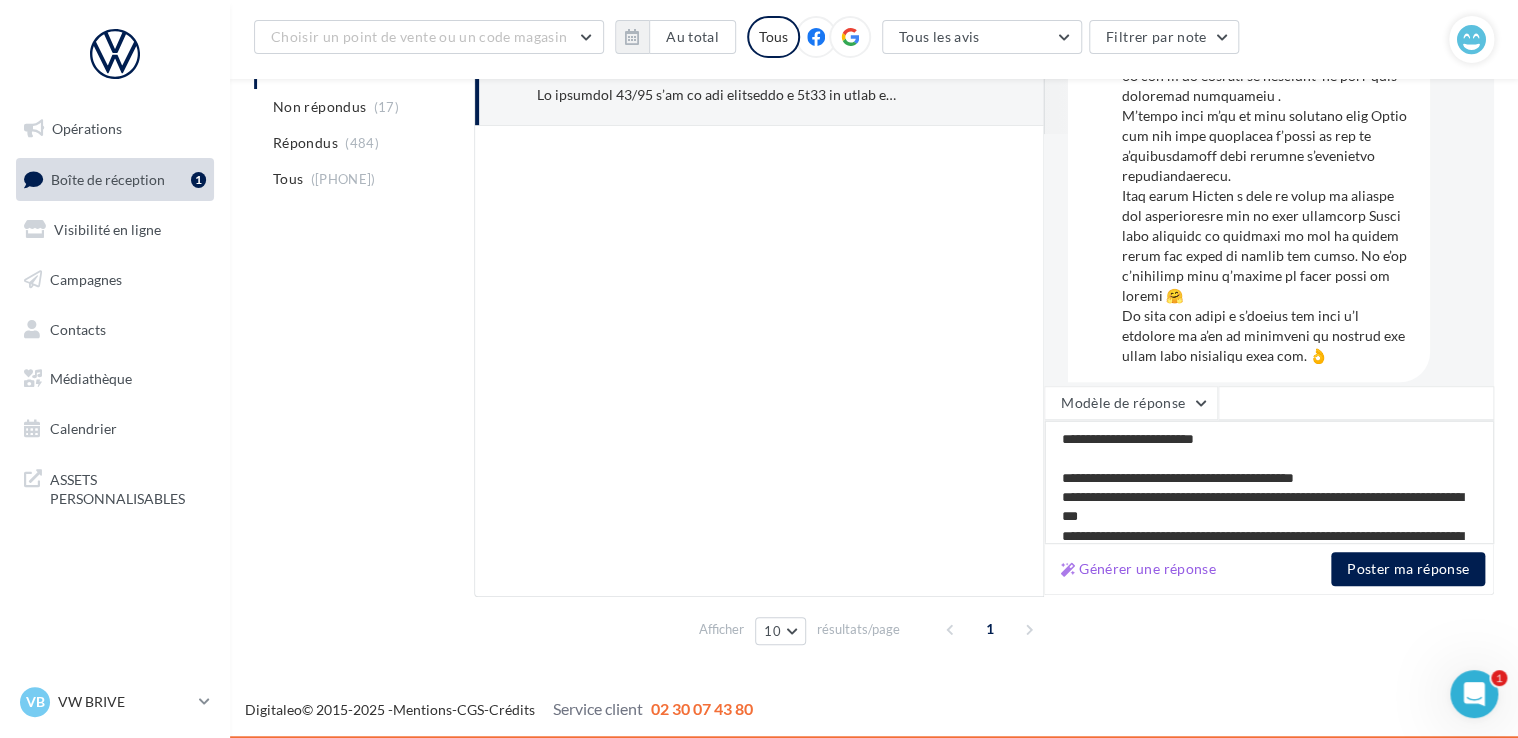 type on "**********" 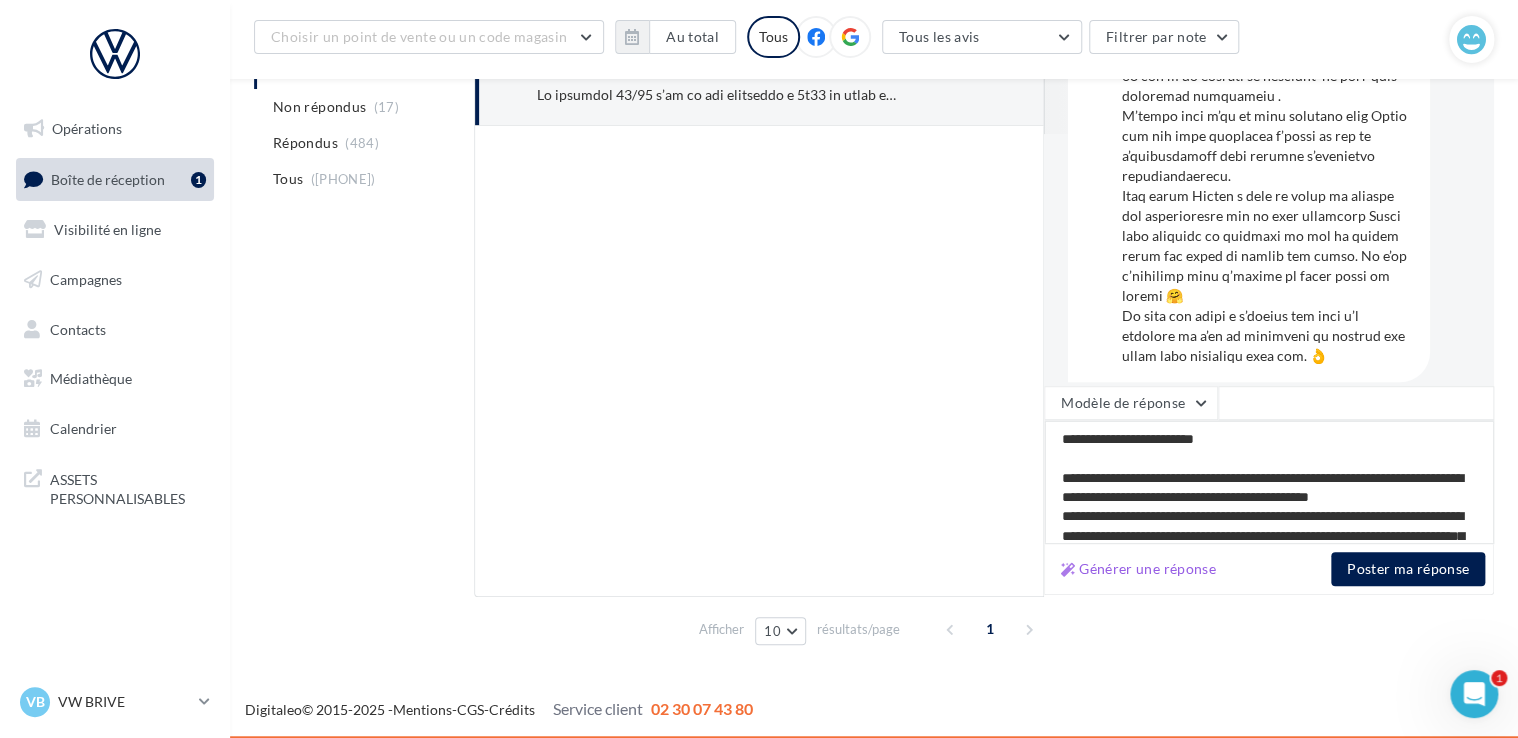 type on "**********" 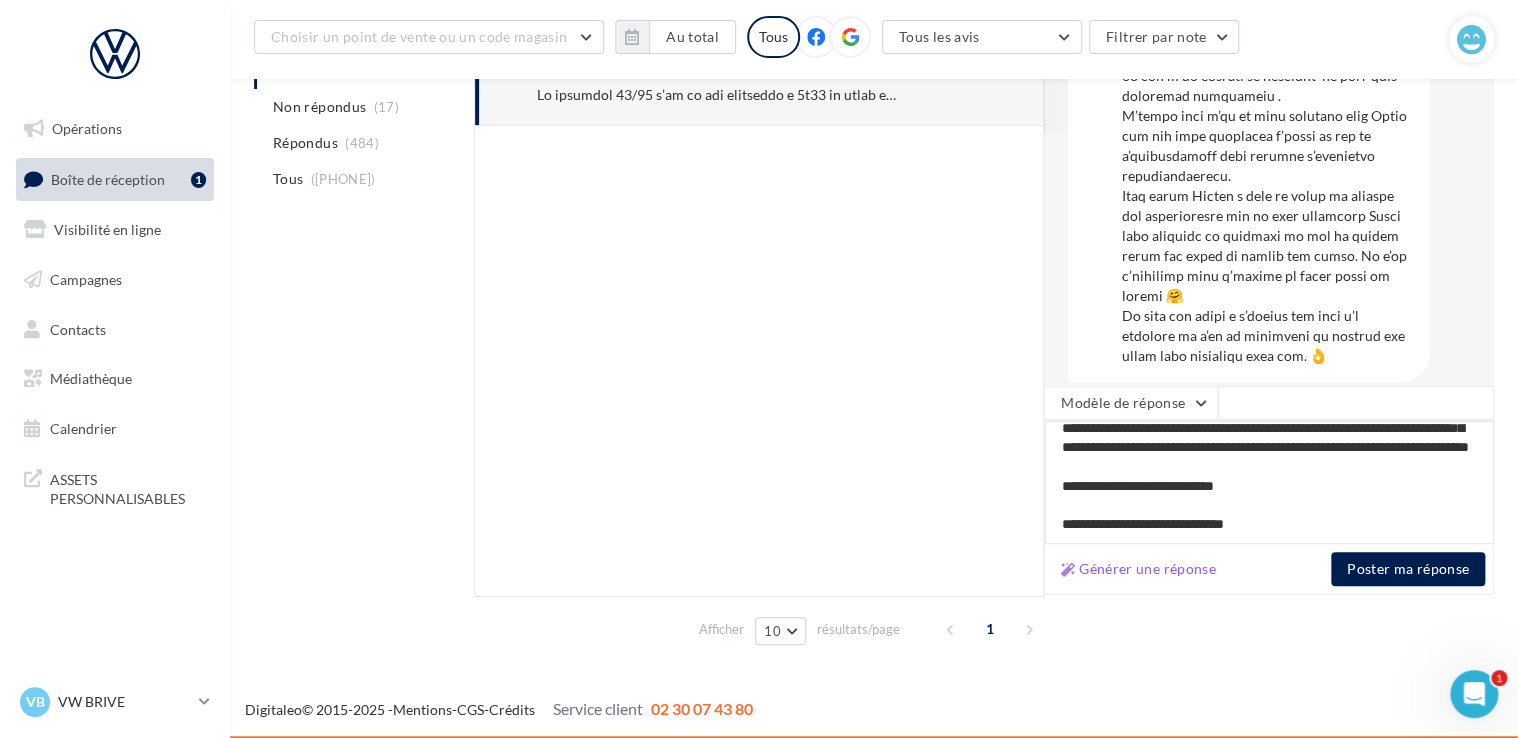 scroll, scrollTop: 145, scrollLeft: 0, axis: vertical 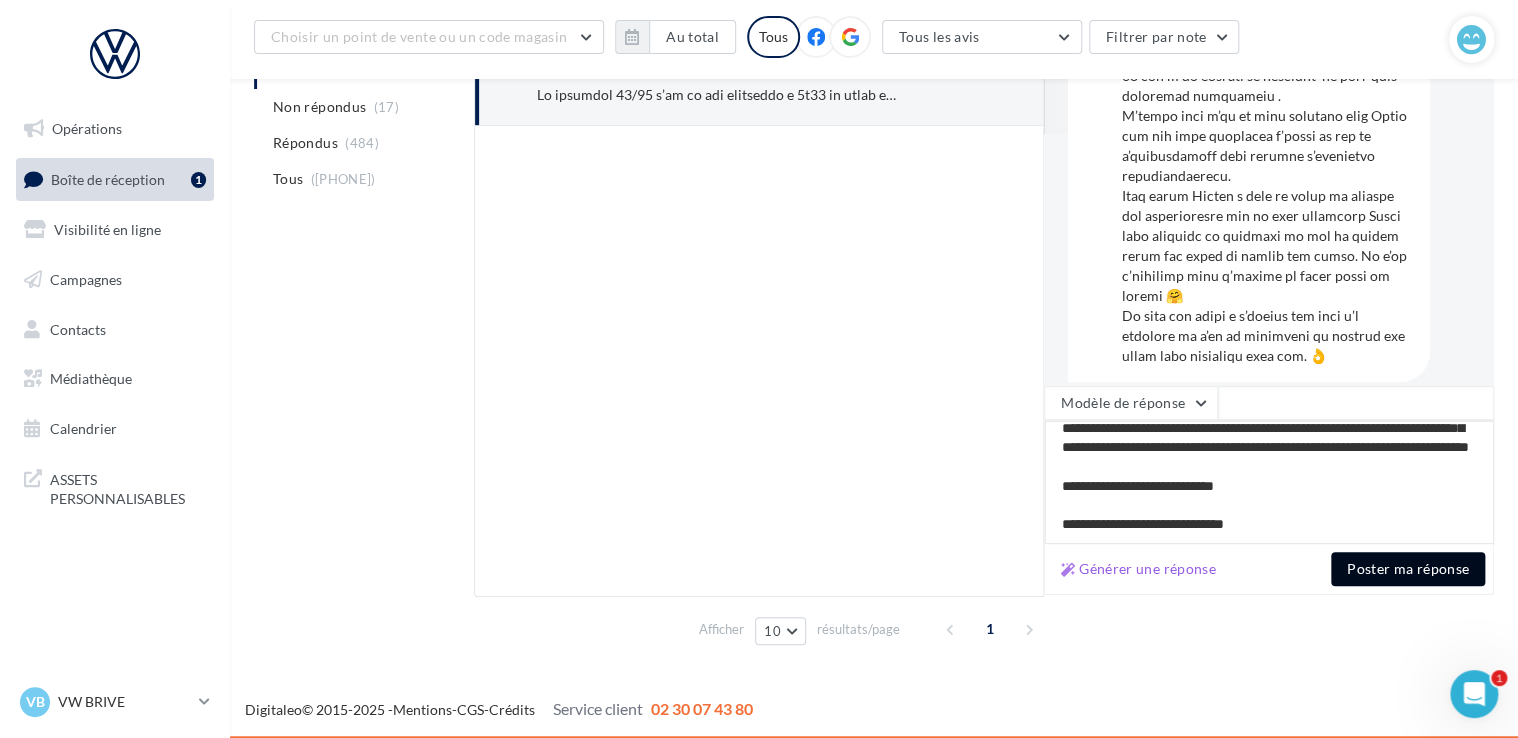 type 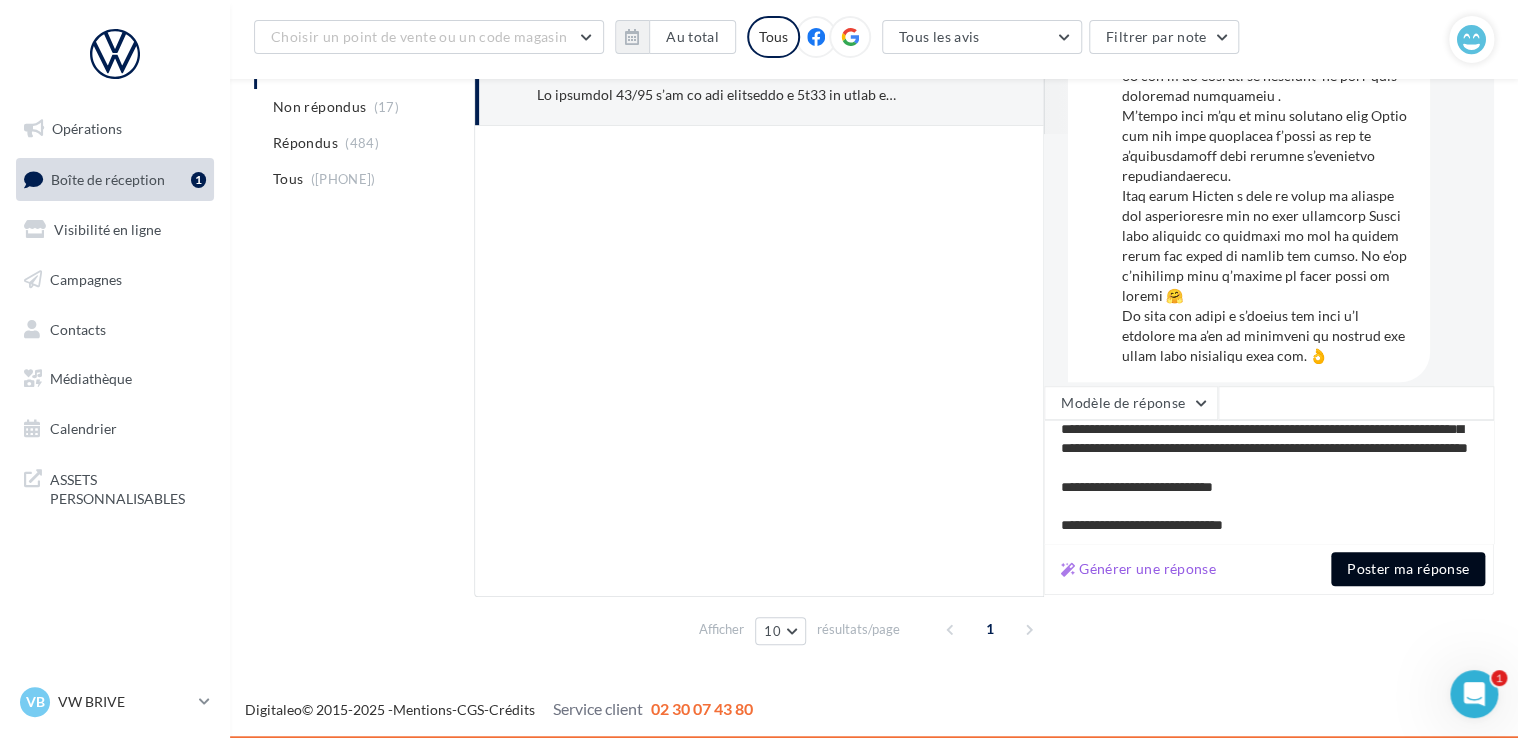 scroll, scrollTop: 144, scrollLeft: 0, axis: vertical 